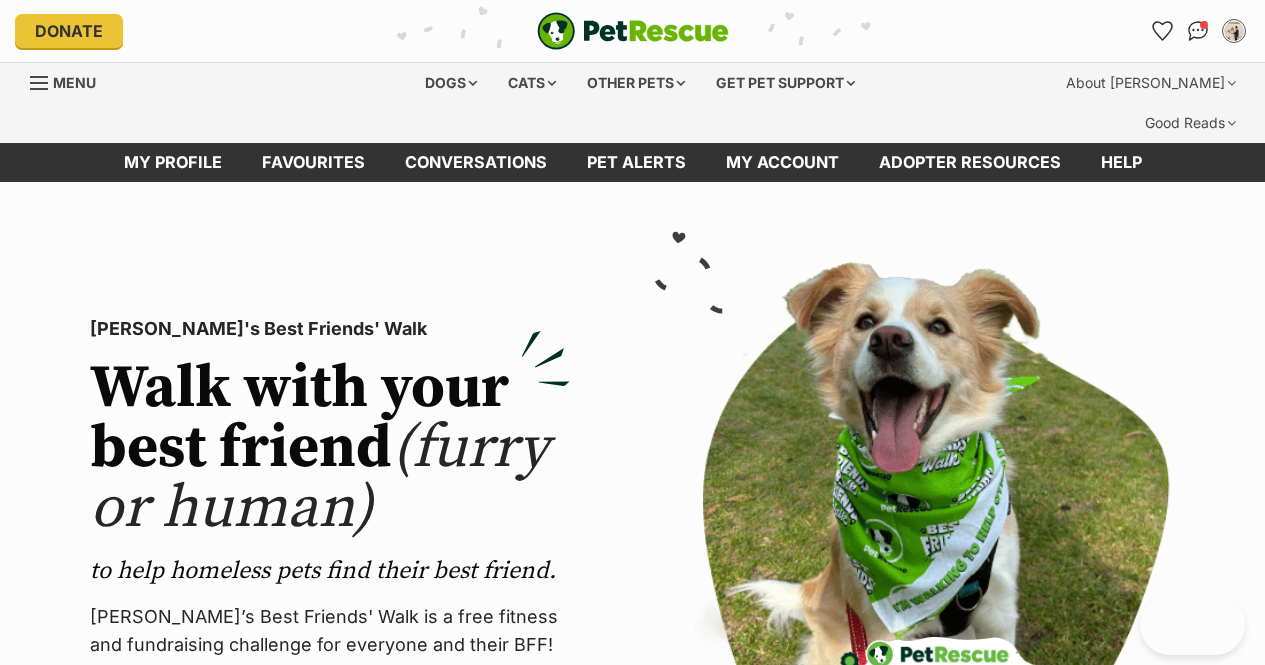 scroll, scrollTop: 0, scrollLeft: 0, axis: both 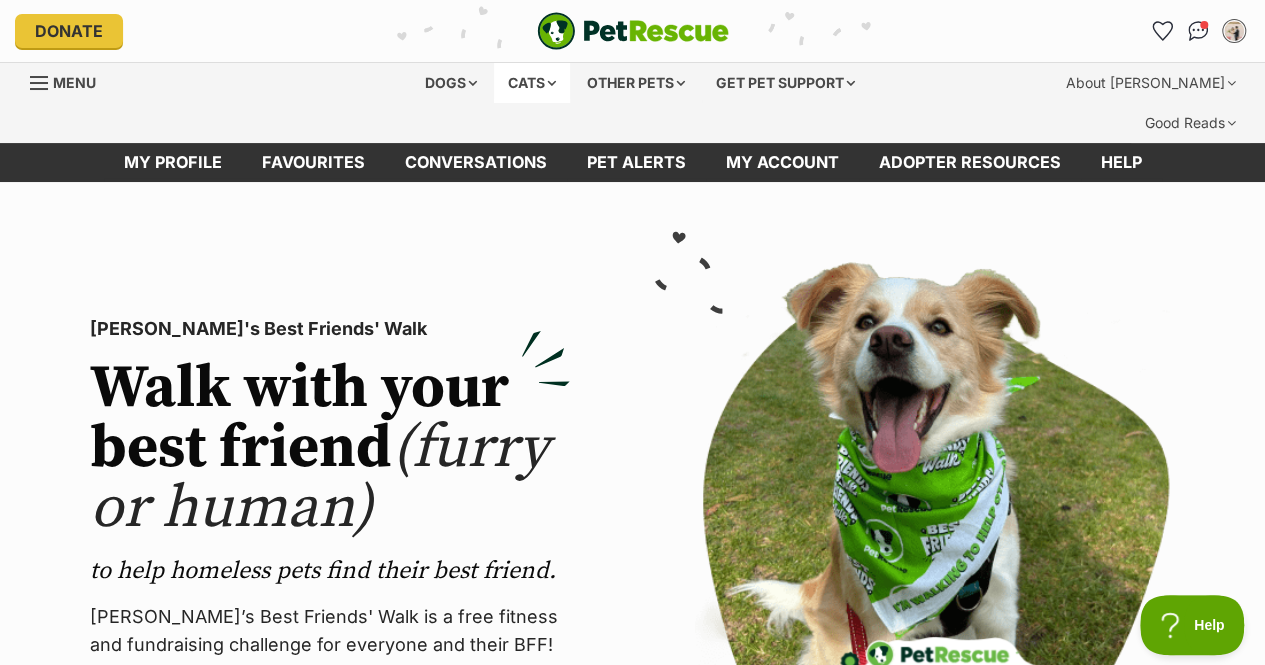 click on "Cats" at bounding box center [532, 83] 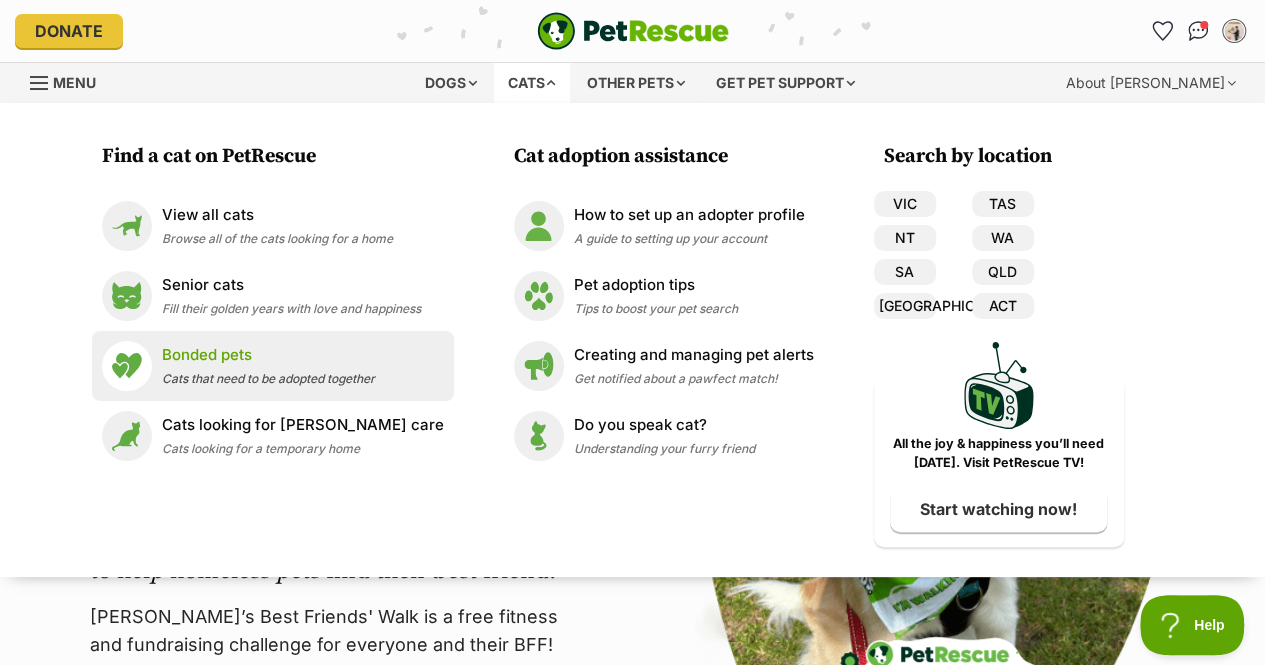 scroll, scrollTop: 0, scrollLeft: 0, axis: both 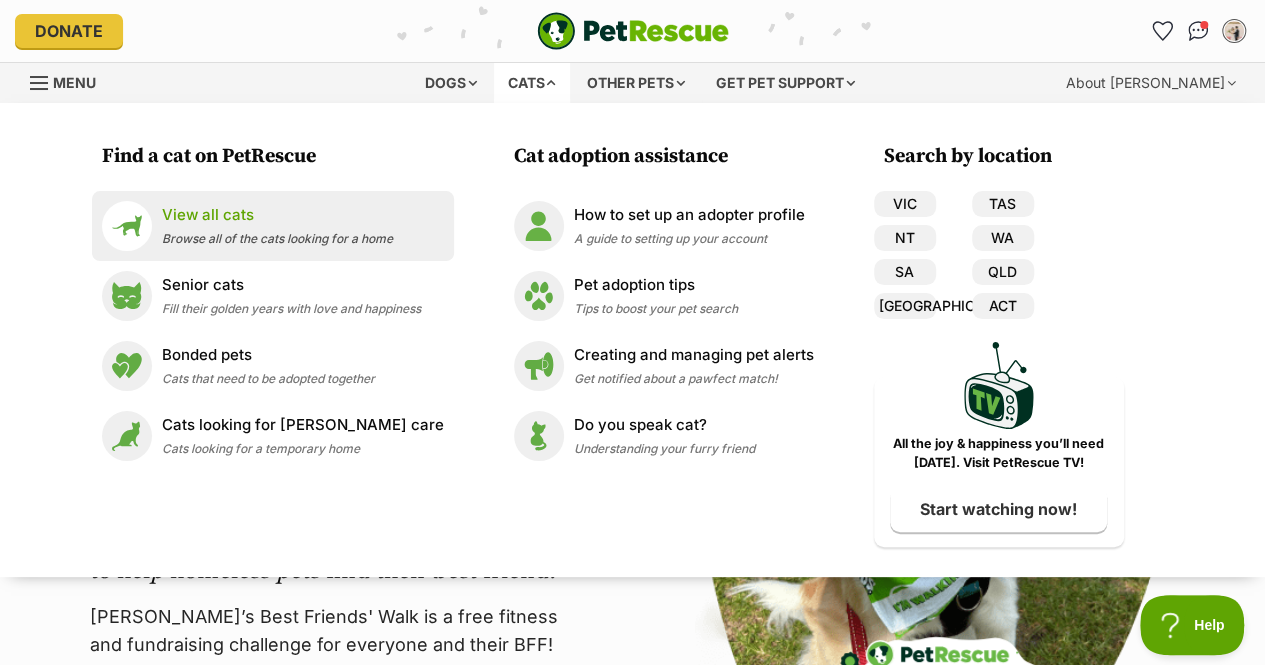 click on "View all cats" at bounding box center (277, 215) 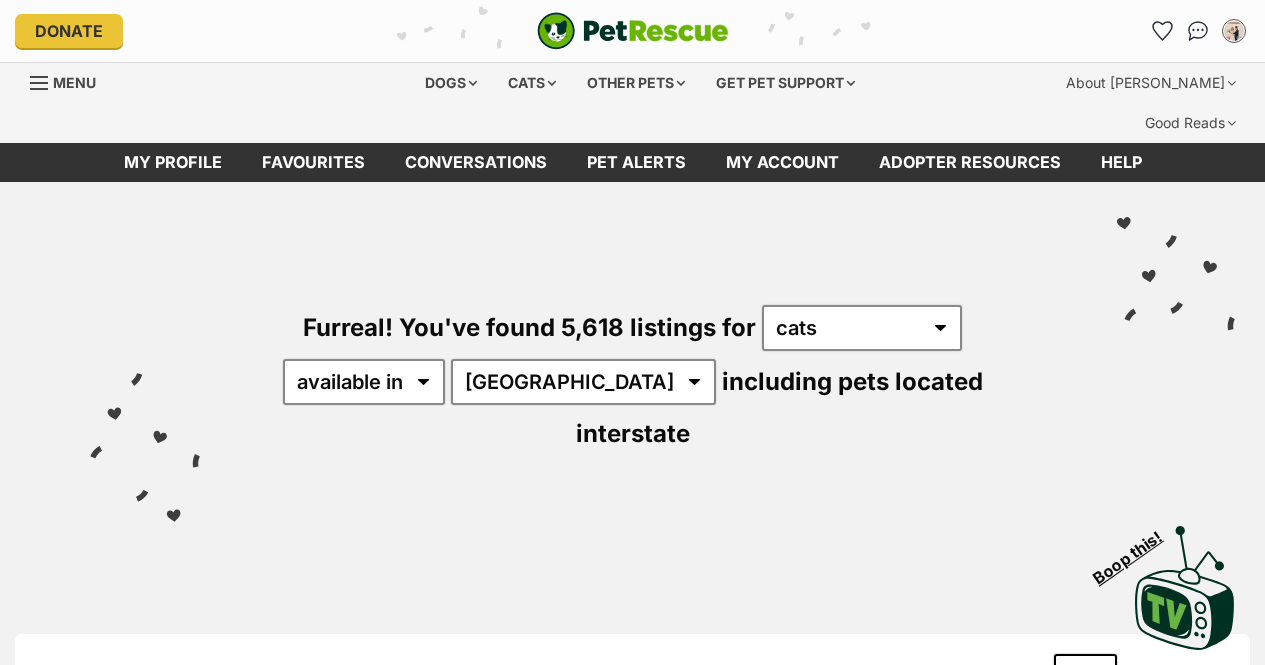 scroll, scrollTop: 0, scrollLeft: 0, axis: both 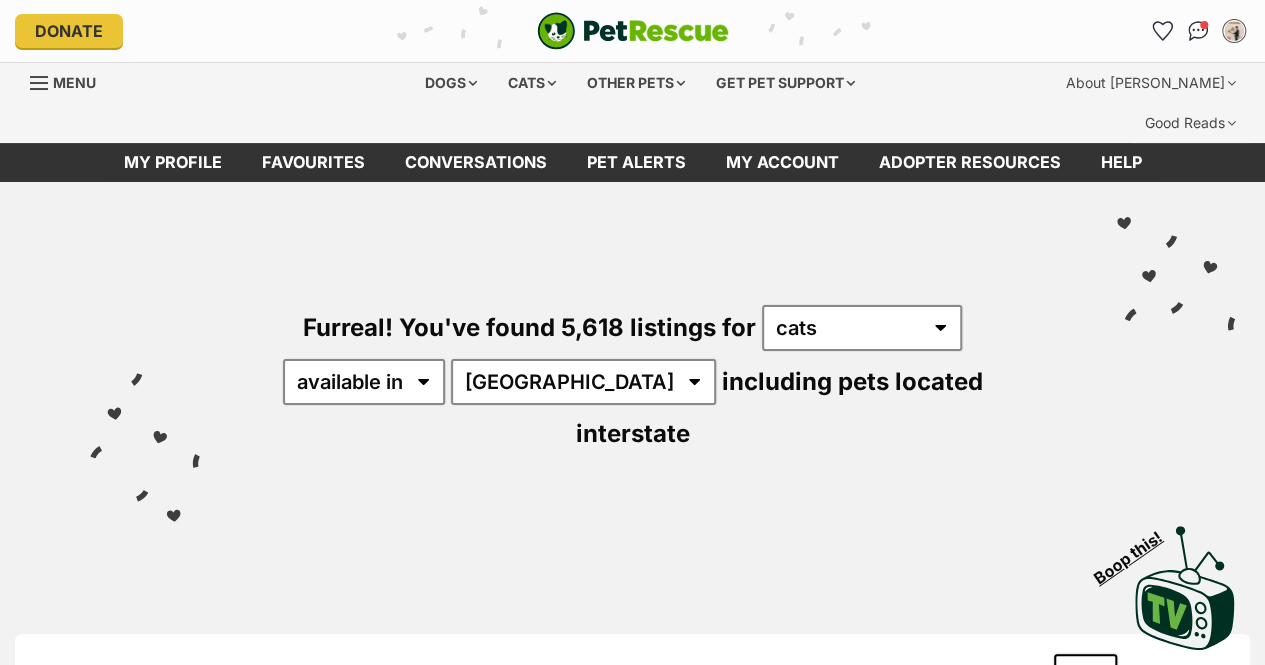 click on "Furreal! You've found 5,618 listings for
any type of pet
cats
dogs
other pets
available in
located in
Australia
ACT
NSW
NT
QLD
SA
TAS
VIC
WA
including pets located interstate" at bounding box center (632, 345) 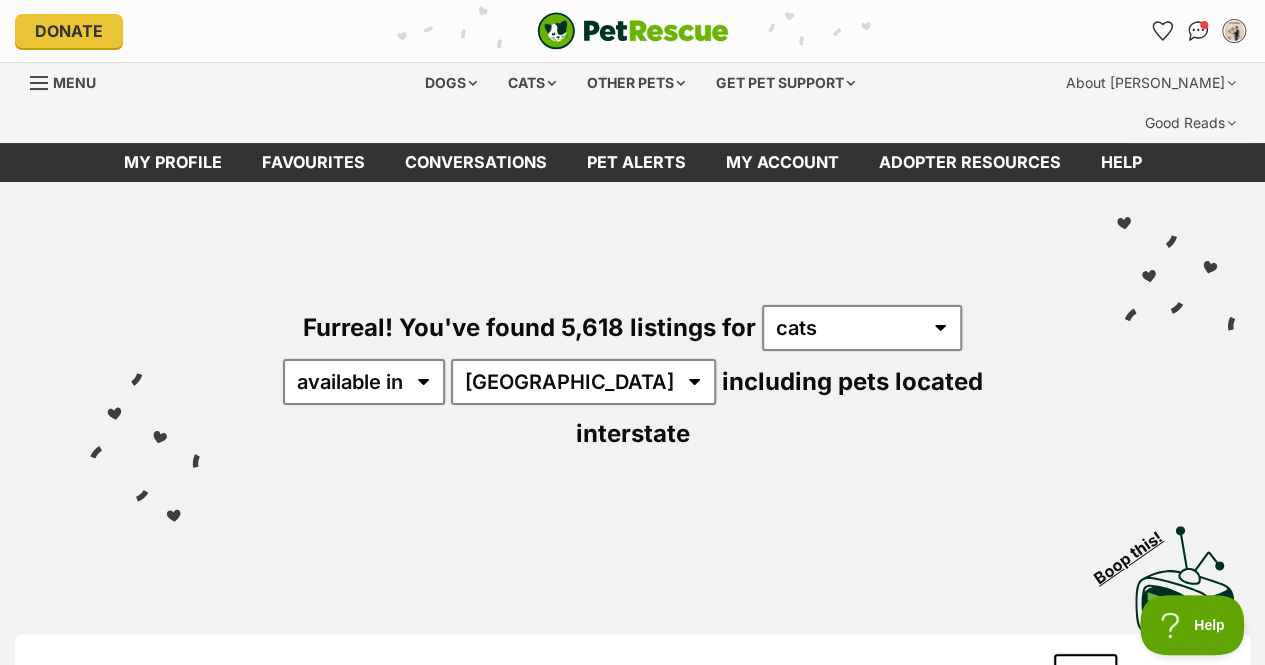 scroll, scrollTop: 0, scrollLeft: 0, axis: both 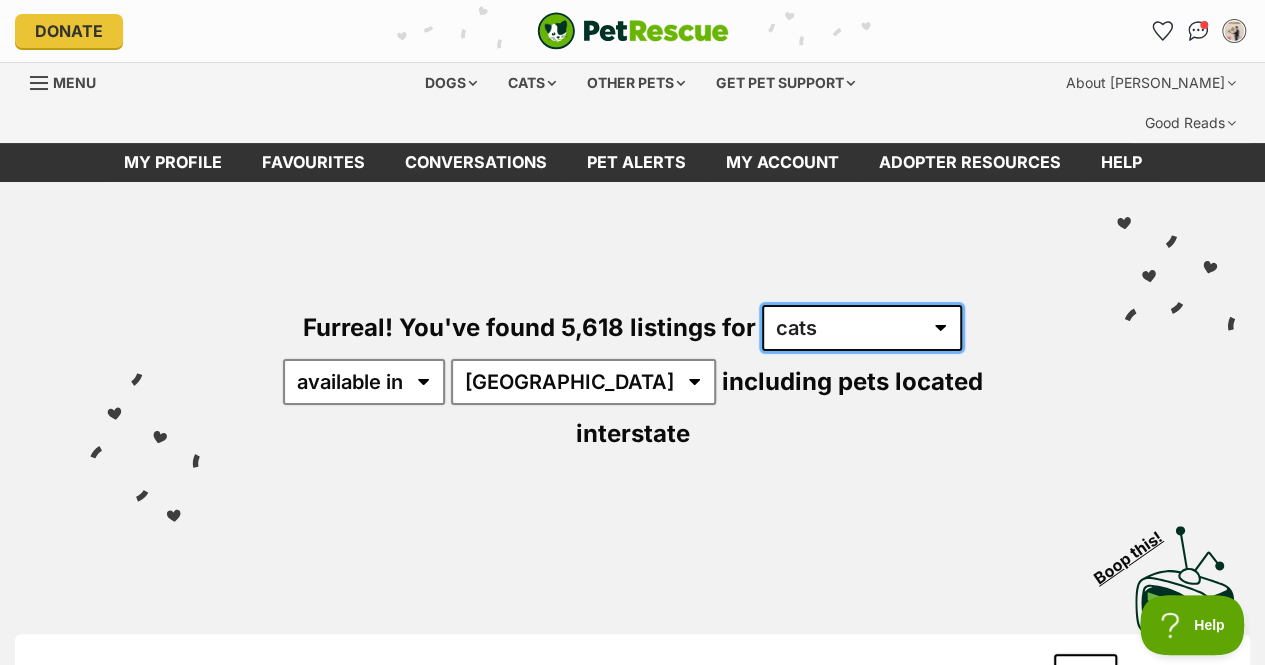 click on "any type of pet
cats
dogs
other pets" at bounding box center [862, 328] 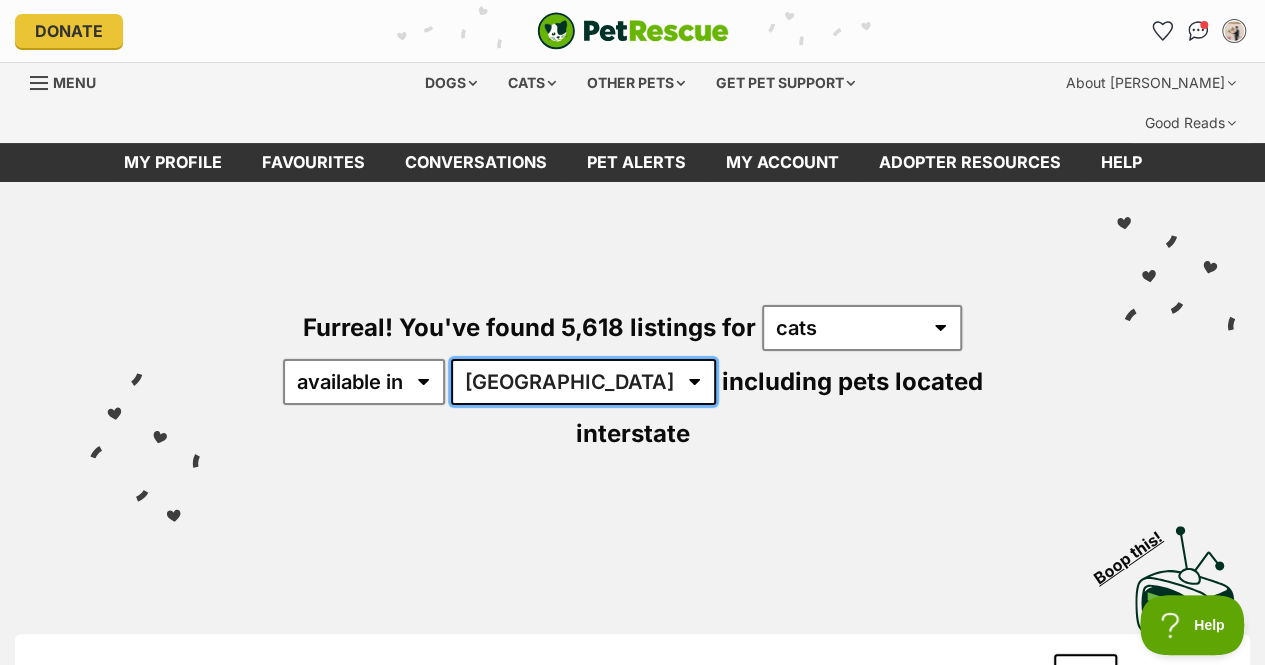 click on "Australia
ACT
NSW
NT
QLD
SA
TAS
VIC
WA" at bounding box center [583, 382] 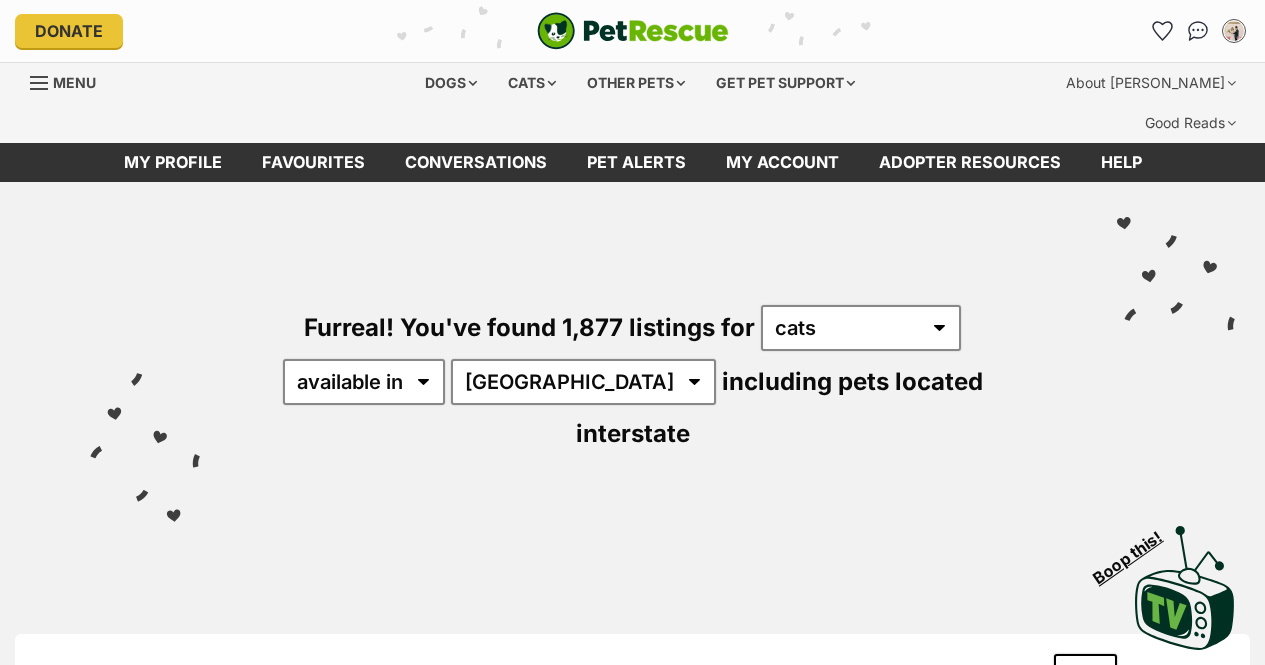 scroll, scrollTop: 1021, scrollLeft: 0, axis: vertical 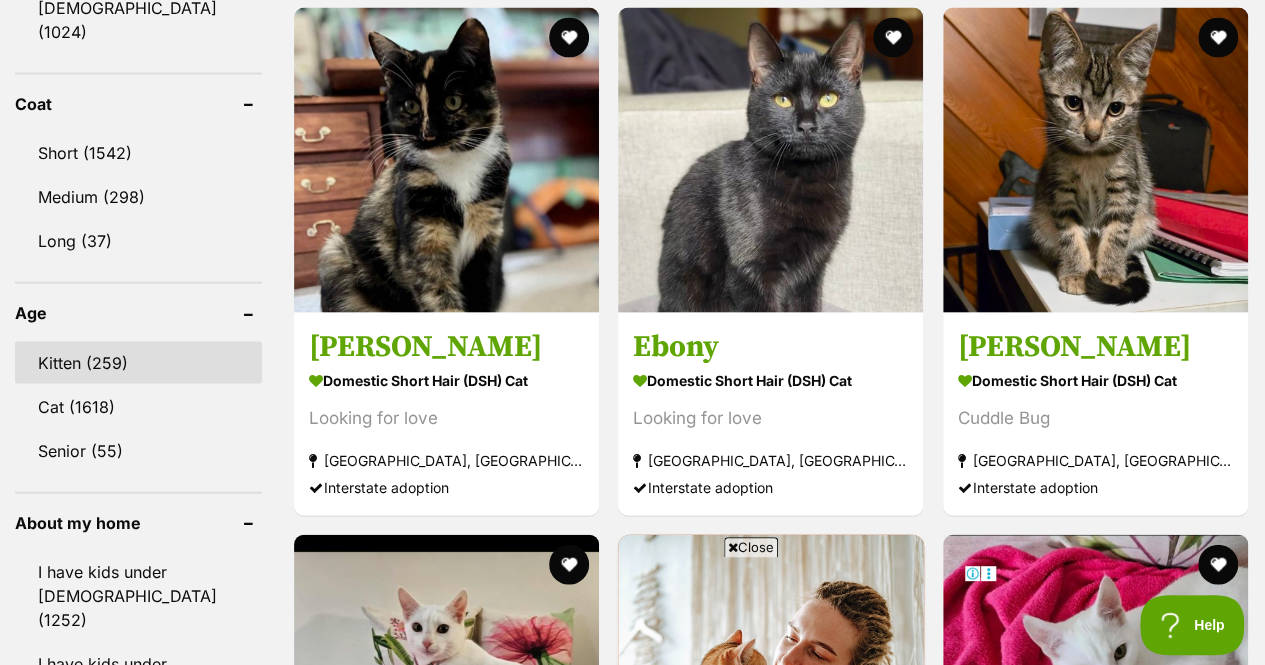 click on "Kitten (259)" at bounding box center [138, 363] 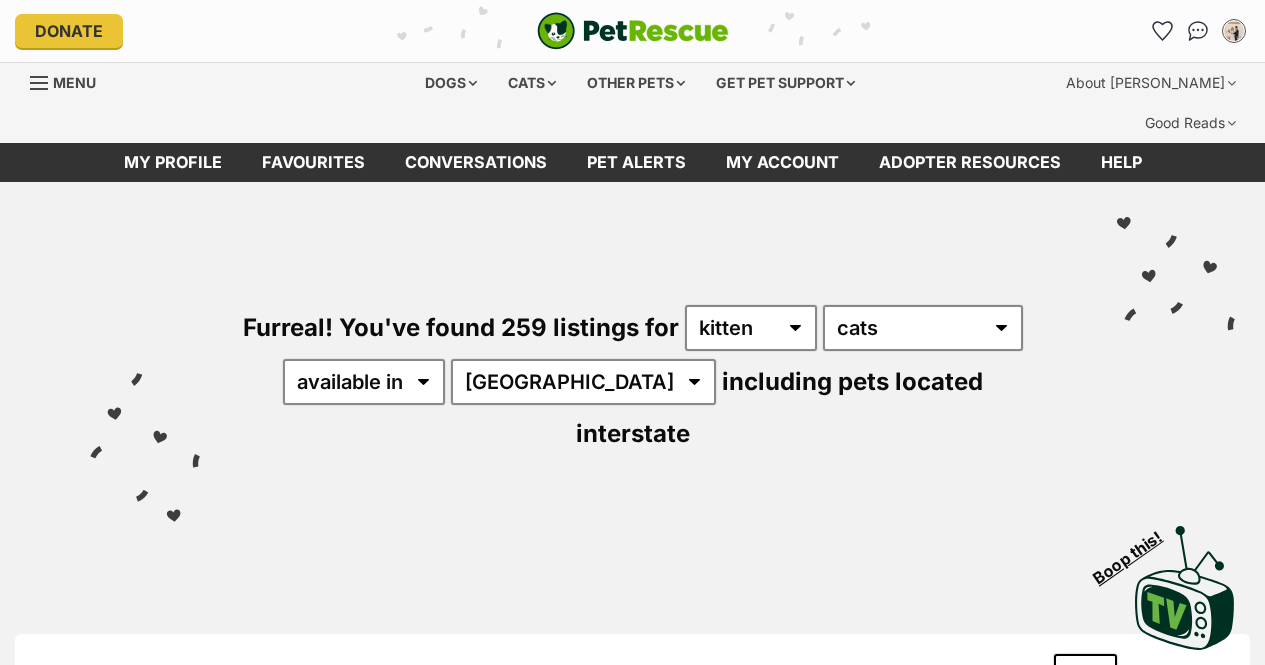 scroll, scrollTop: 0, scrollLeft: 0, axis: both 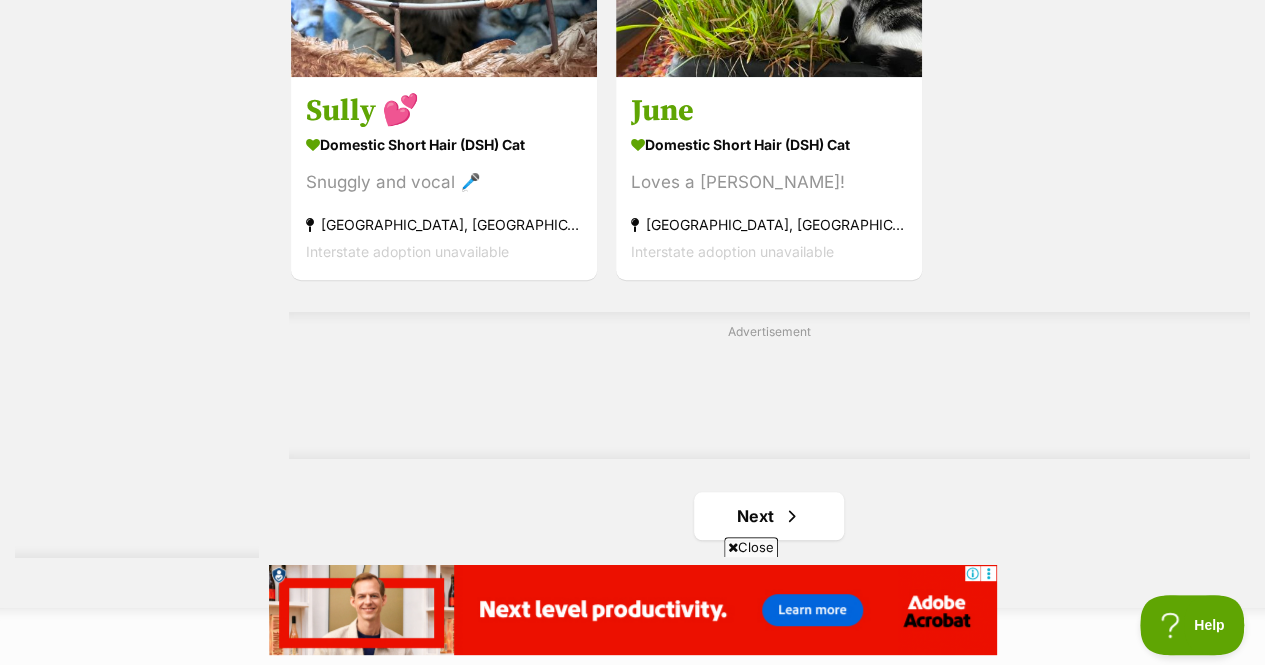 click on "Maggie
Domestic Medium Hair Cat
Looking for love
Dapto, NSW
Interstate adoption unavailable
Ebony
Domestic Short Hair (DSH) Cat
Looking for love
Engadine, NSW
Interstate adoption
Susan
Domestic Short Hair (DSH) Cat
Cuddle Bug
Casula, NSW
Interstate adoption
Fluff
Domestic Long Hair (DLH) Cat
Looking for love
Cordeaux Heights, NSW
Interstate adoption unavailable
Fitz
Domestic Short Hair Cat
Looking for love
Dapto, NSW
Interstate adoption unavailable
Blot
Domestic Short Hair Cat
Looking for love
Nowra, NSW
Interstate adoption unavailable
Advertisement
Fizzgig
Domestic Medium Hair Cat
Looking for love" at bounding box center (769, -1612) 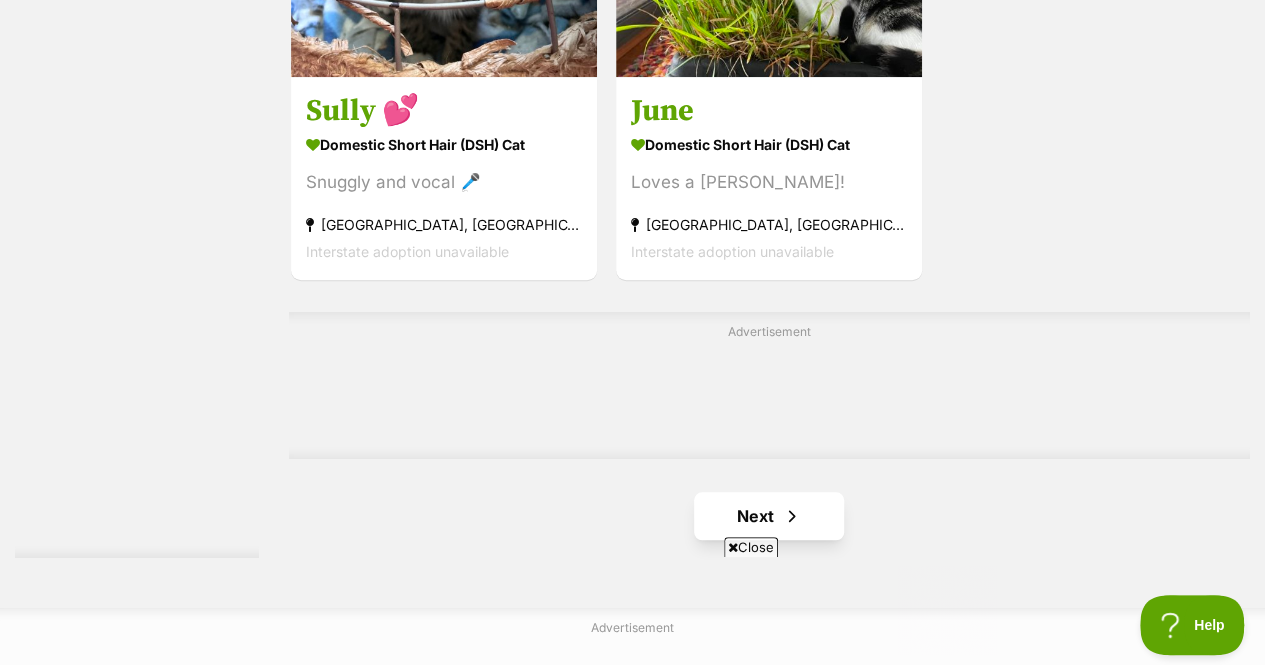 scroll, scrollTop: 0, scrollLeft: 0, axis: both 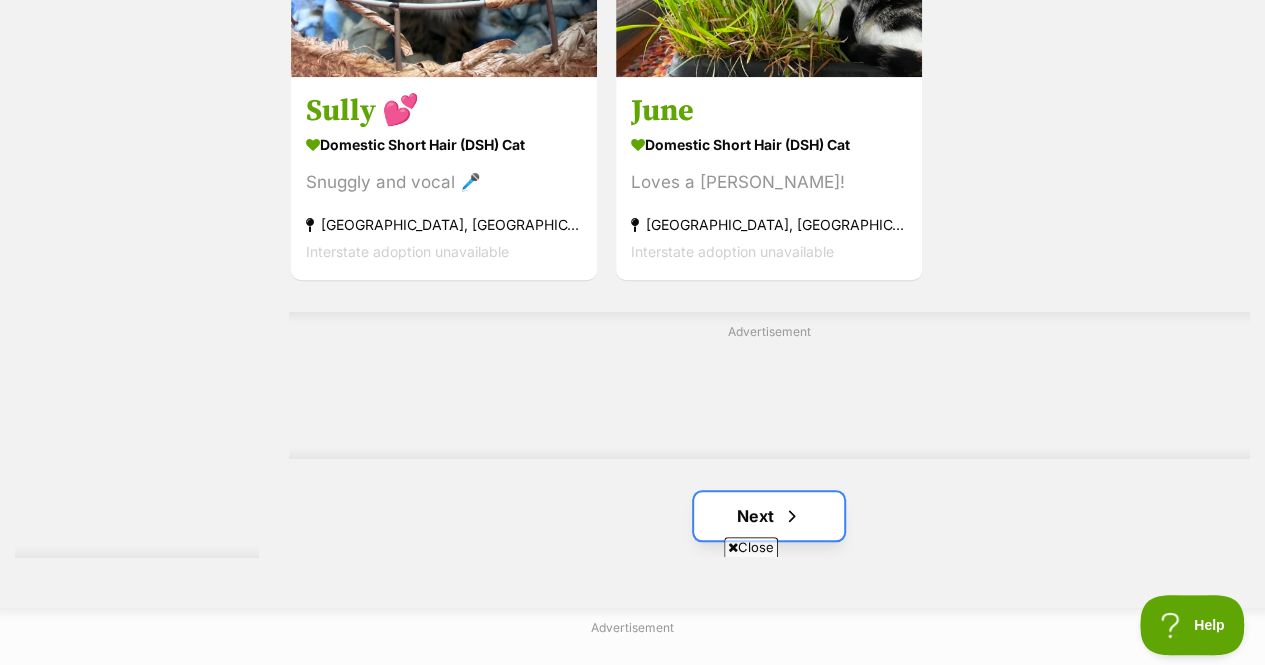 click at bounding box center (792, 516) 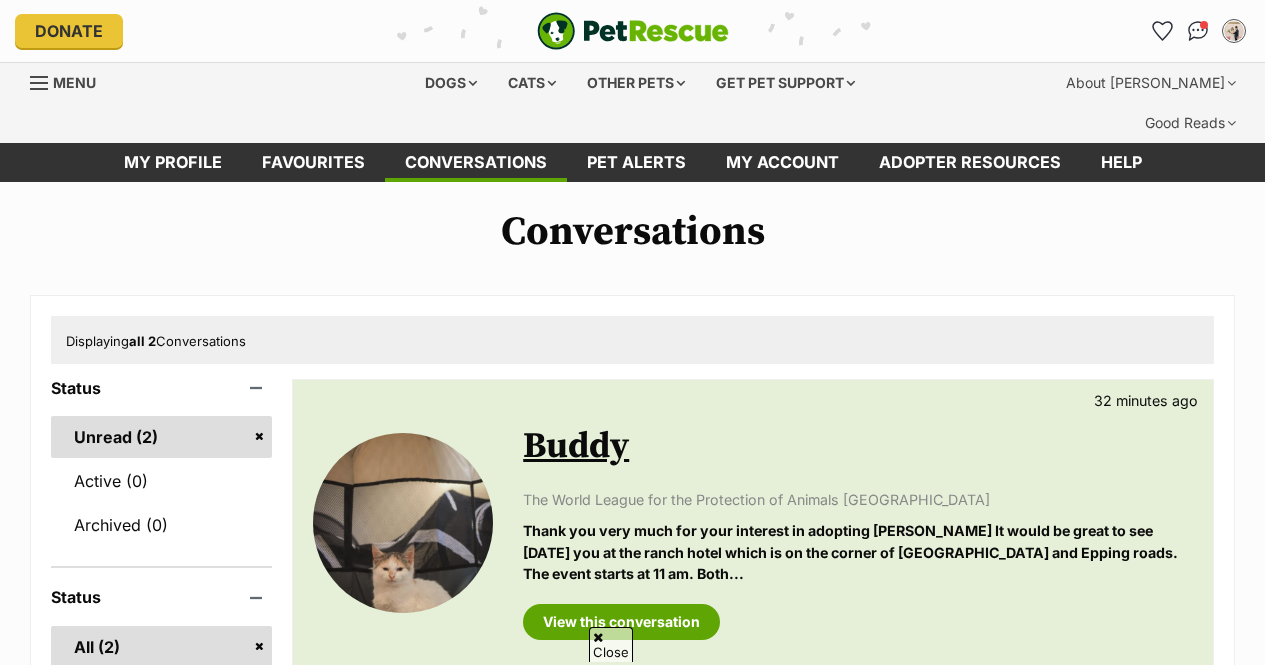 scroll, scrollTop: 161, scrollLeft: 0, axis: vertical 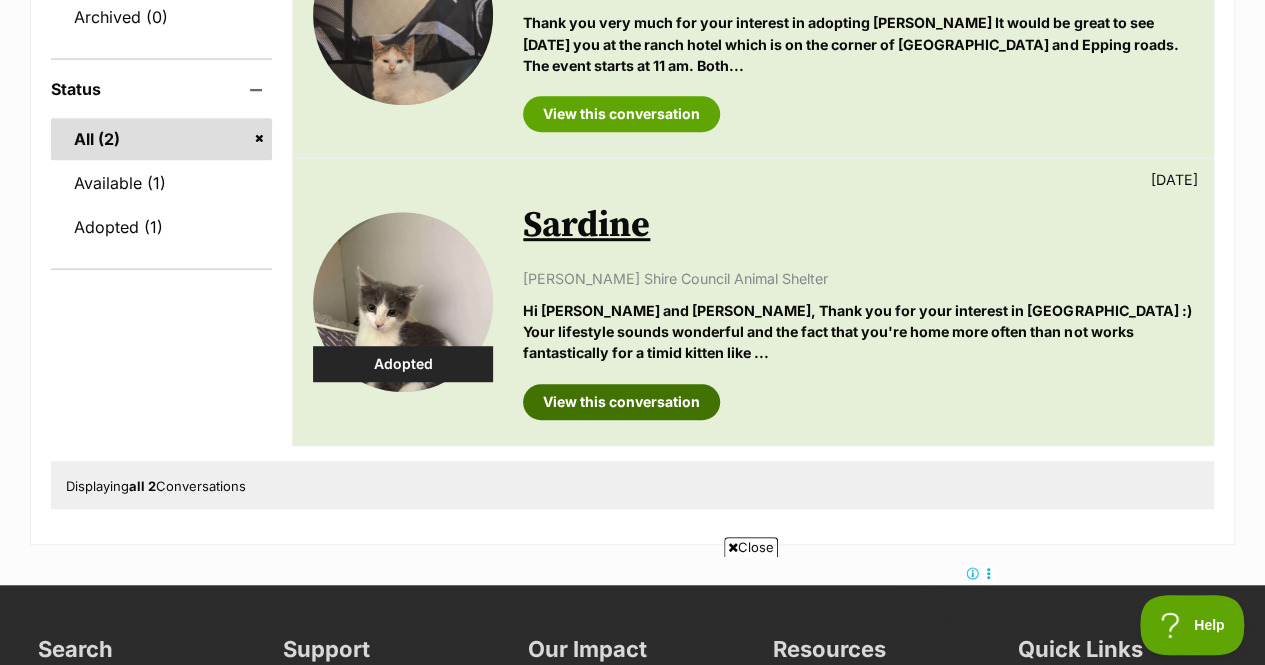 click on "View this conversation" at bounding box center [621, 402] 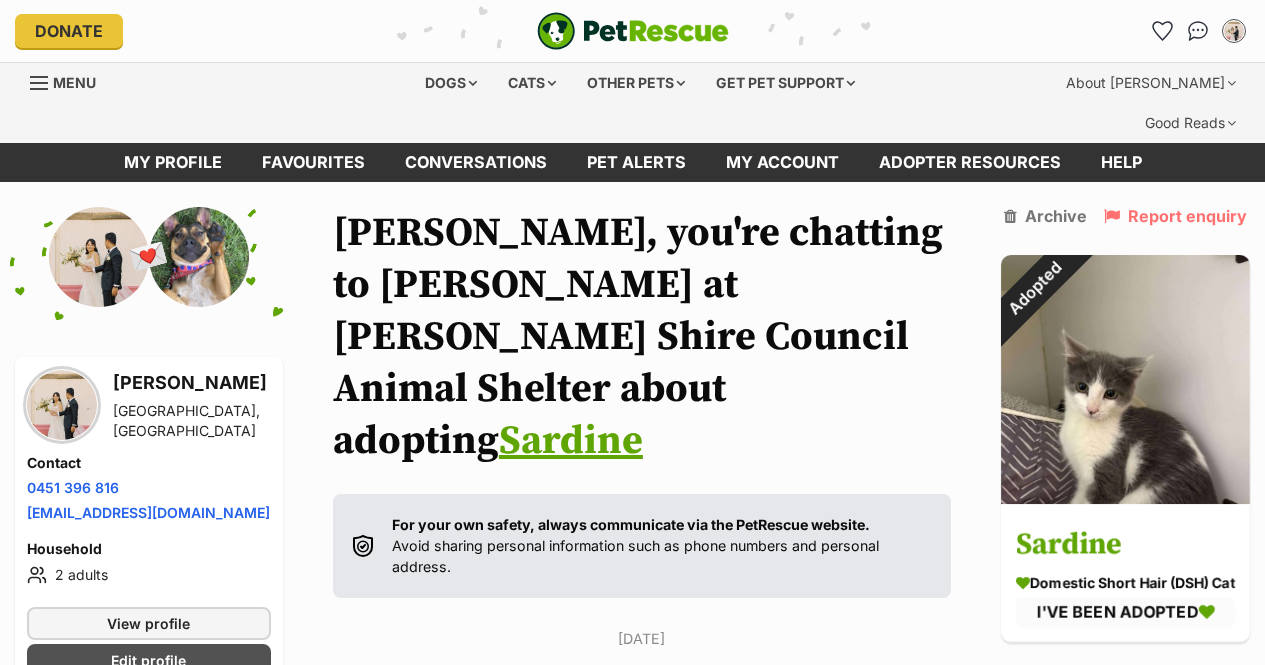 scroll, scrollTop: 5, scrollLeft: 0, axis: vertical 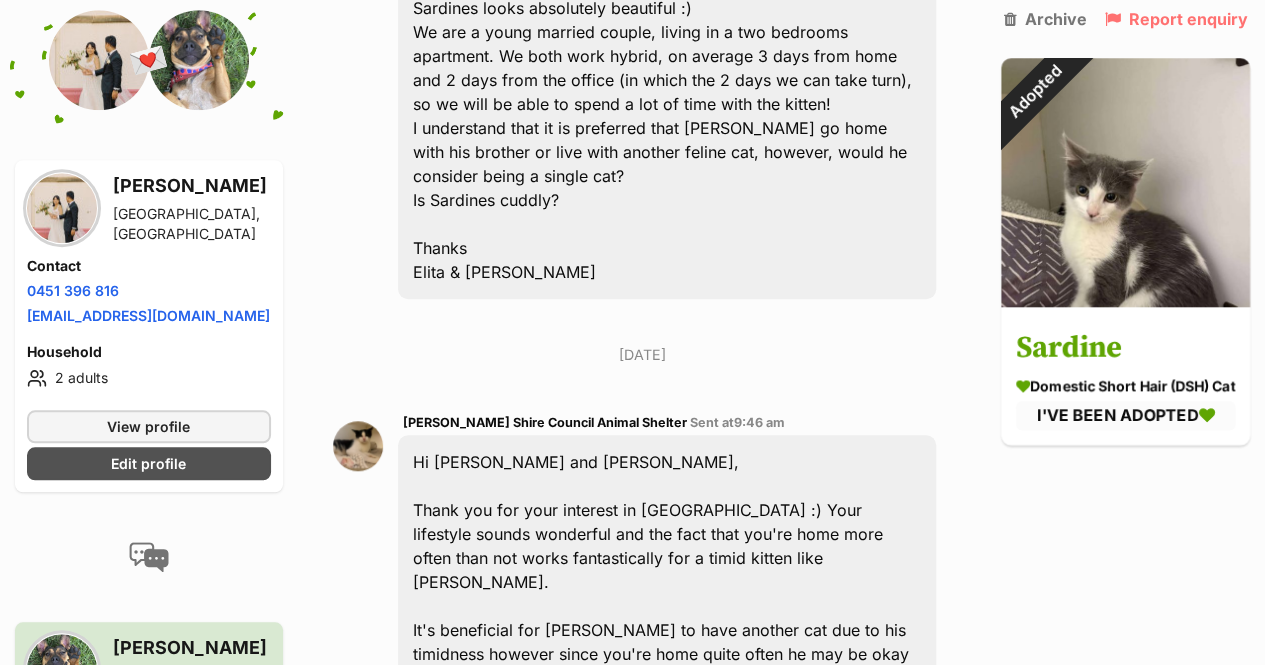 click at bounding box center [358, 446] 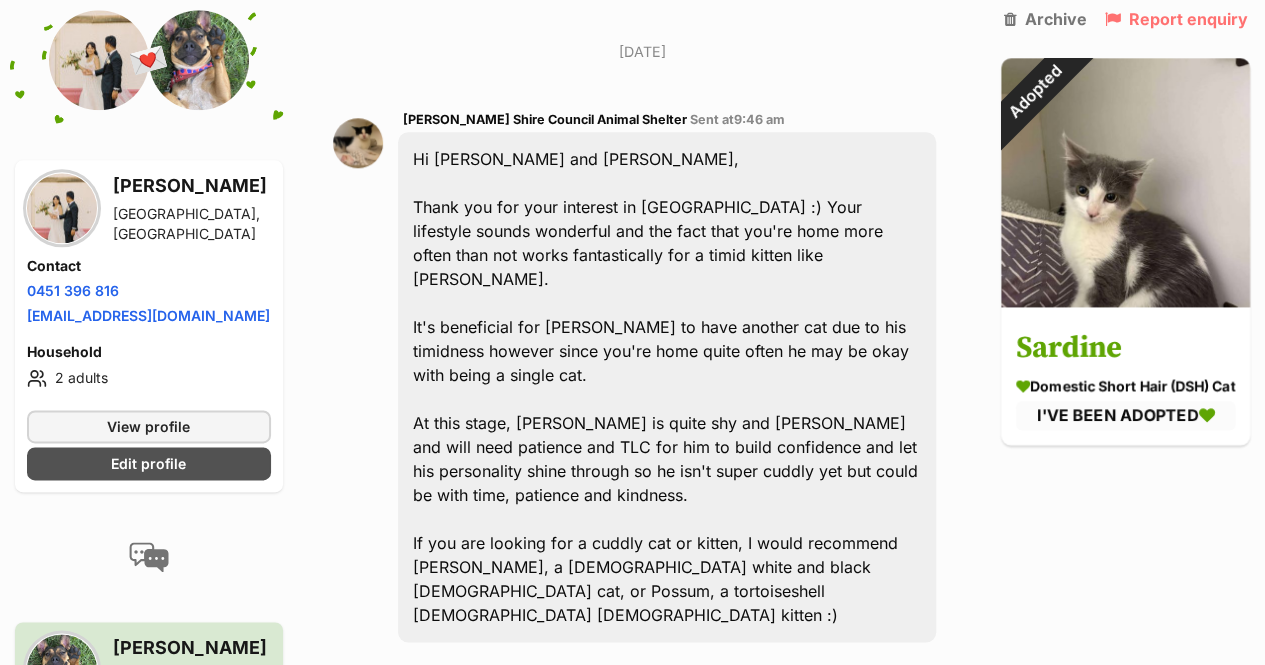 scroll, scrollTop: 1065, scrollLeft: 0, axis: vertical 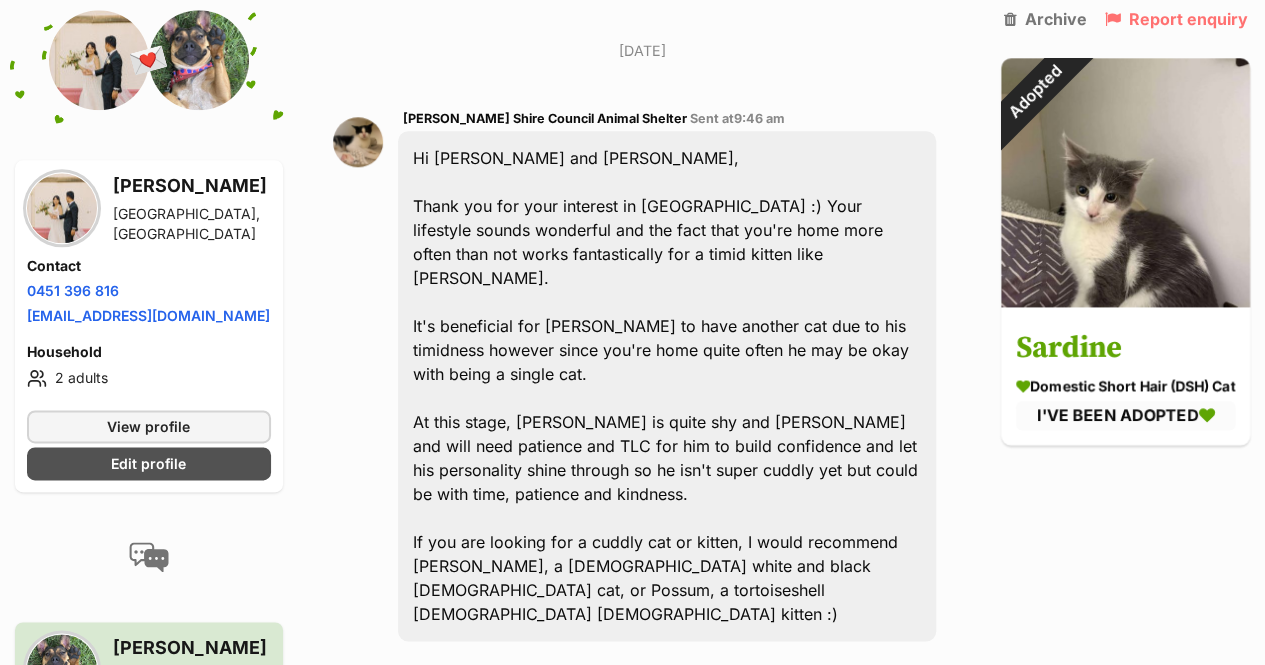 click at bounding box center (642, 741) 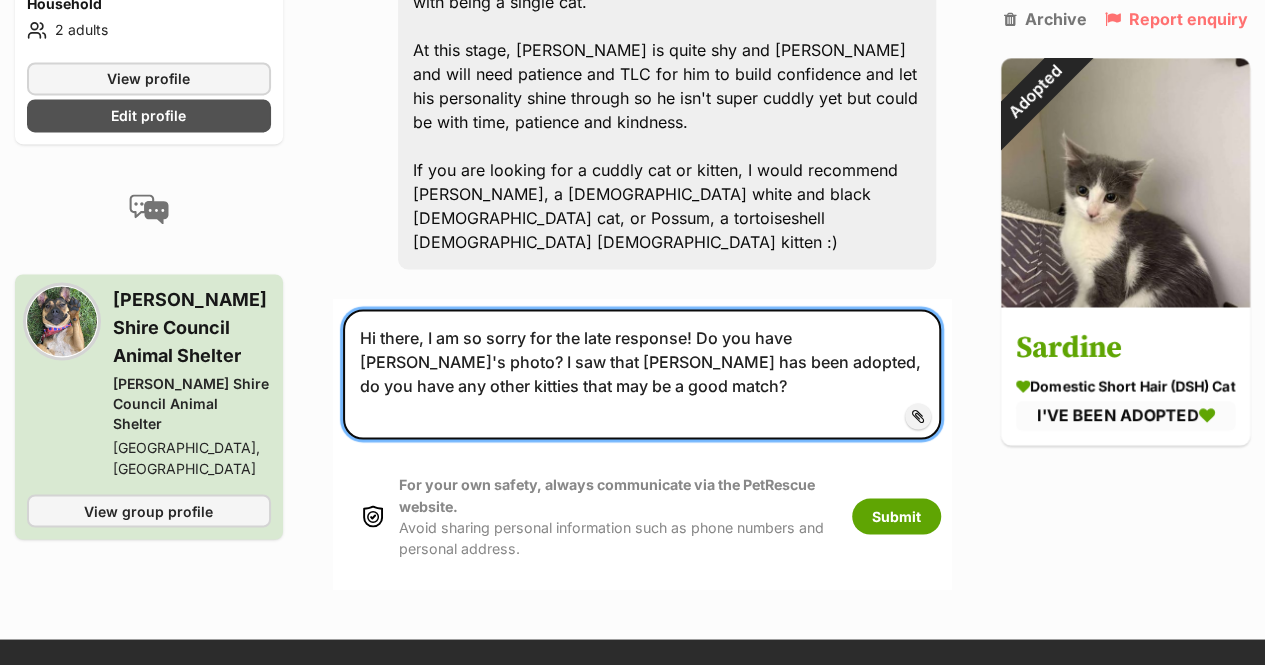 scroll, scrollTop: 1441, scrollLeft: 0, axis: vertical 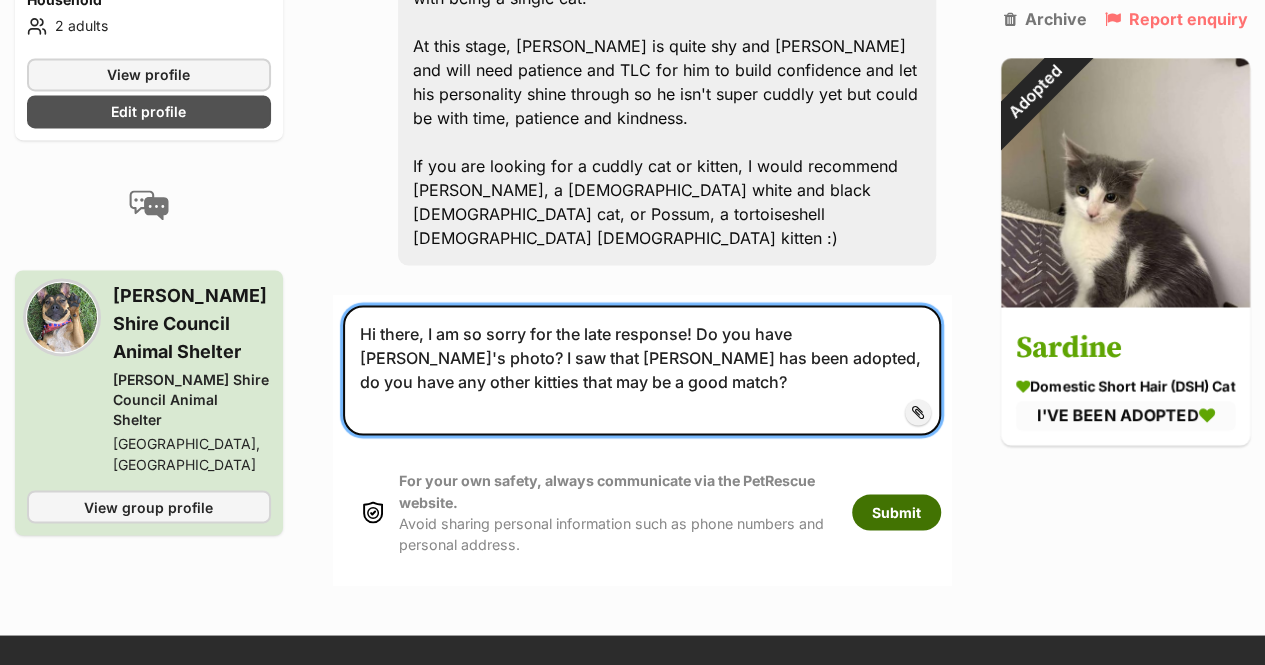 type on "Hi there, I am so sorry for the late response! Do you have [PERSON_NAME]'s photo? I saw that [PERSON_NAME] has been adopted, do you have any other kitties that may be a good match?" 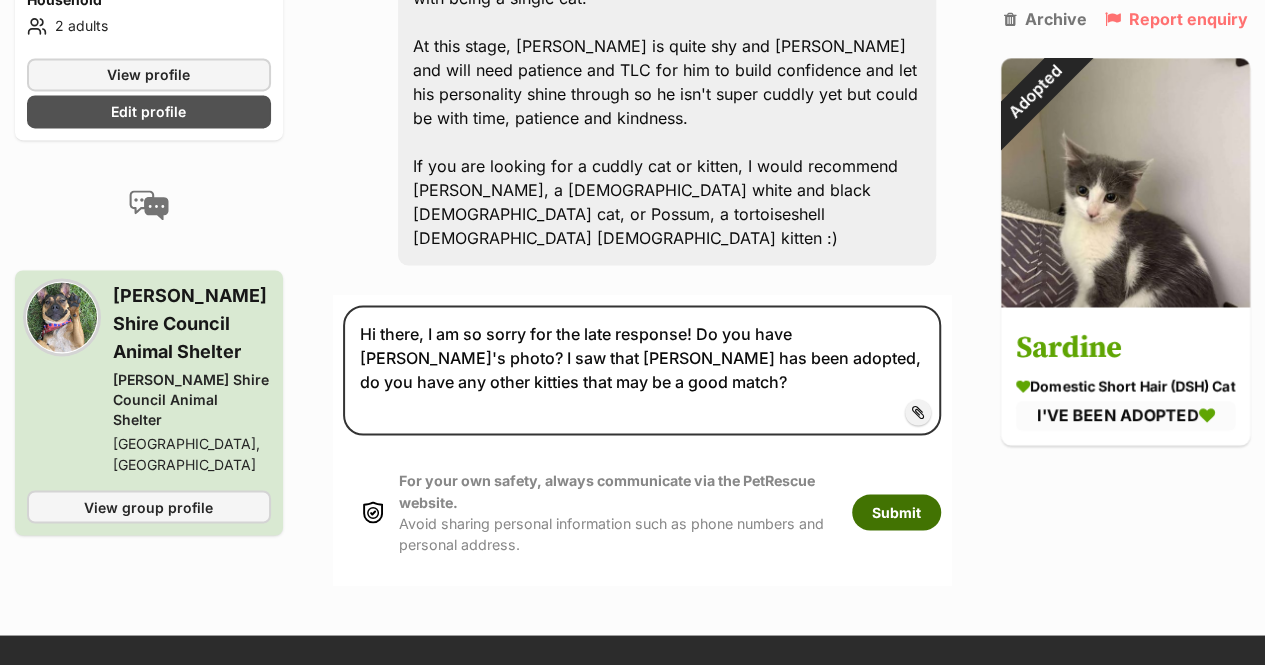 click on "Submit" at bounding box center (896, 512) 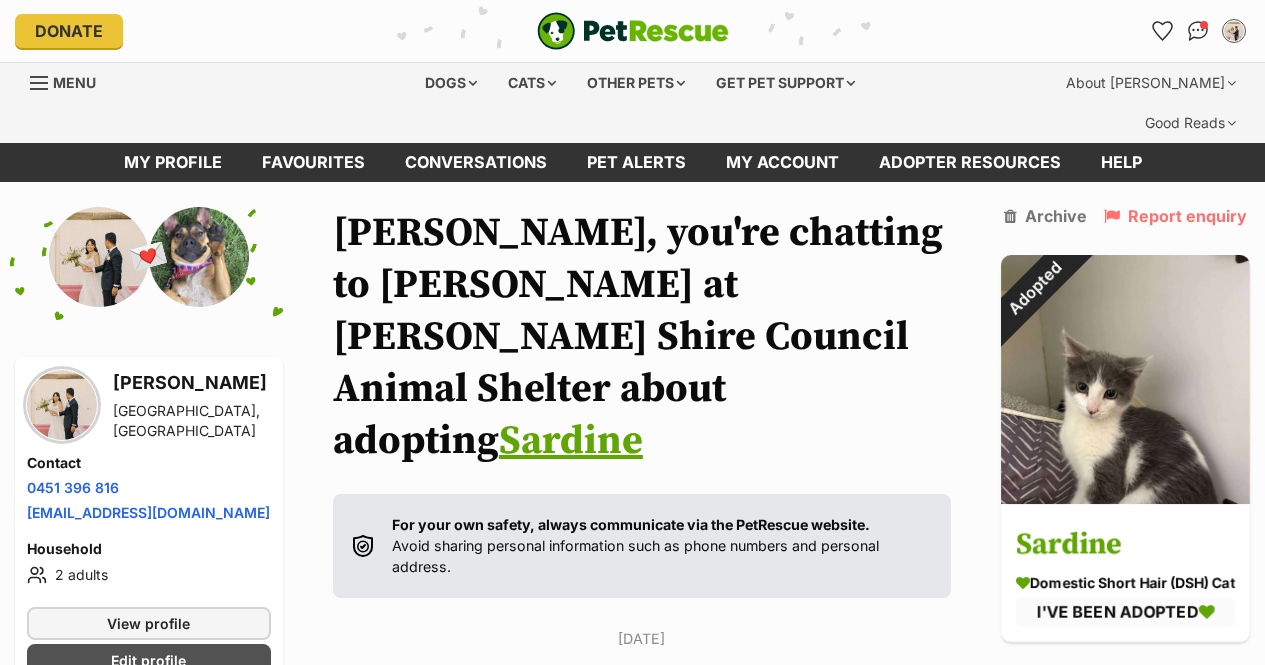 scroll, scrollTop: 690, scrollLeft: 0, axis: vertical 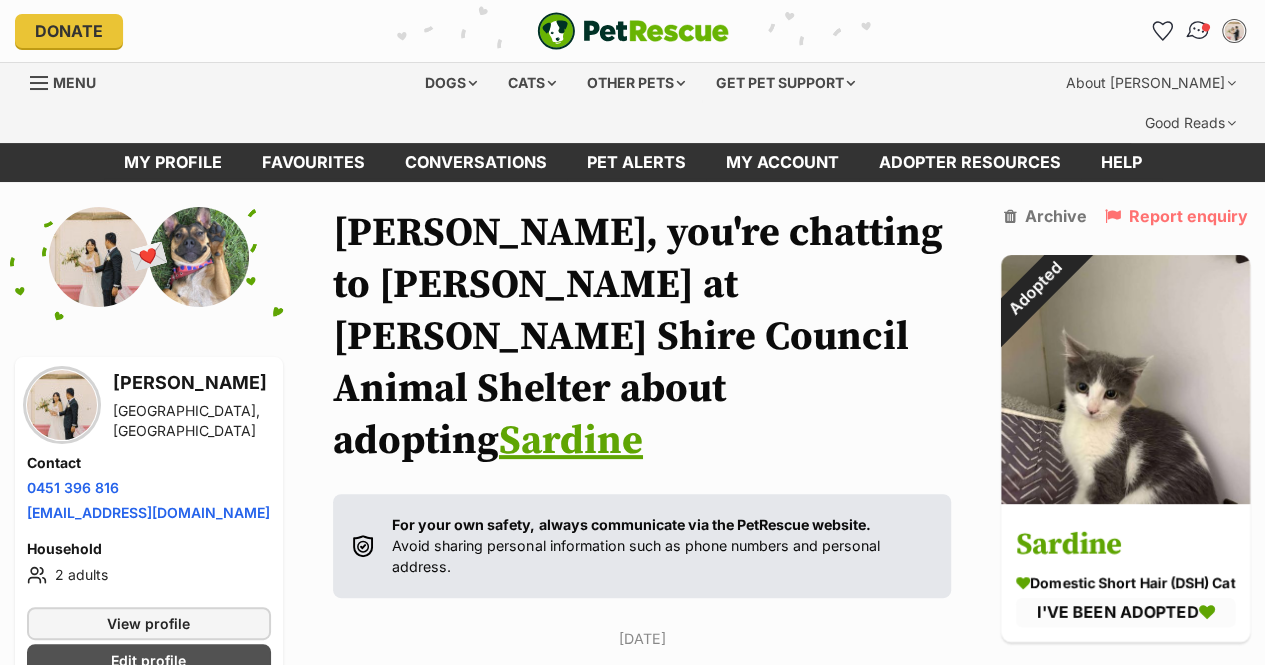 click at bounding box center [1198, 31] 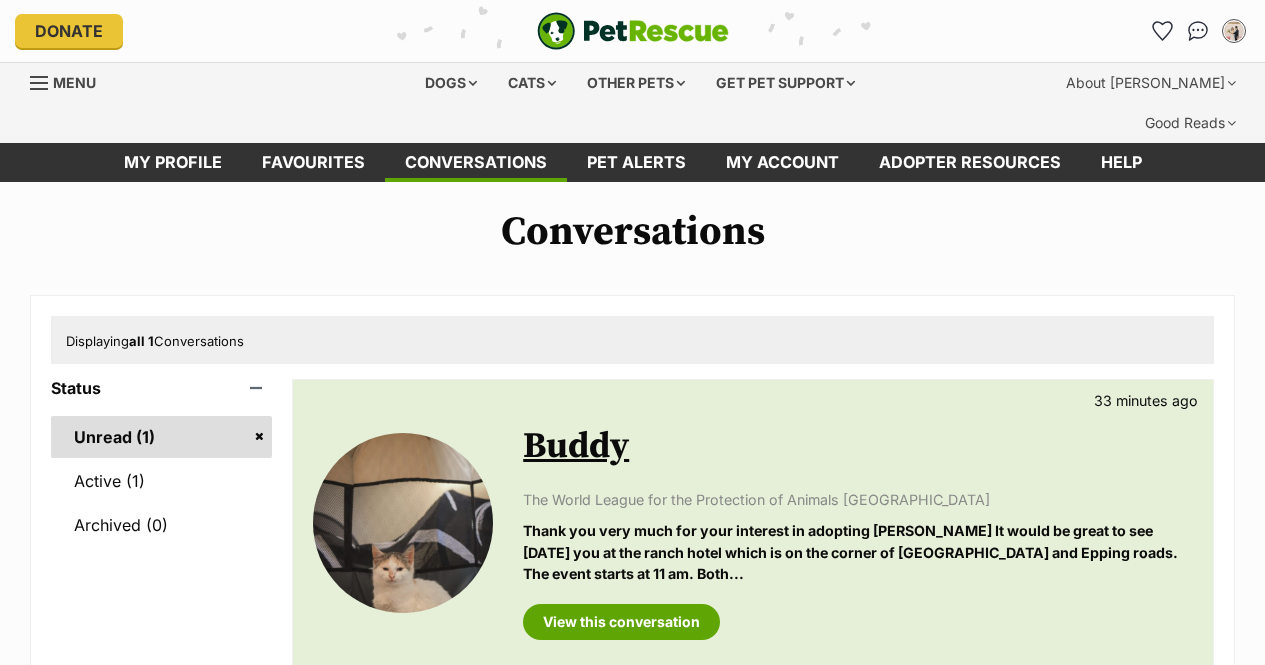 scroll, scrollTop: 0, scrollLeft: 0, axis: both 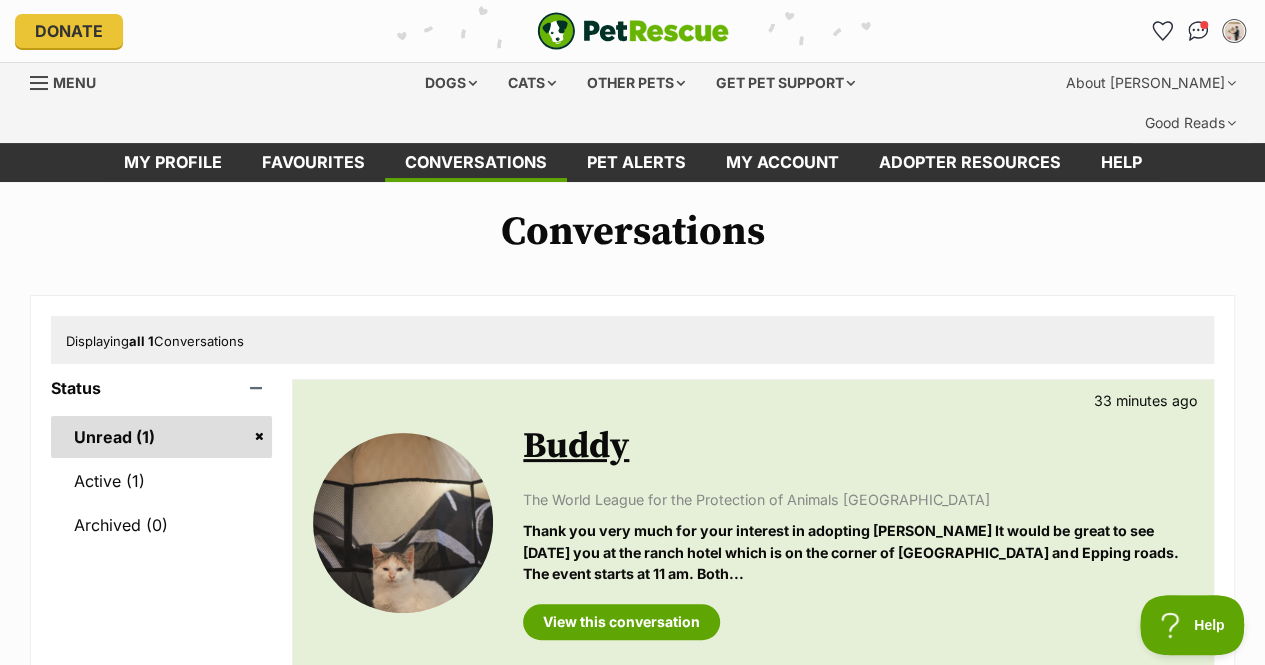 click on "Buddy" at bounding box center (576, 446) 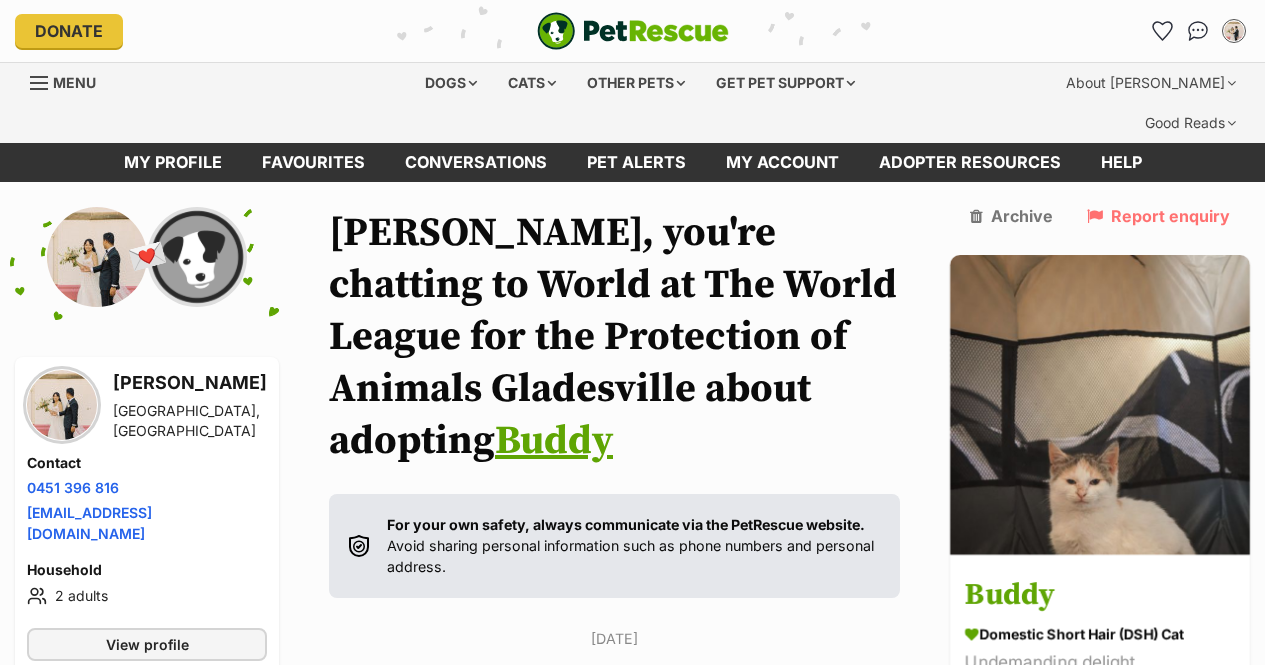 scroll, scrollTop: 7, scrollLeft: 0, axis: vertical 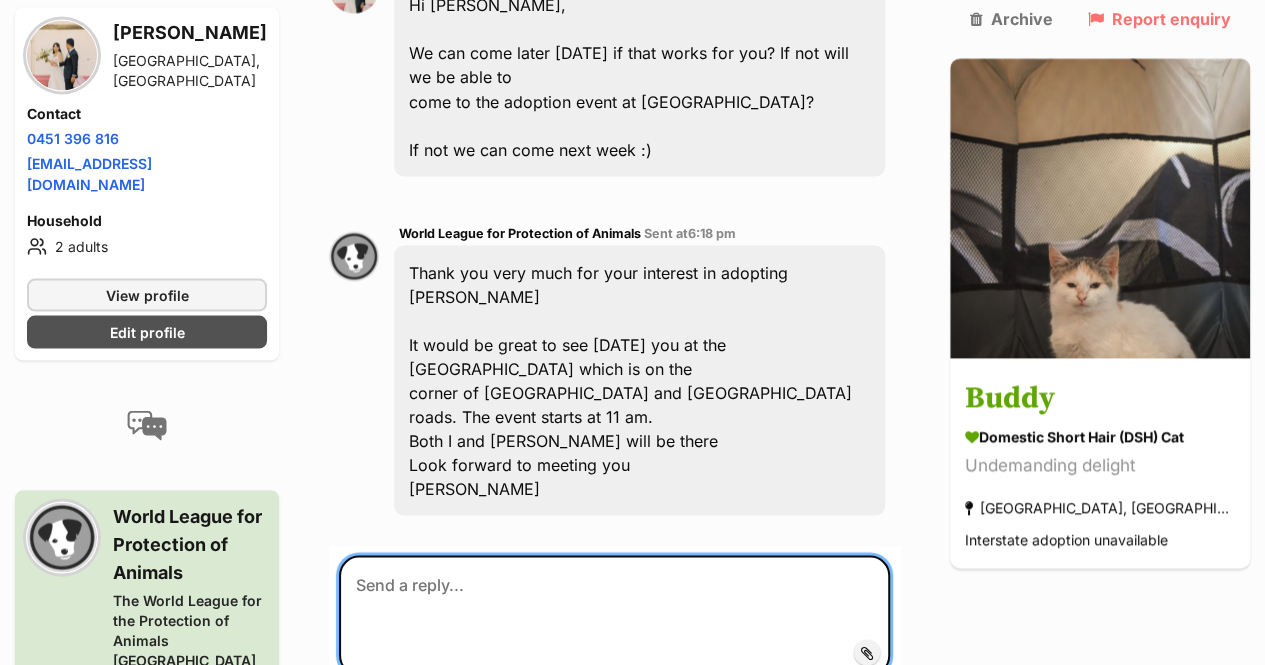click at bounding box center (614, 615) 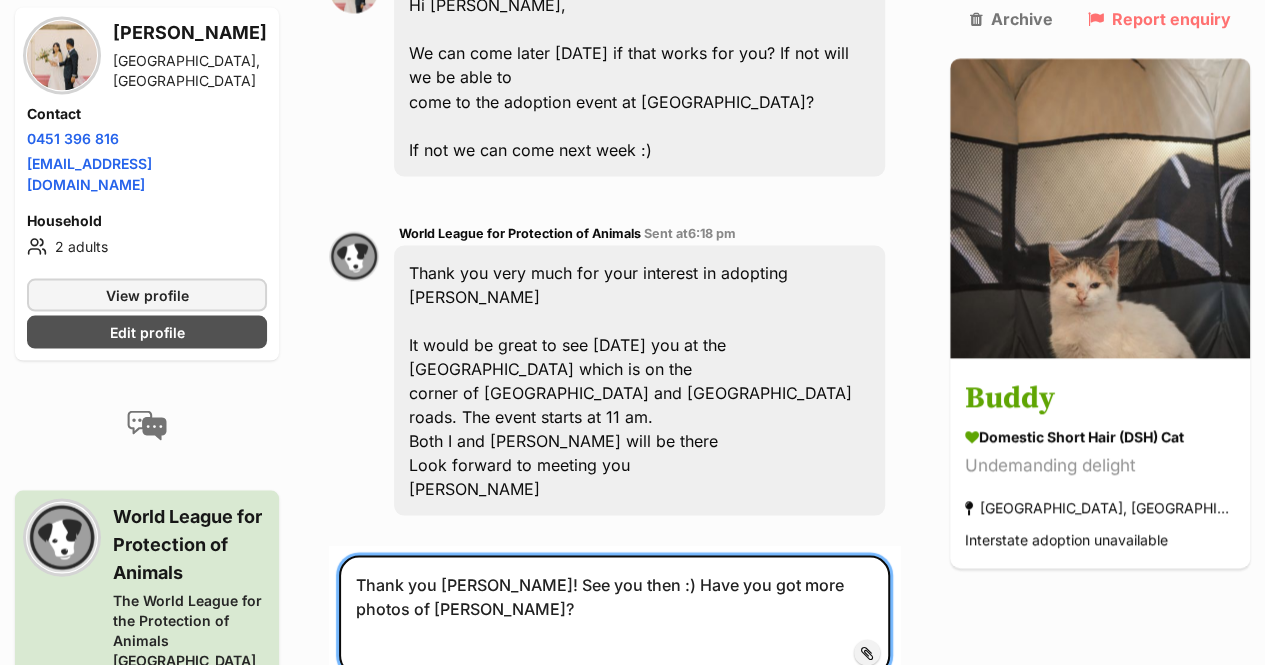 type on "Thank you Anna! See you then :) Have you got more photos of Buddy?" 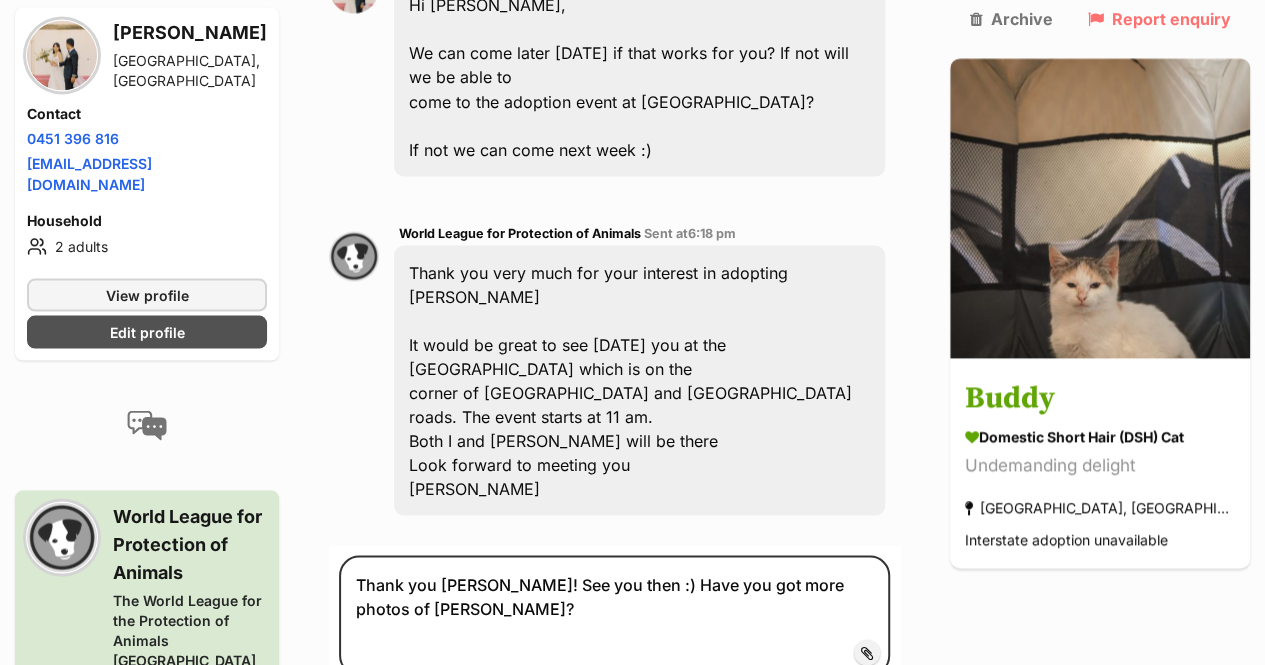 click on "Submit" at bounding box center (845, 752) 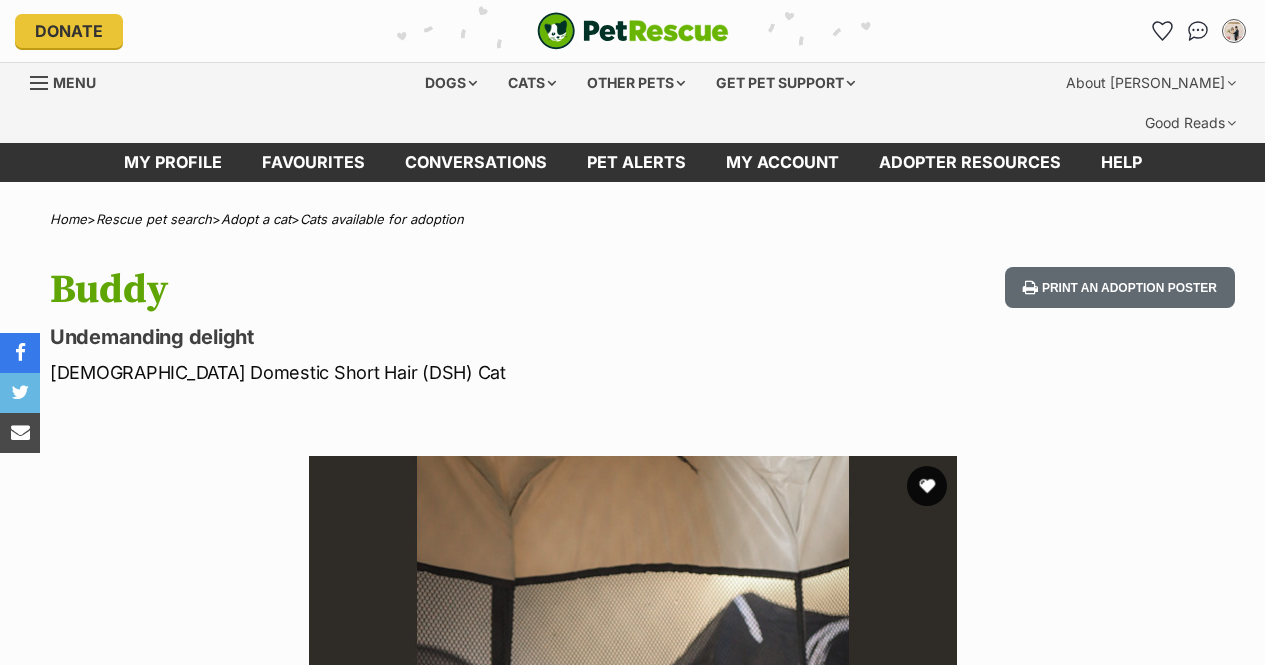 scroll, scrollTop: 0, scrollLeft: 0, axis: both 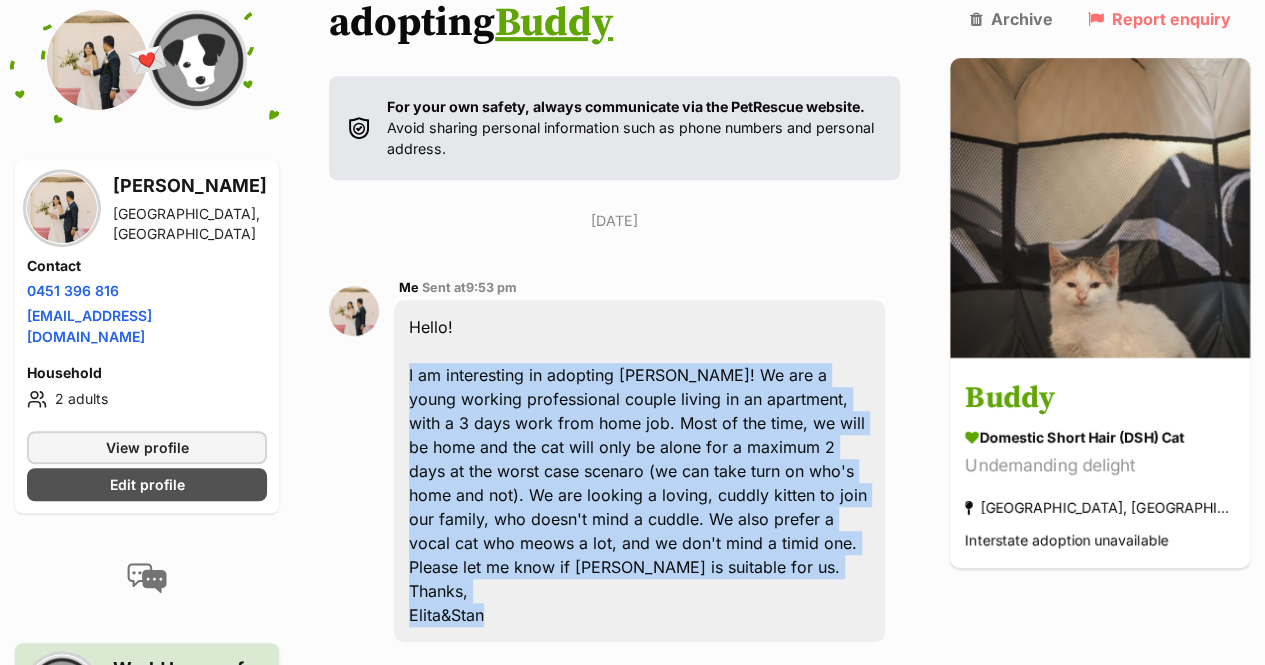 drag, startPoint x: 412, startPoint y: 279, endPoint x: 610, endPoint y: 516, distance: 308.8252 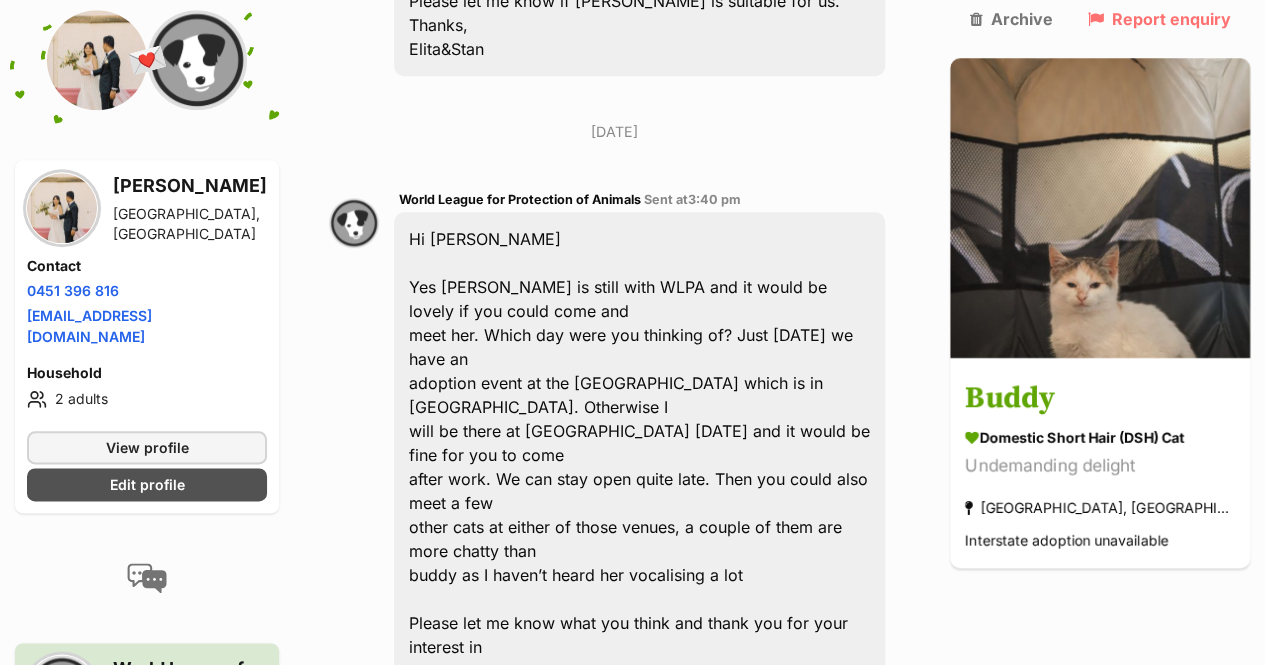 click on "World League for Protection of Animals" at bounding box center (520, 199) 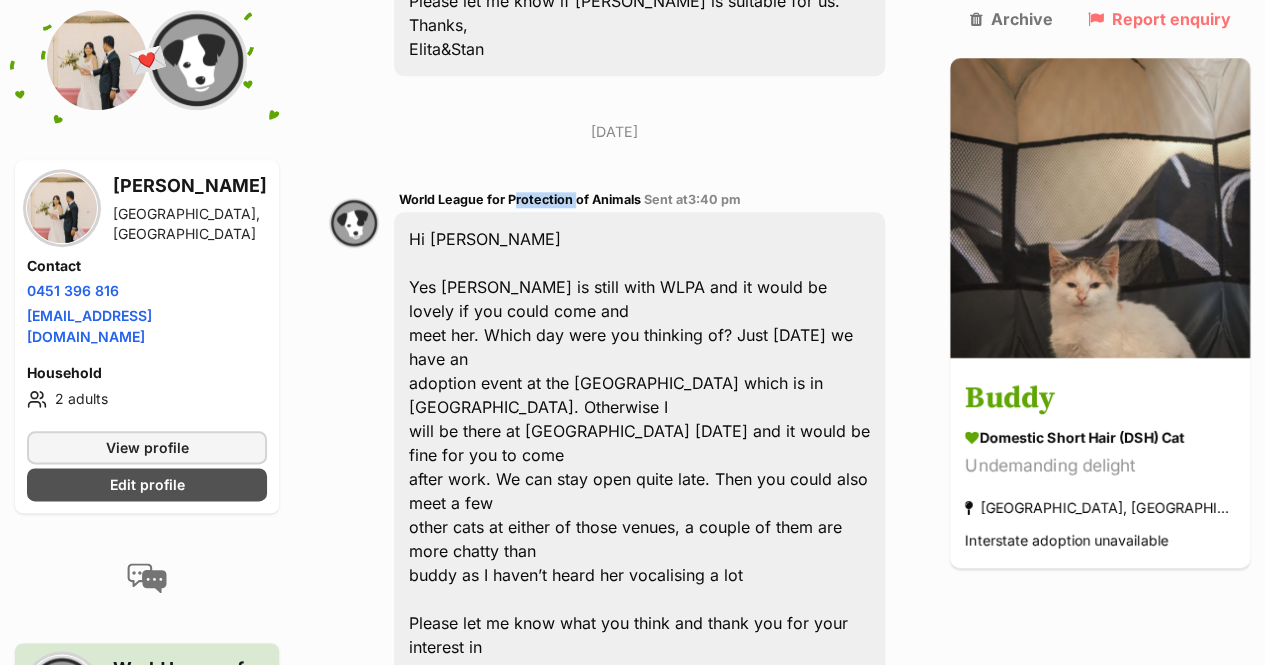 click on "World League for Protection of Animals" at bounding box center (520, 199) 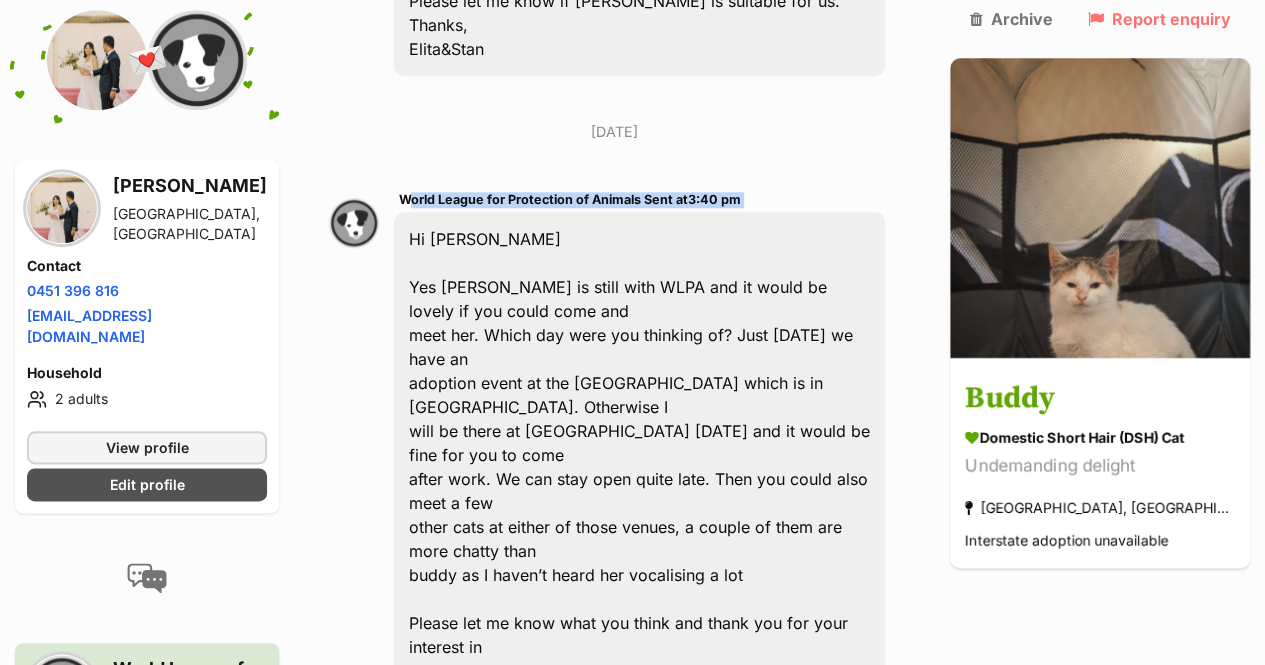 click on "World League for Protection of Animals" at bounding box center [520, 199] 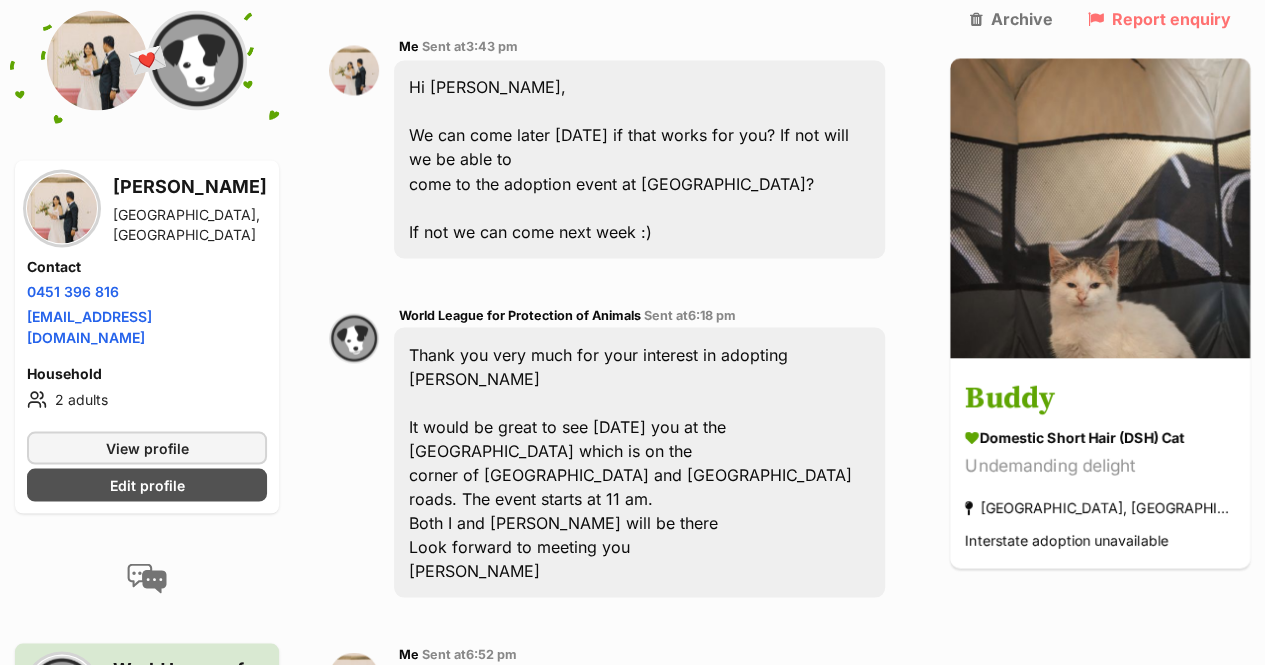 scroll, scrollTop: 1862, scrollLeft: 0, axis: vertical 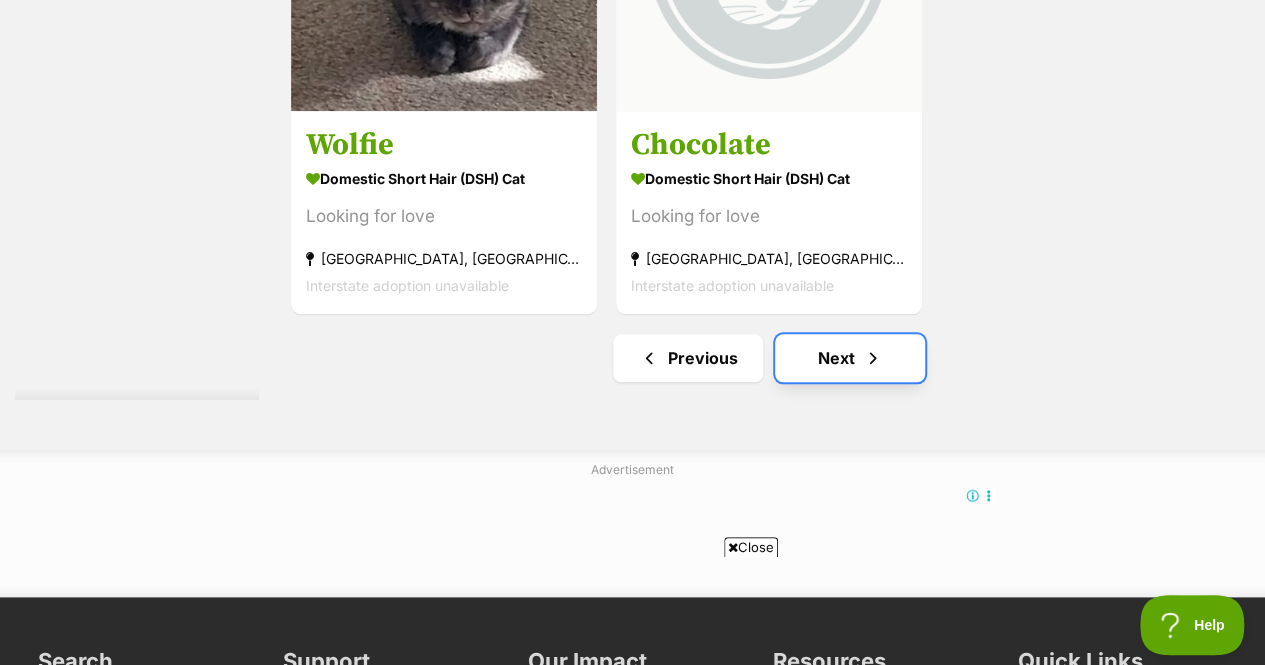 click on "Next" at bounding box center [850, 358] 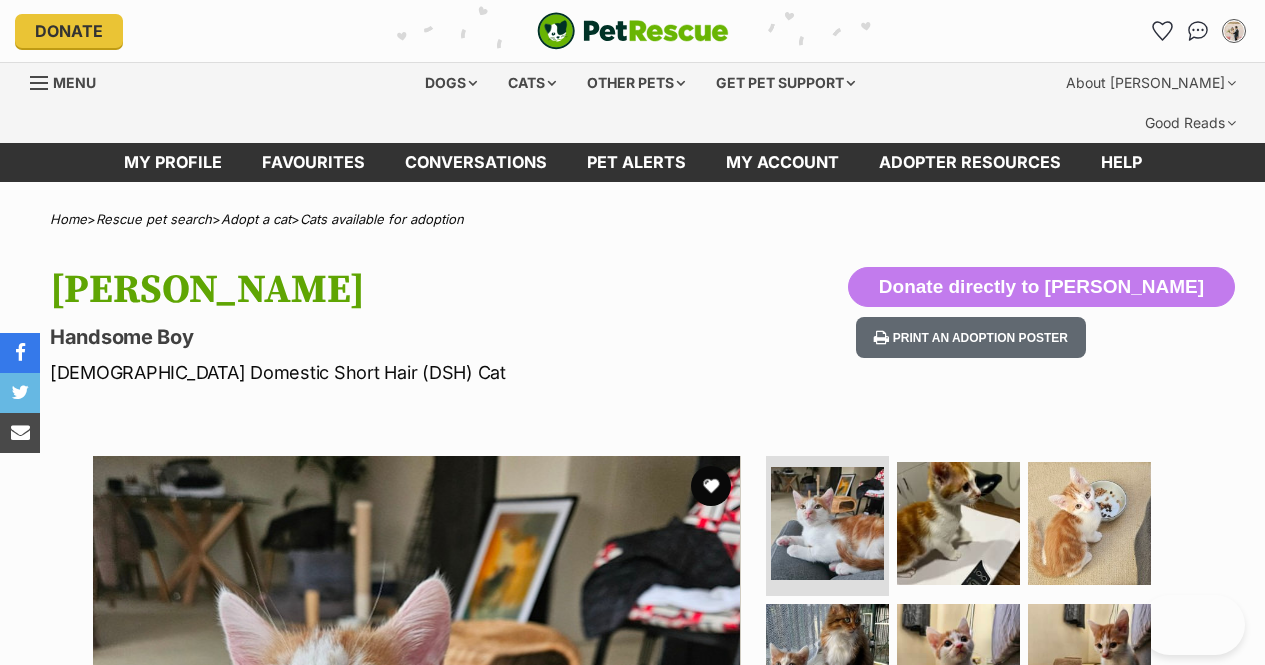 scroll, scrollTop: 0, scrollLeft: 0, axis: both 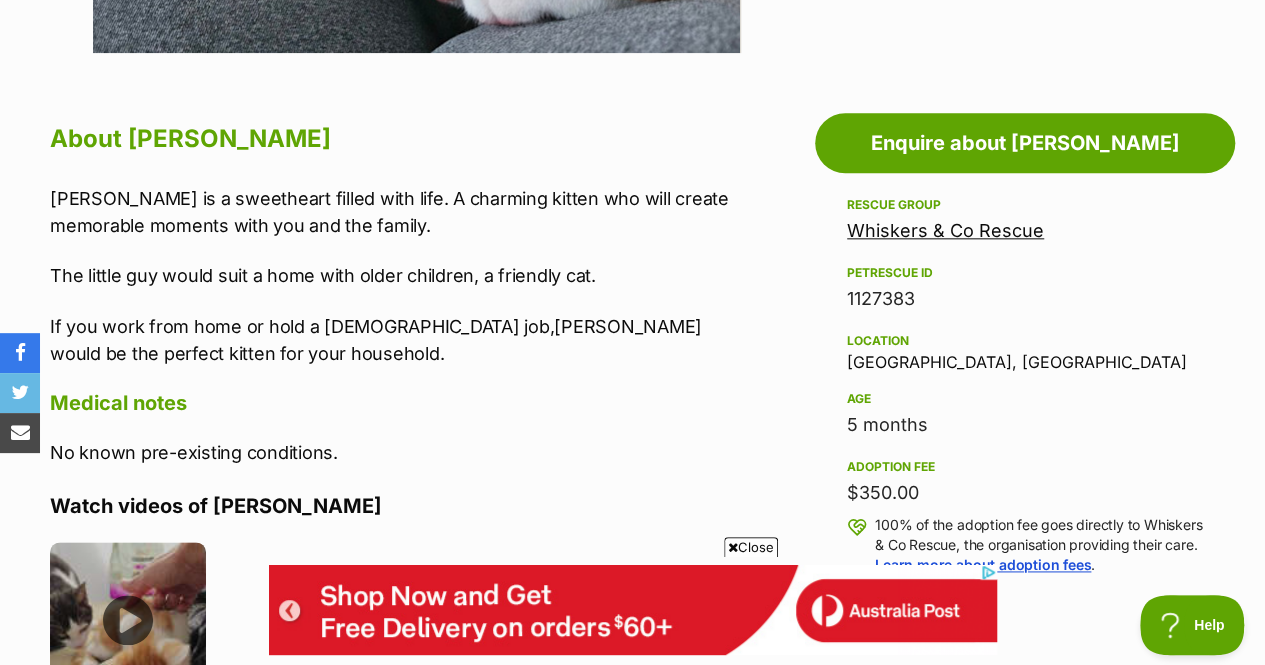 click at bounding box center [128, 620] 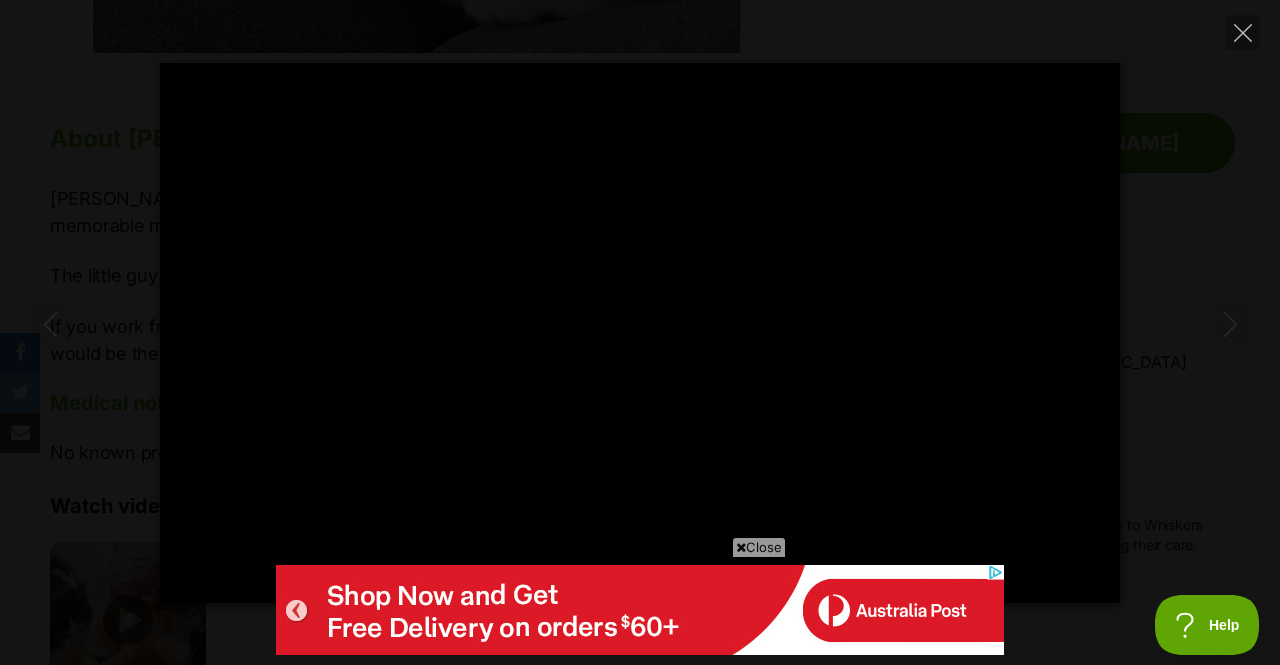 scroll, scrollTop: 0, scrollLeft: 0, axis: both 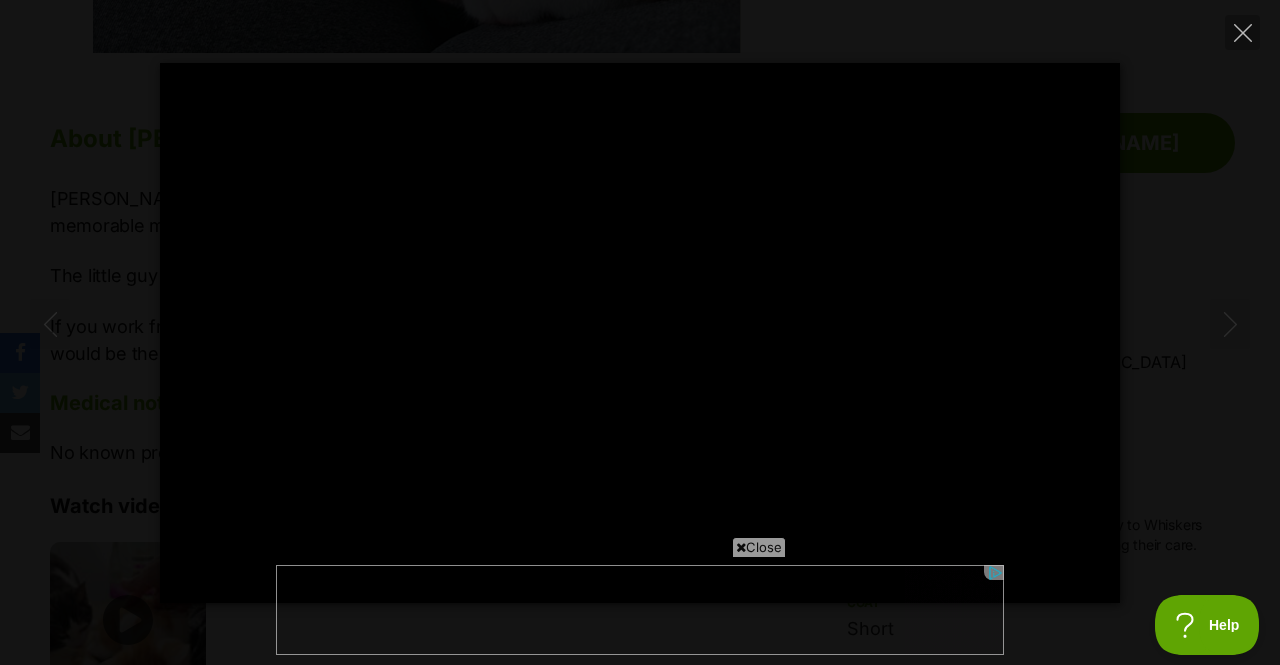 type on "100" 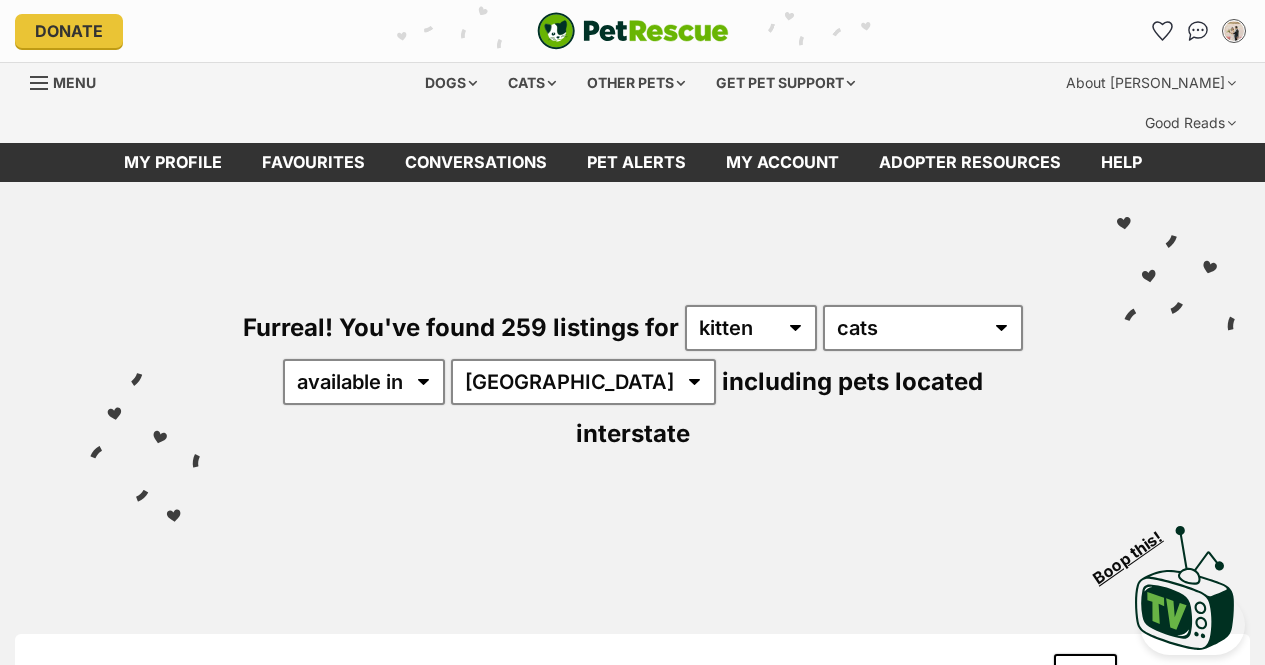 scroll, scrollTop: 0, scrollLeft: 0, axis: both 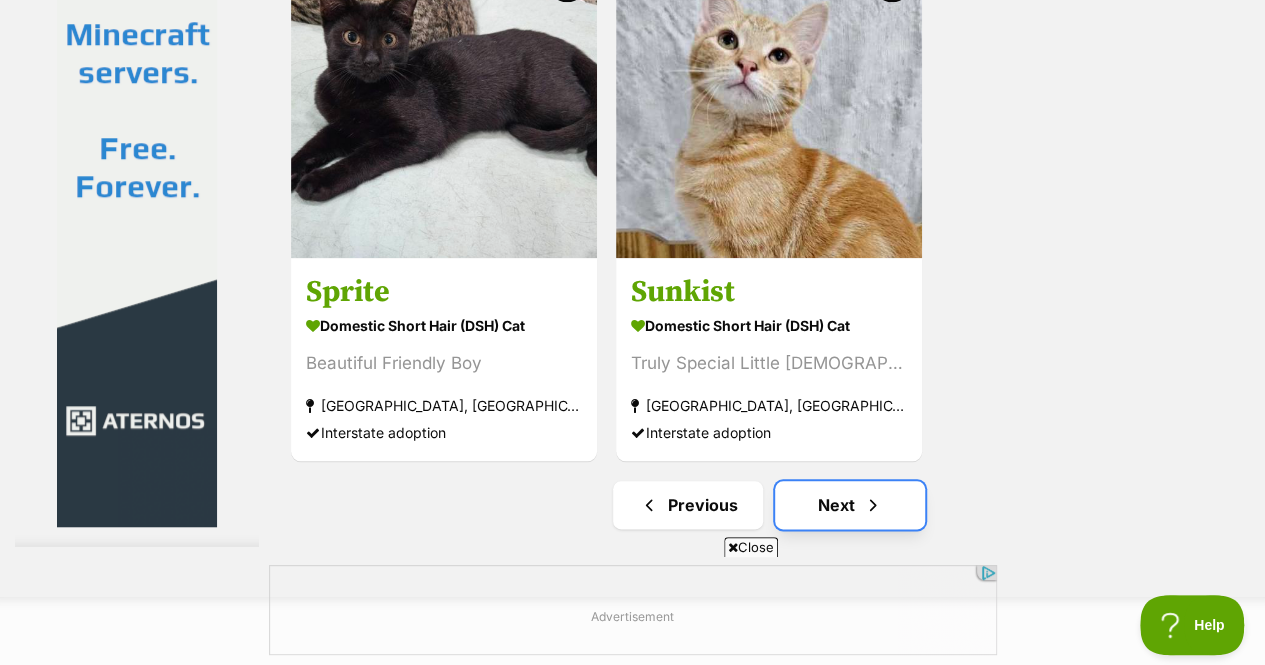 click on "Next" at bounding box center [850, 505] 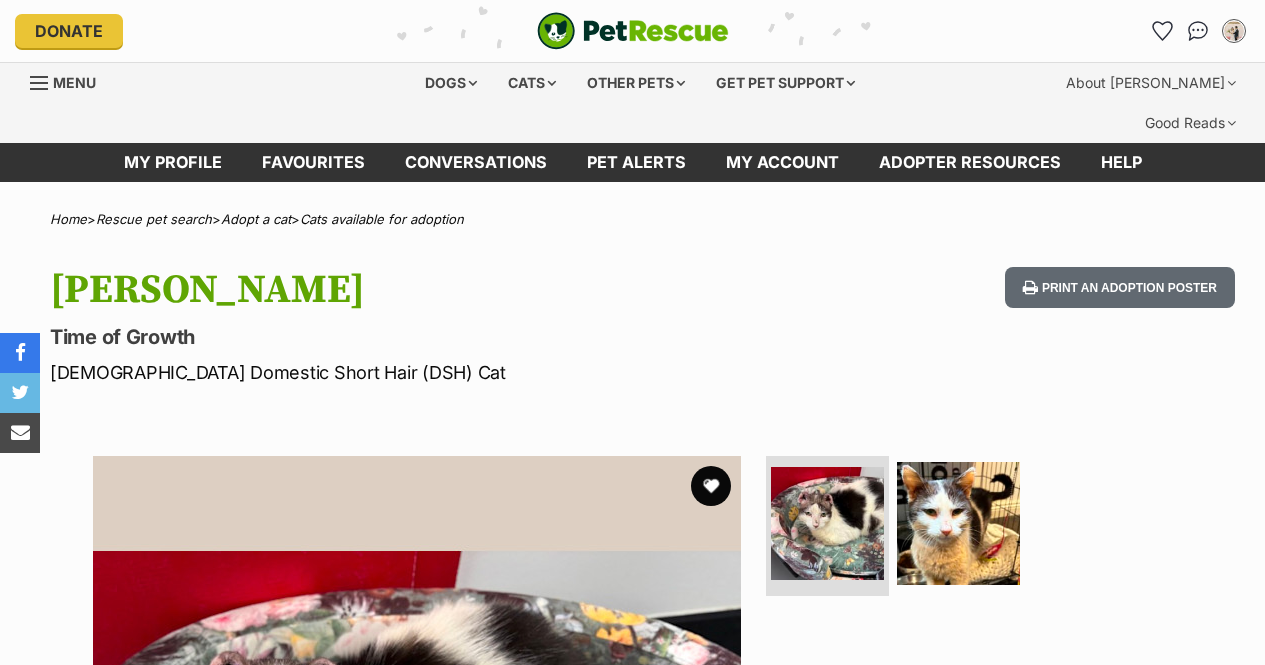 scroll, scrollTop: 0, scrollLeft: 0, axis: both 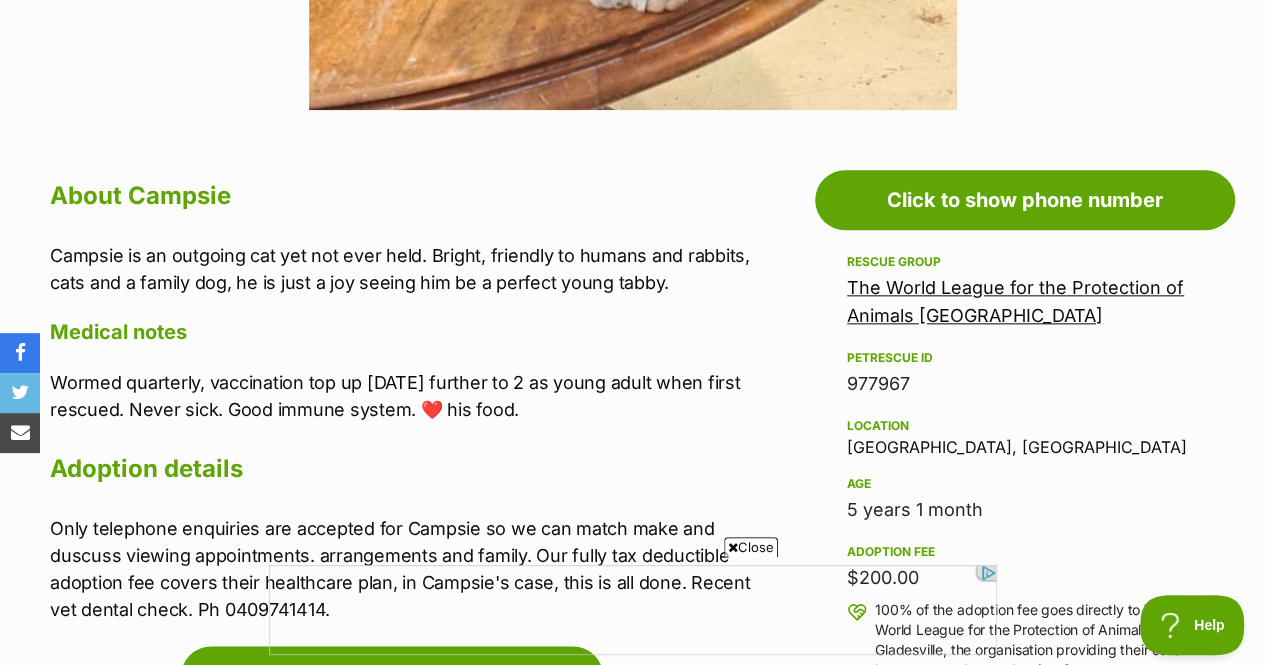click on "Home
>
Rescue pet search
>
Adopt a cat
>
Cats available for adoption
[GEOGRAPHIC_DATA]
Jolly handsome, super fri
[DEMOGRAPHIC_DATA] Domestic Short Hair Cat
Print an adoption poster
Available
1
of 1 images
Next Prev 1
Advertisement
Adoption information
I've been adopted!
This pet is no longer available
On Hold
Click to show phone number
[PHONE_NUMBER]
Find available pets like this!
Rescue group
The World League for the Protection of Animals [GEOGRAPHIC_DATA]
PetRescue ID
977967
Location
[GEOGRAPHIC_DATA], [GEOGRAPHIC_DATA]
Age
[DEMOGRAPHIC_DATA] years 1 month
Adoption fee
$200.00
100% of the adoption fee goes directly to The World League for the Protection of Animals Gladesville, the organisation providing their care.
Learn more about adoption fees .
Coat
Short
Microchip number
991000786432555
251000089" at bounding box center (632, 821) 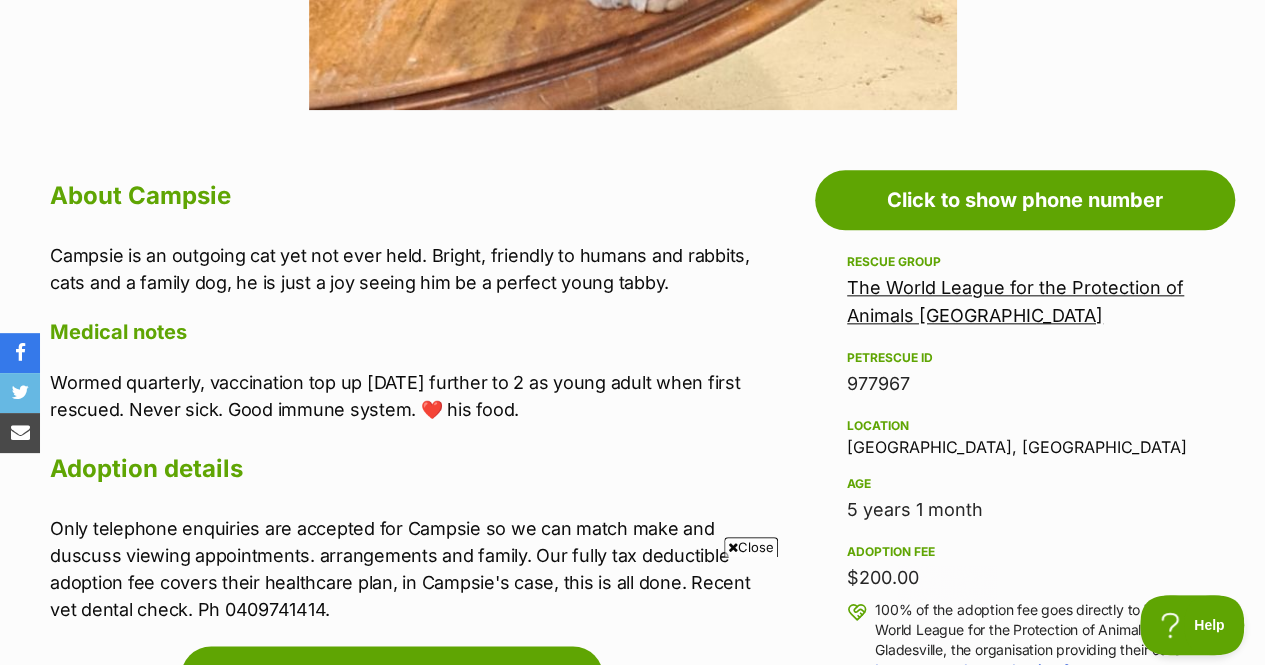 scroll, scrollTop: 0, scrollLeft: 0, axis: both 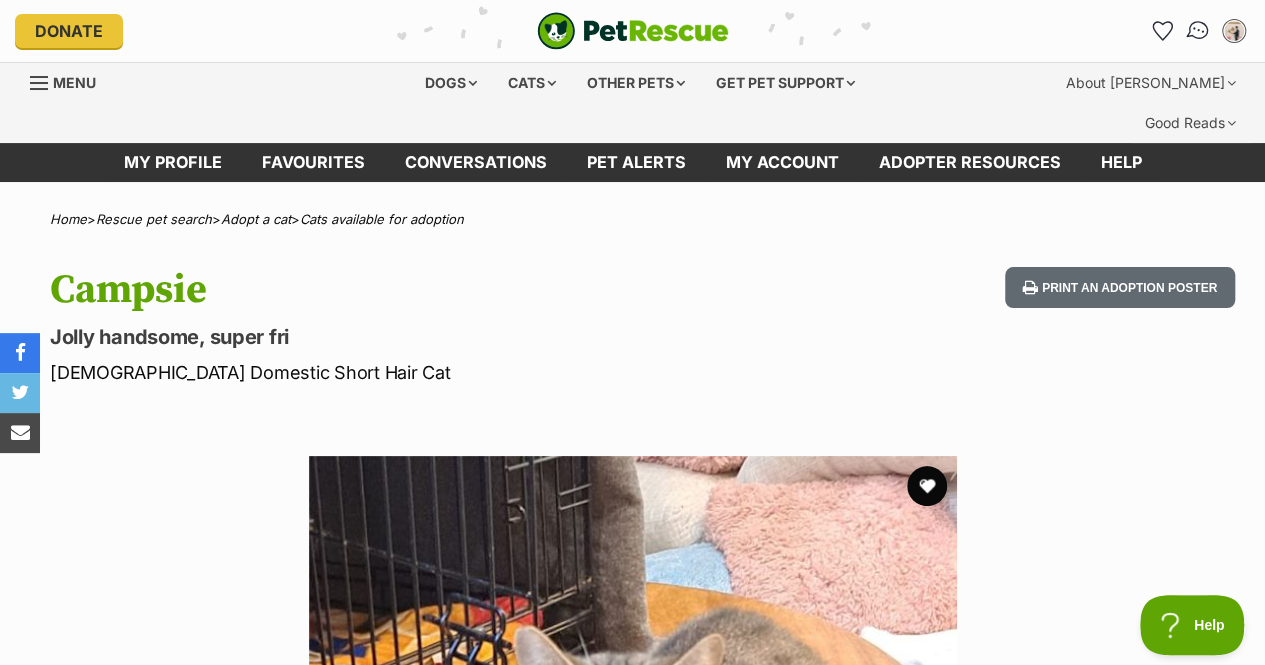 drag, startPoint x: 1204, startPoint y: 10, endPoint x: 1192, endPoint y: 37, distance: 29.546574 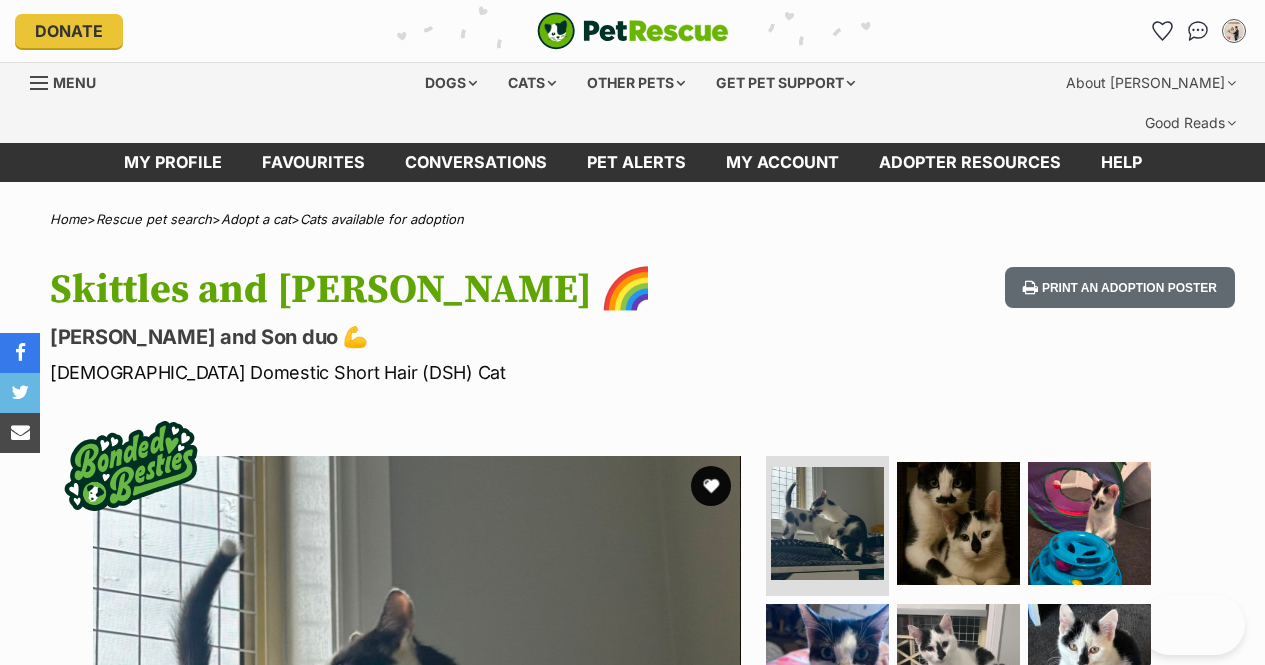 scroll, scrollTop: 0, scrollLeft: 0, axis: both 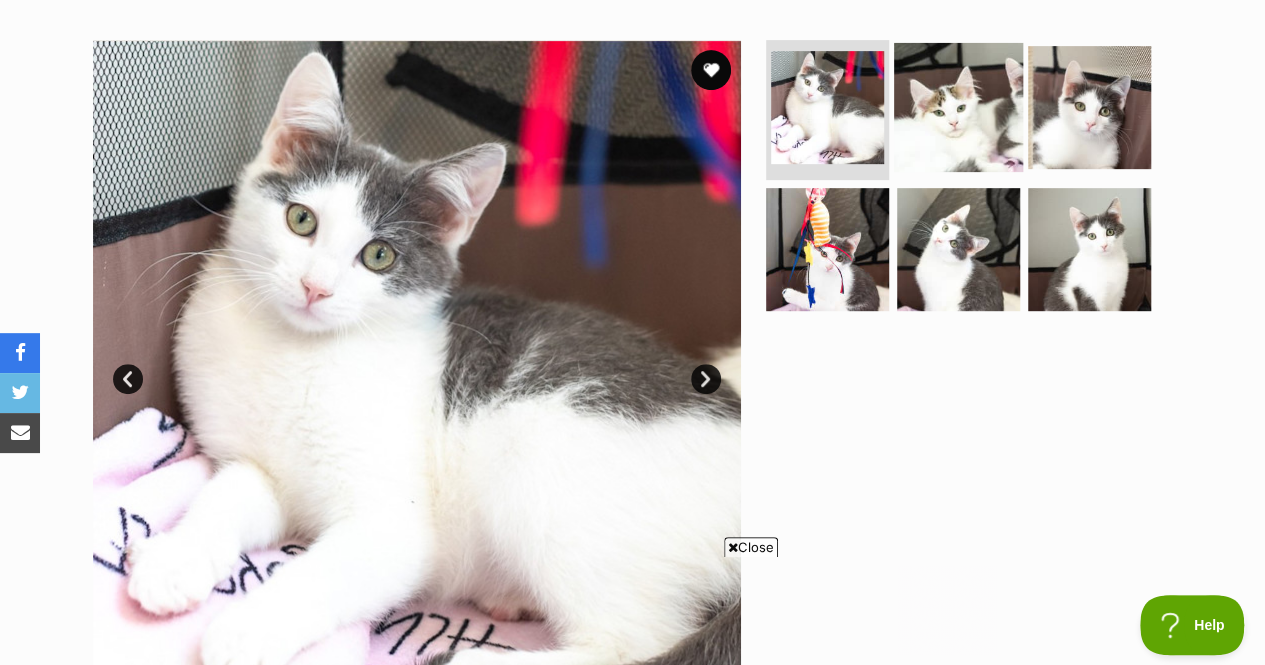 click at bounding box center (958, 107) 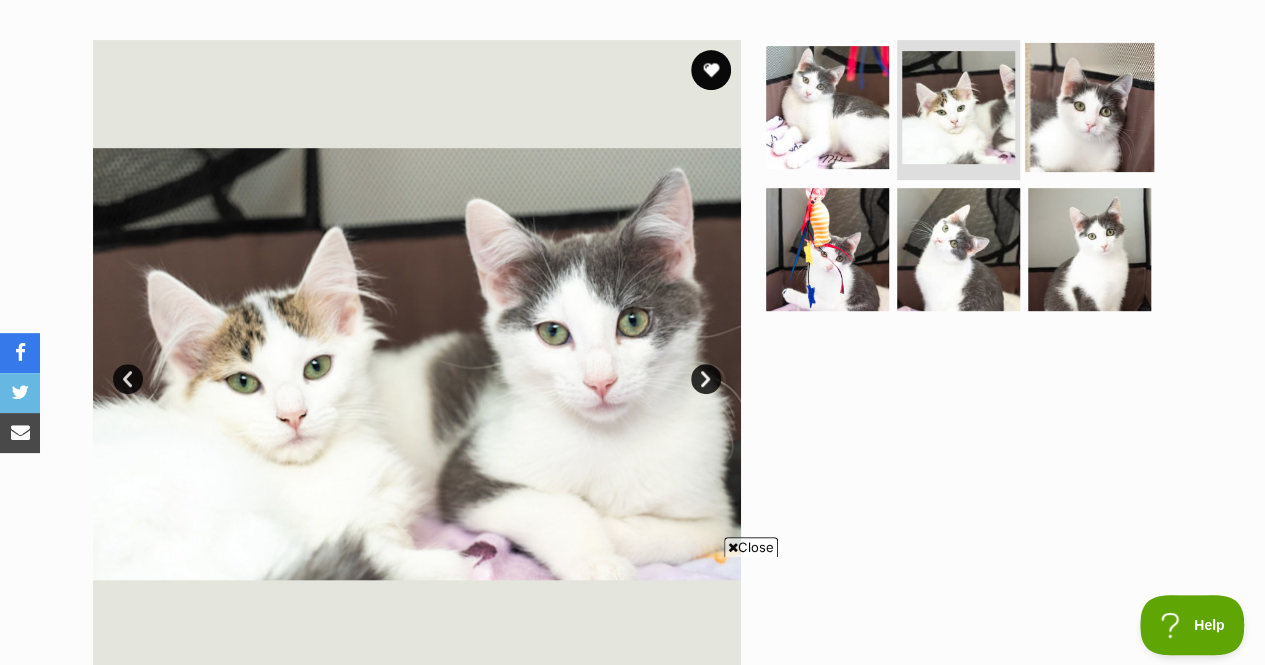 scroll, scrollTop: 0, scrollLeft: 0, axis: both 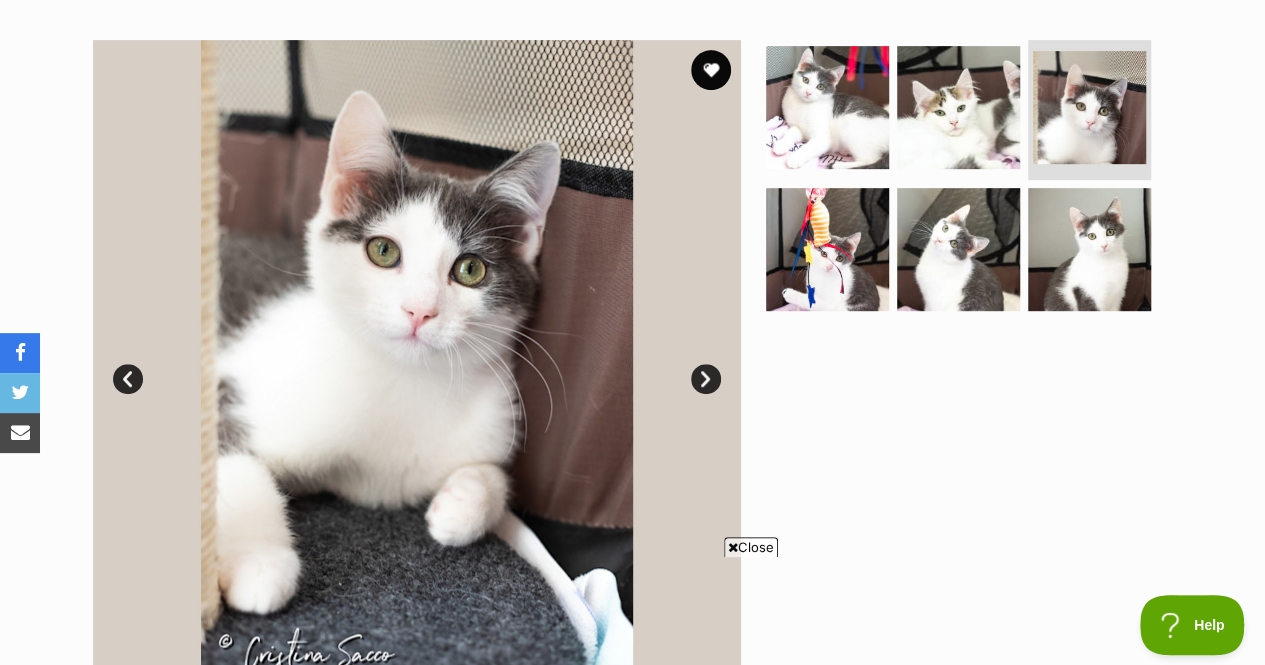 click at bounding box center (967, 182) 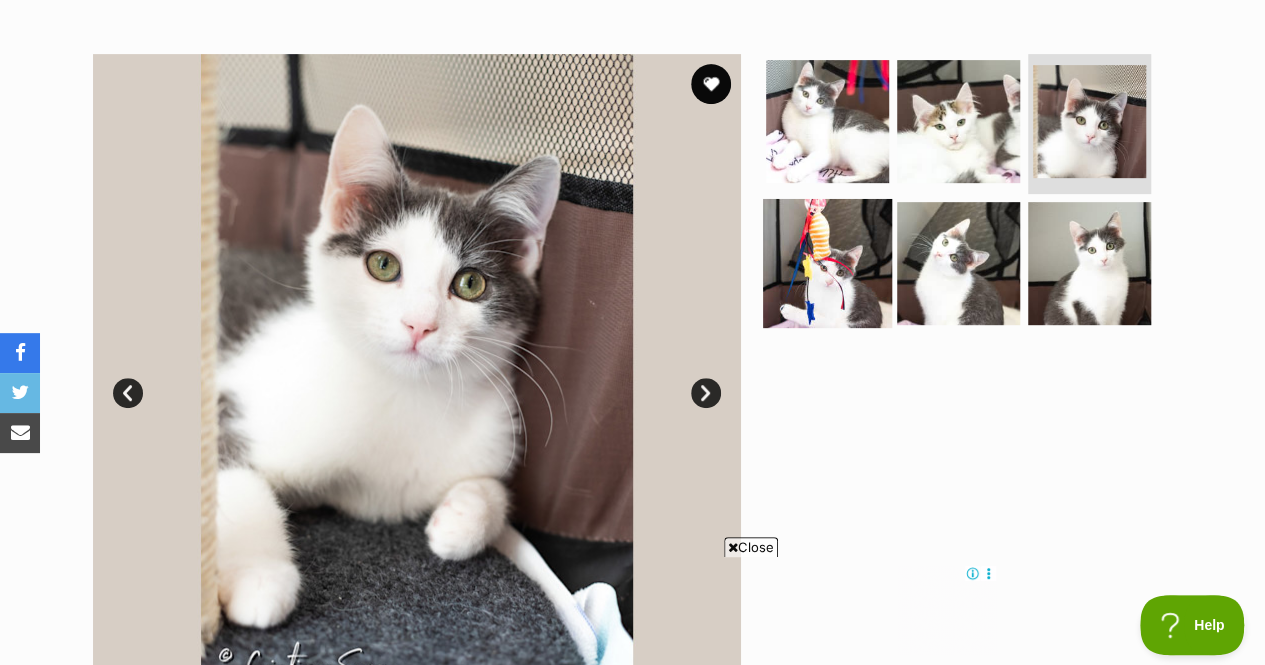 scroll, scrollTop: 401, scrollLeft: 0, axis: vertical 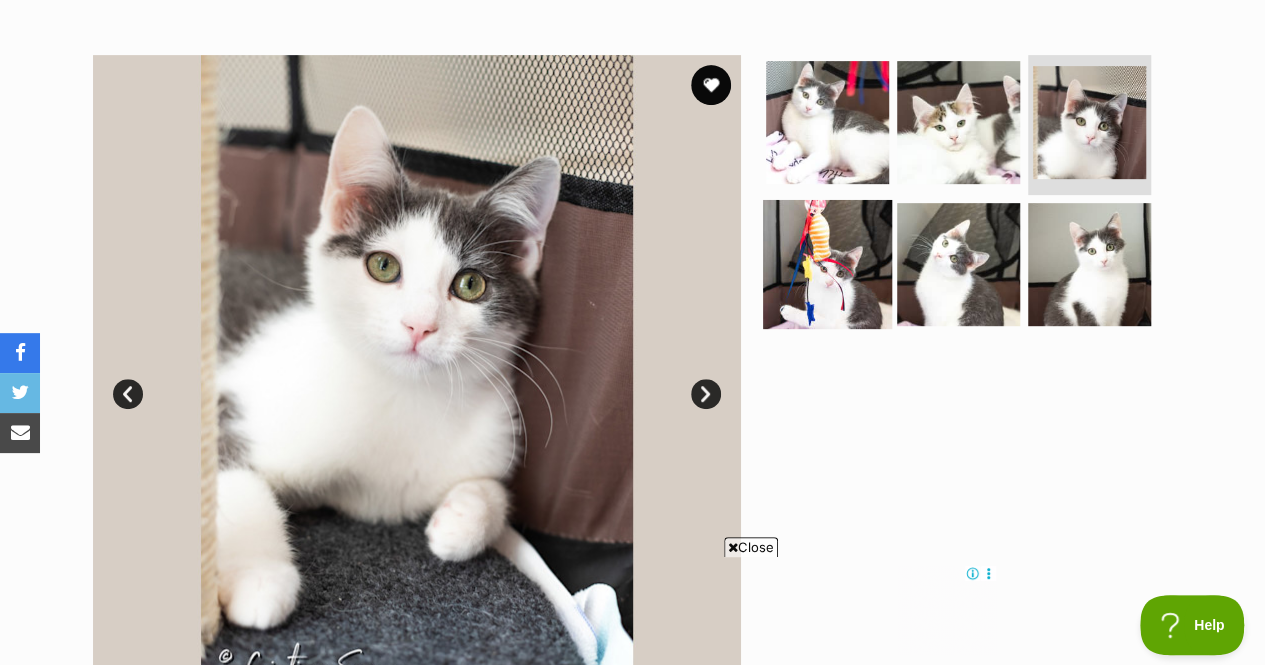 click at bounding box center (827, 263) 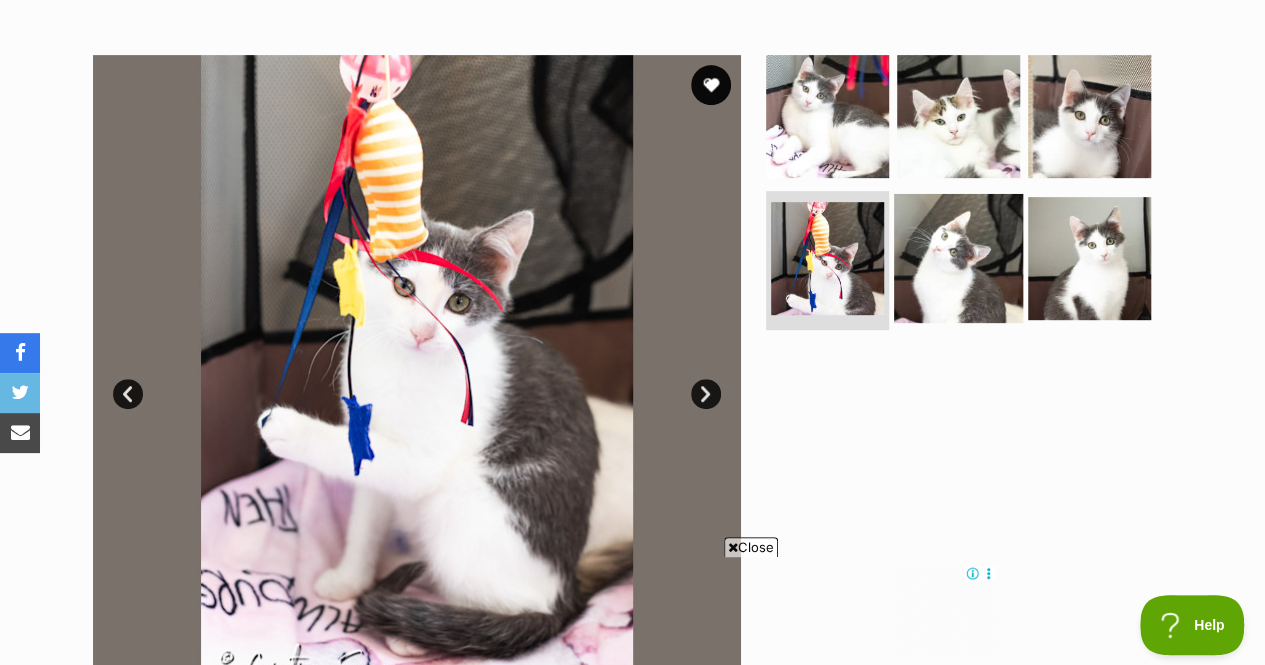 click at bounding box center (958, 257) 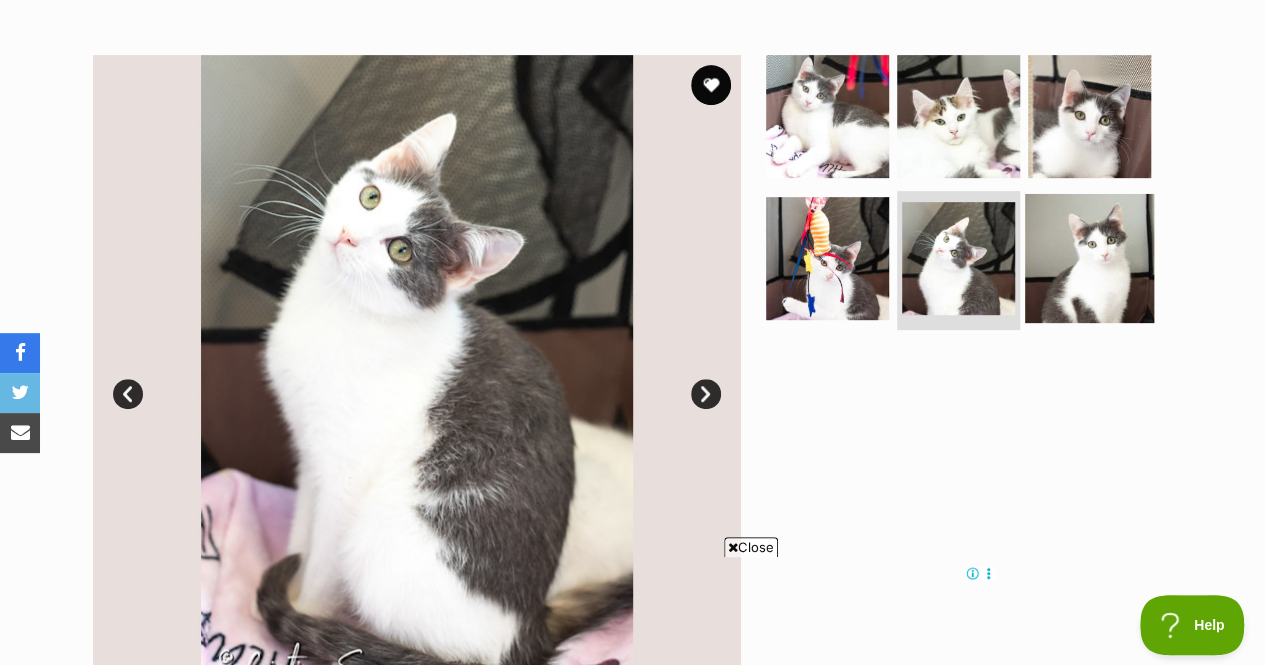 click at bounding box center [1089, 257] 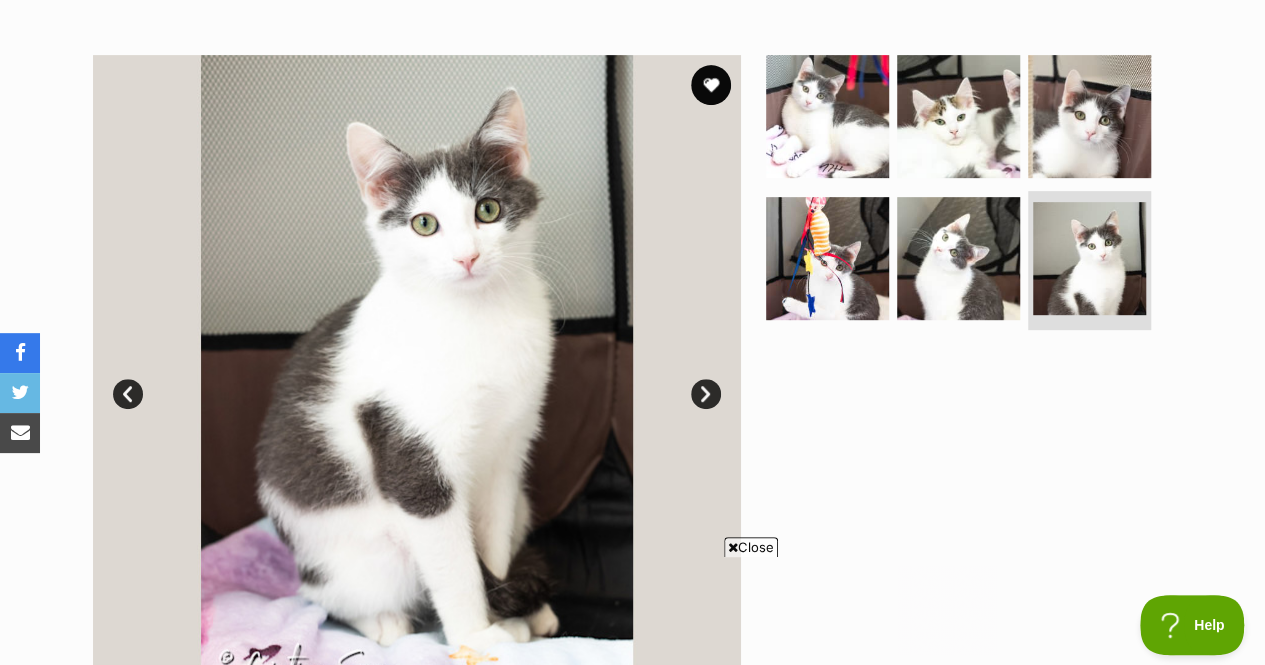 scroll, scrollTop: 0, scrollLeft: 0, axis: both 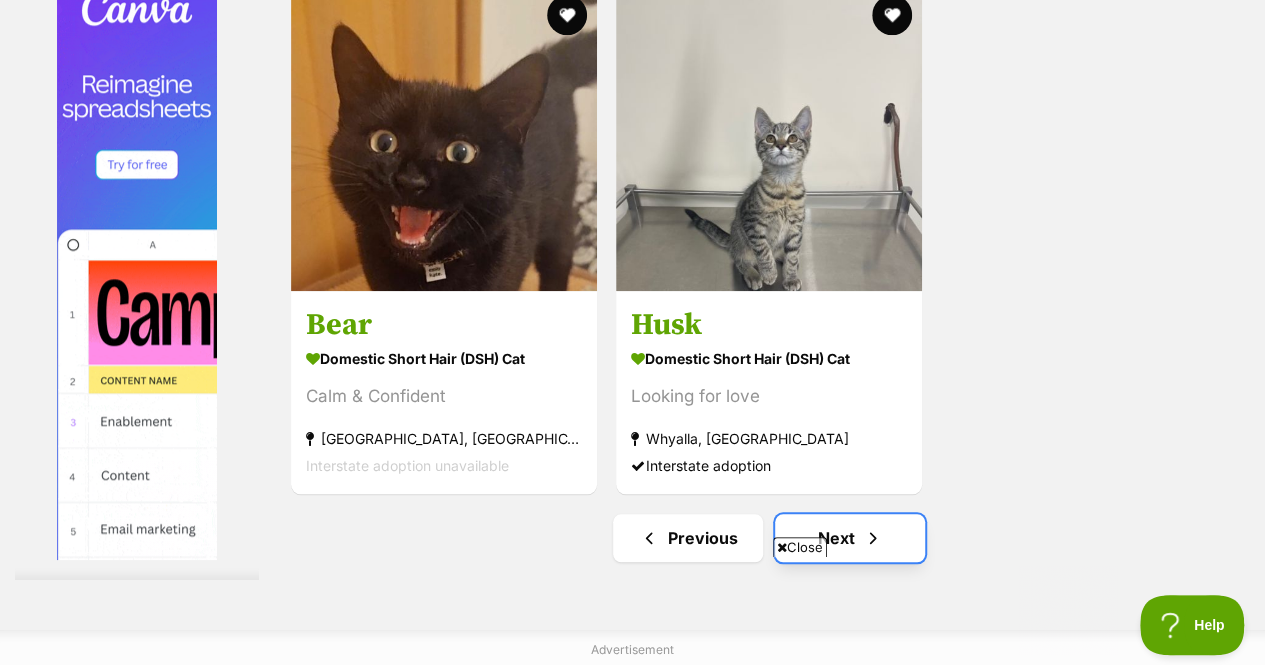 click on "Next" at bounding box center [850, 538] 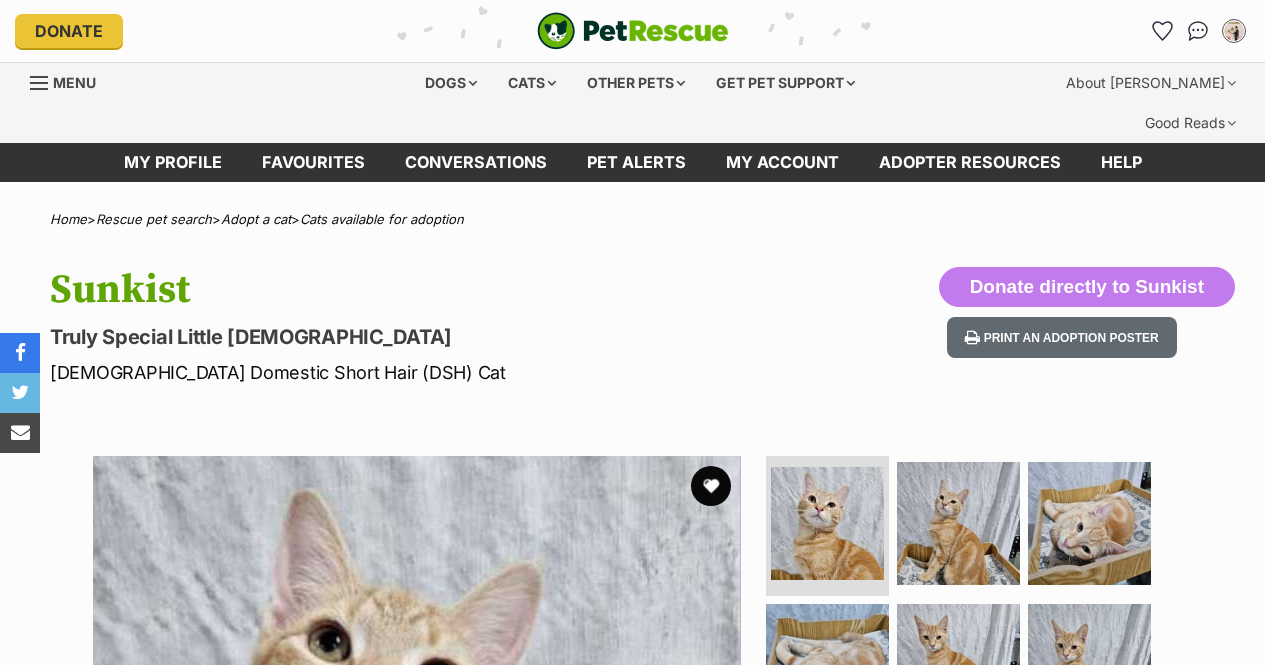scroll, scrollTop: 0, scrollLeft: 0, axis: both 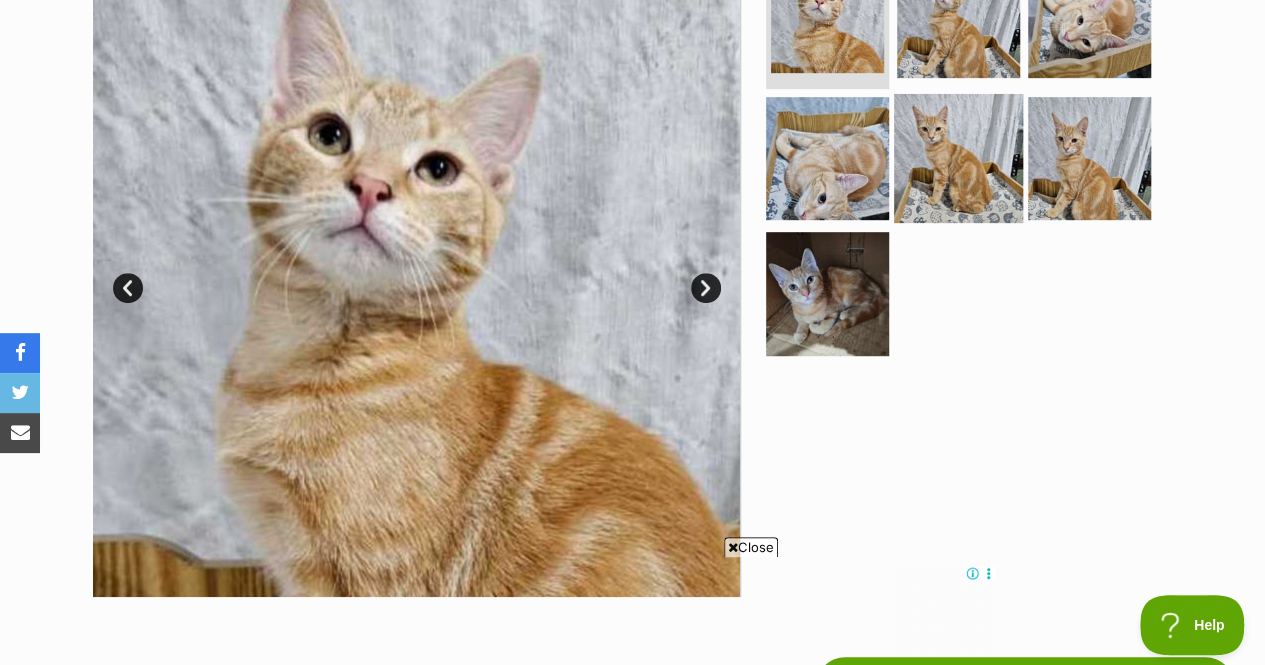 click at bounding box center [958, 157] 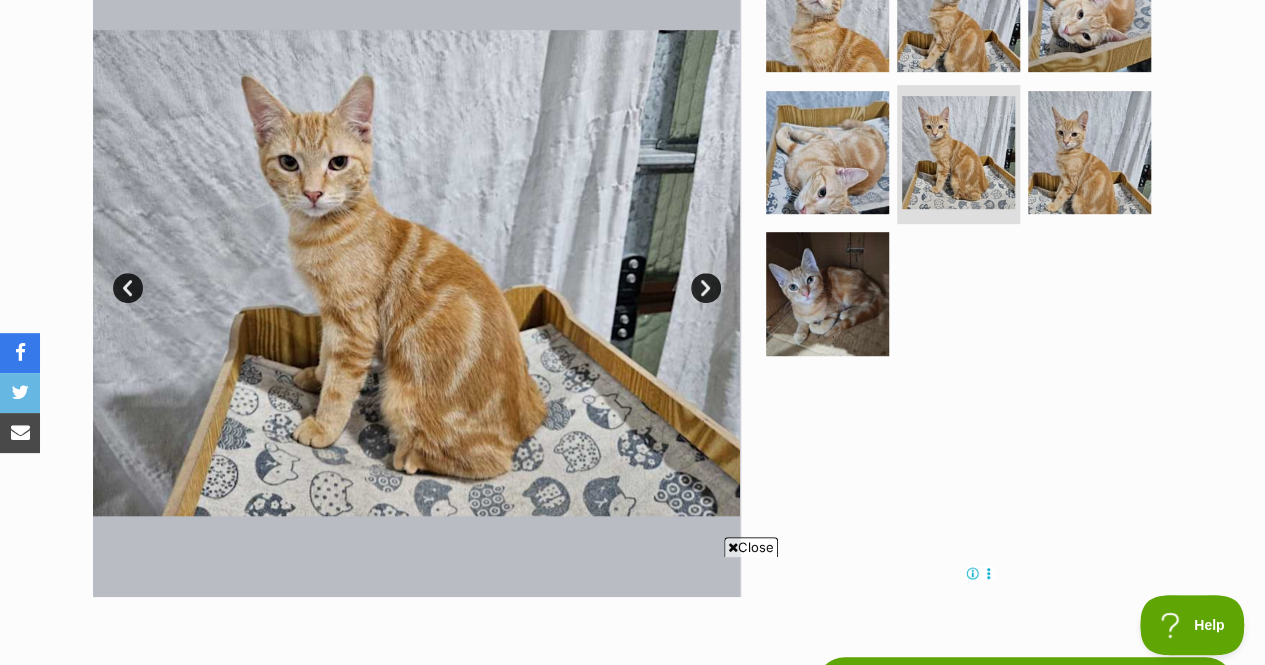 scroll, scrollTop: 0, scrollLeft: 0, axis: both 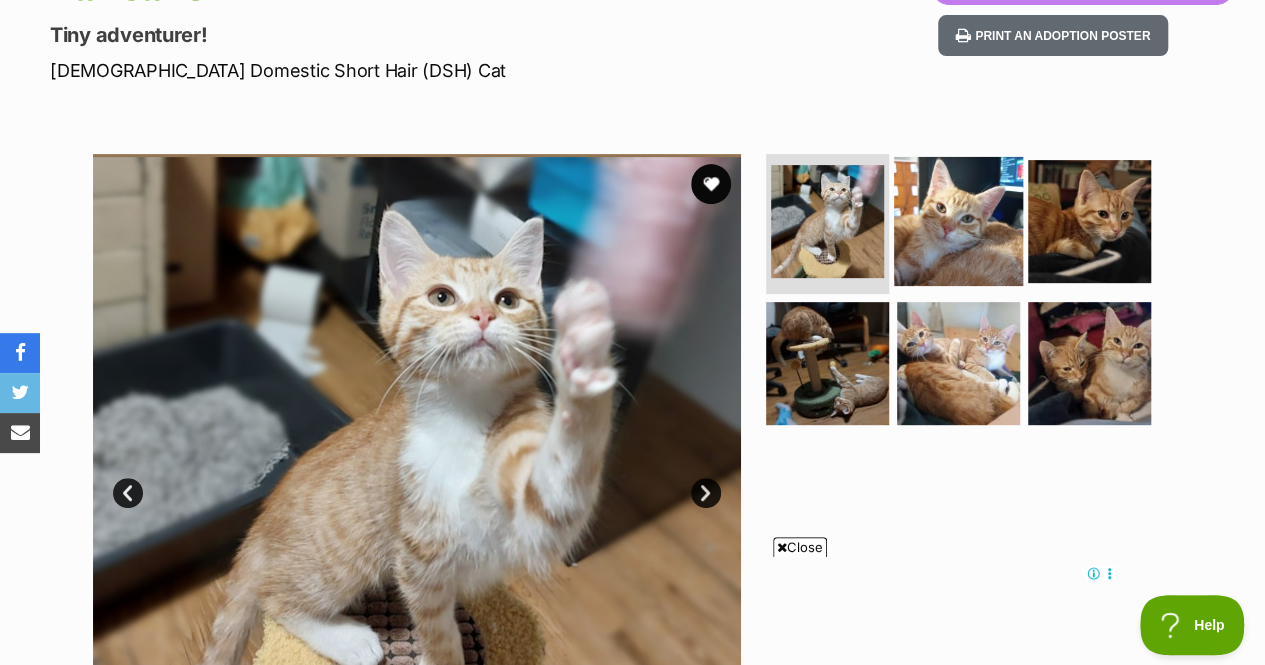 click at bounding box center [958, 221] 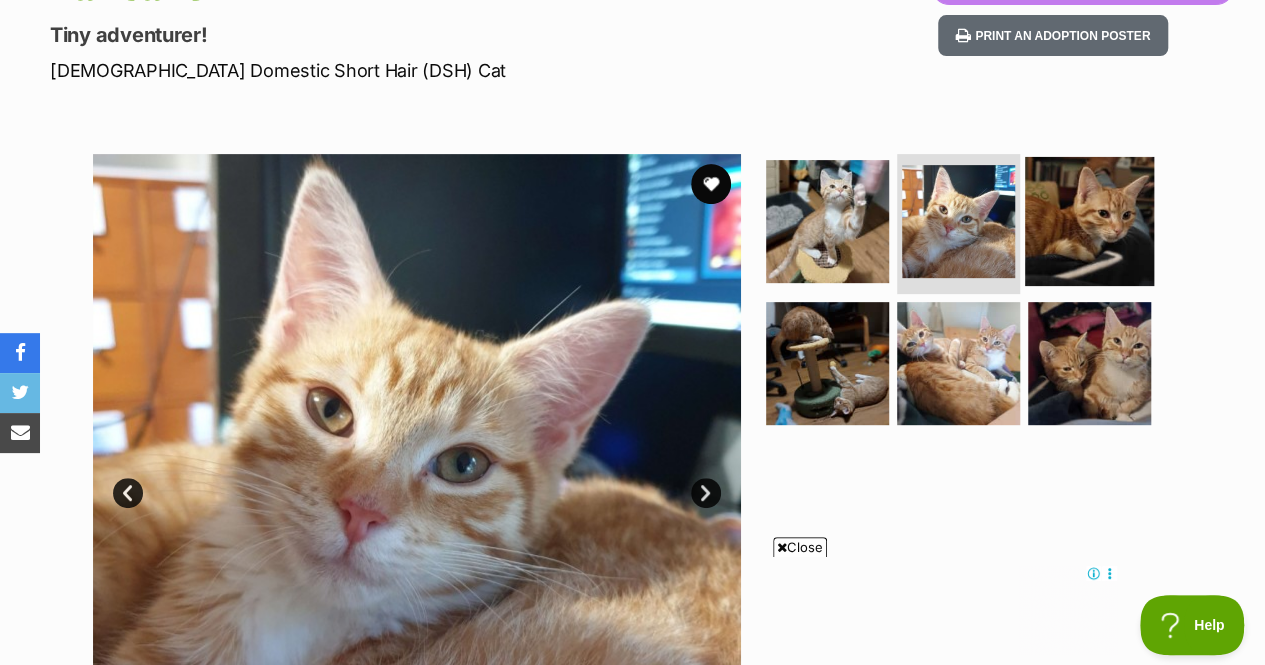 click at bounding box center (1089, 221) 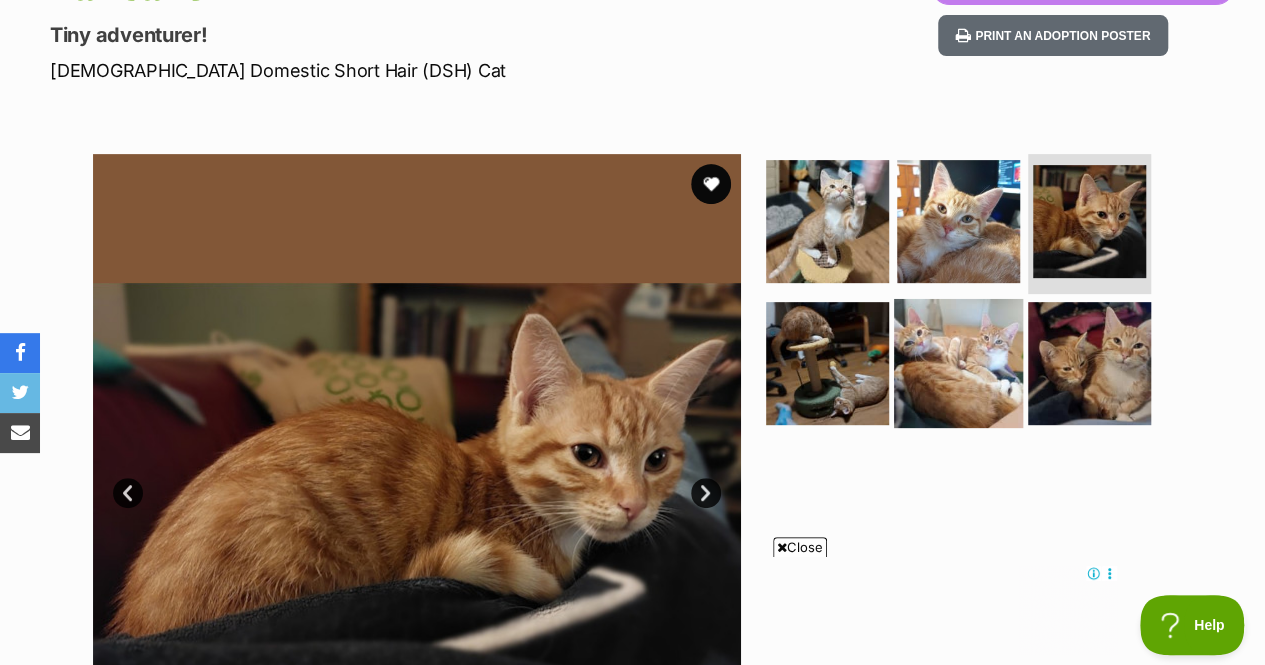 click at bounding box center [958, 362] 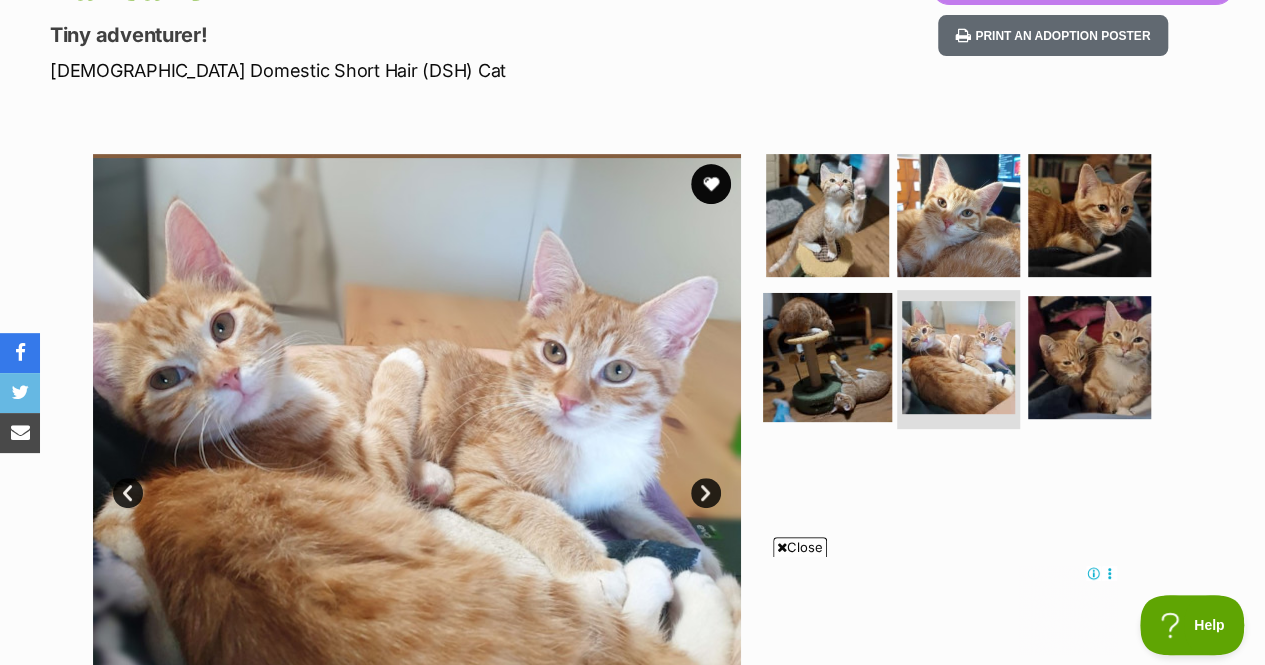 click at bounding box center [827, 356] 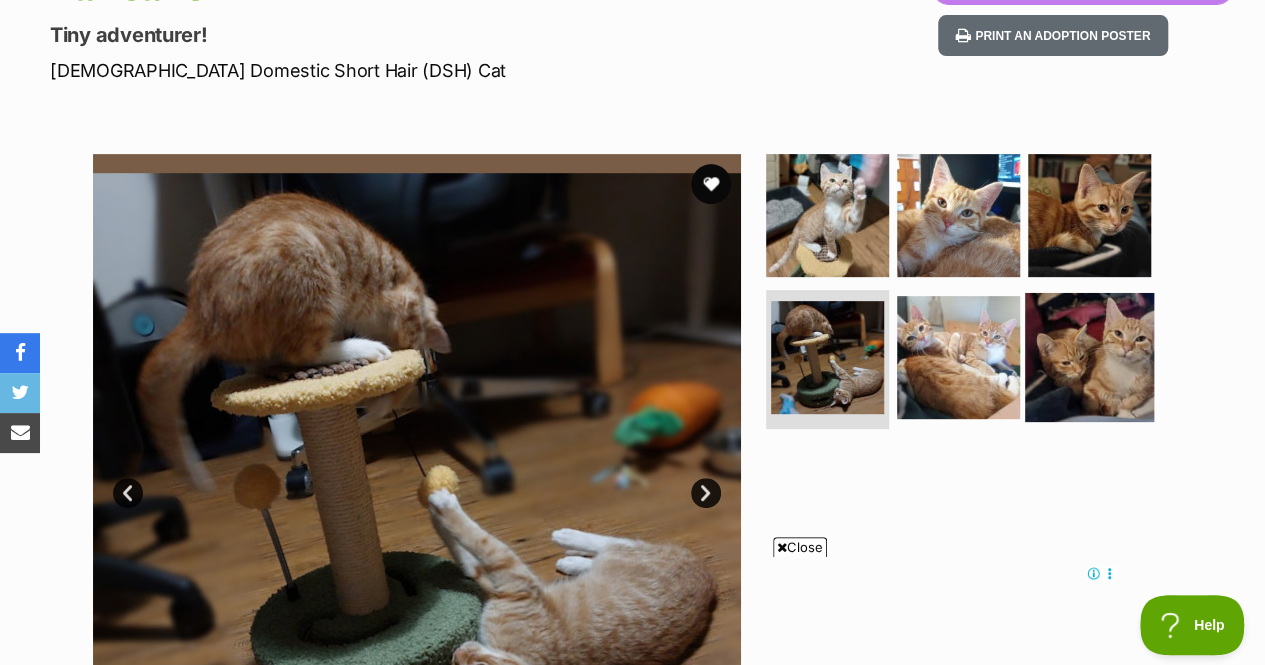 click at bounding box center (1089, 356) 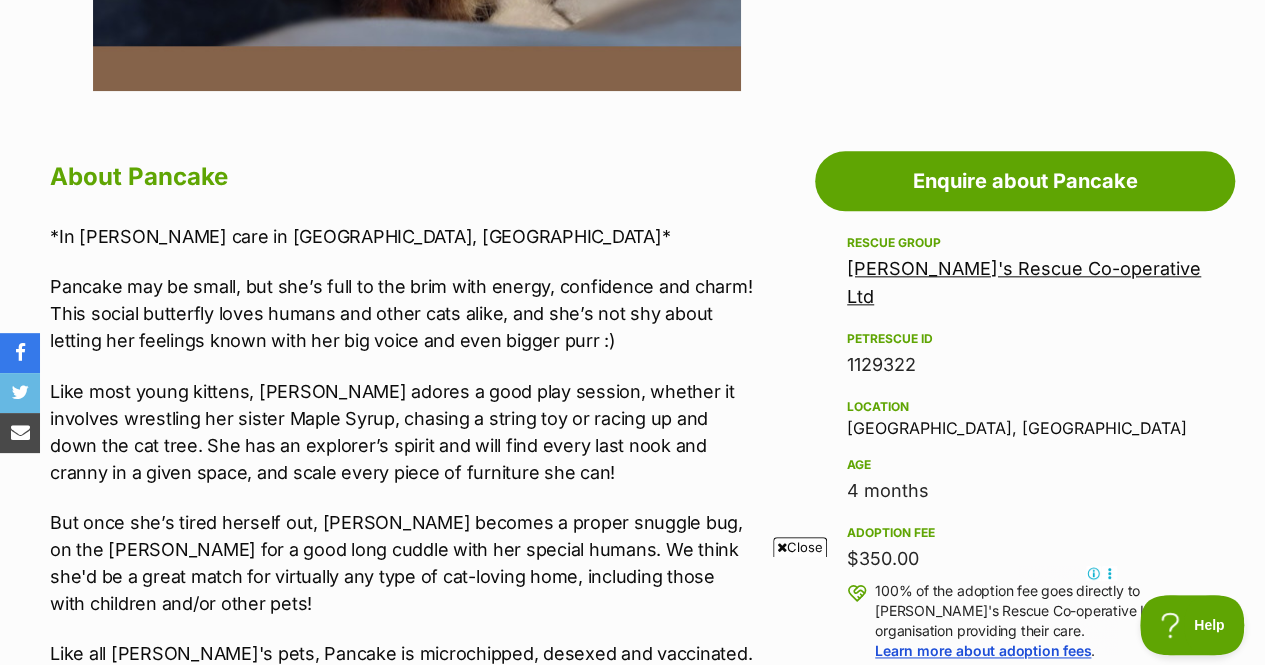 scroll, scrollTop: 1012, scrollLeft: 0, axis: vertical 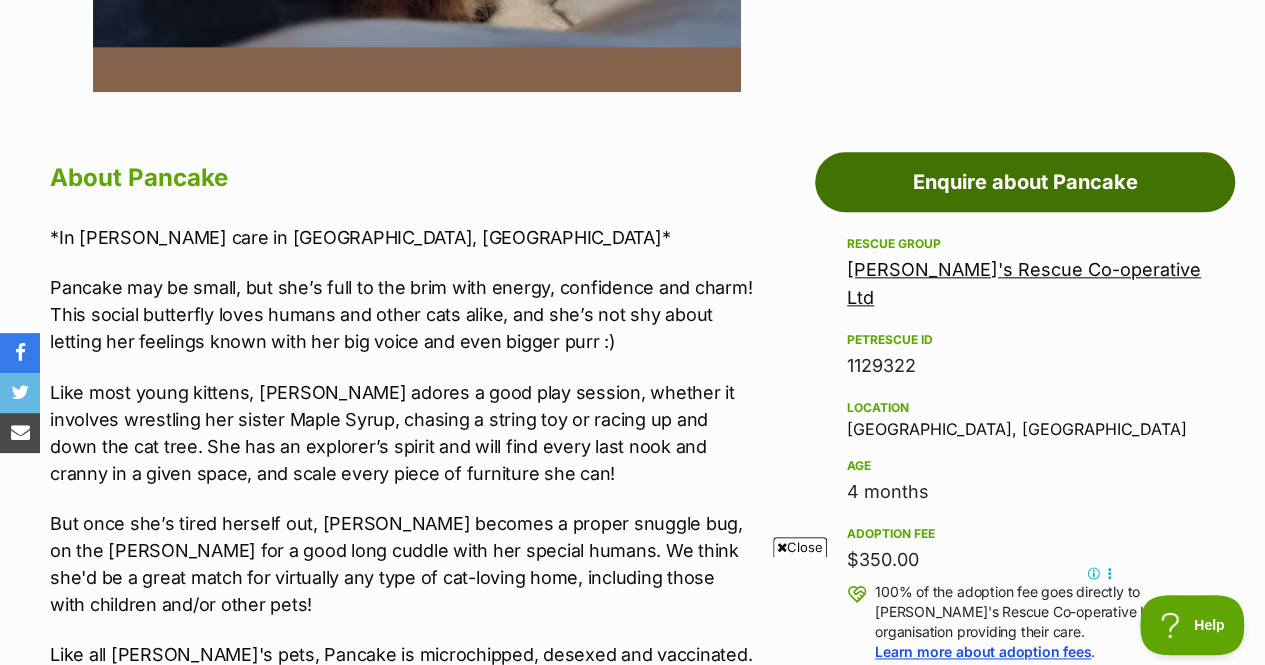 click on "Enquire about Pancake" at bounding box center (1025, 182) 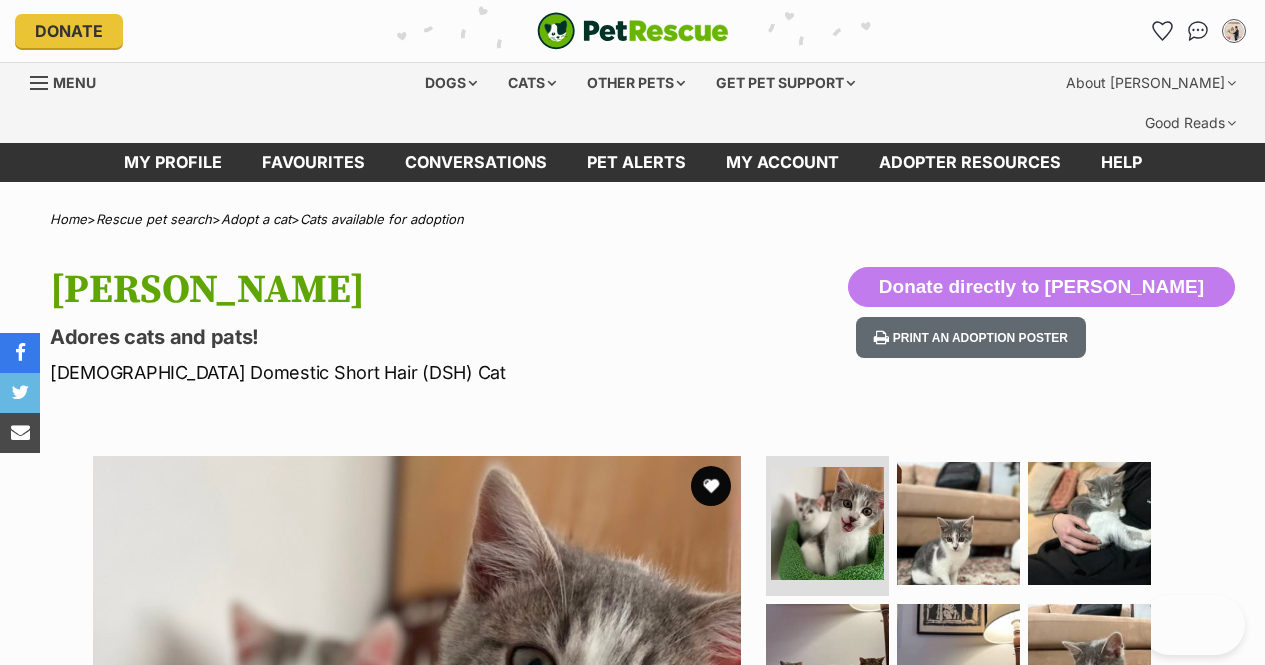 scroll, scrollTop: 0, scrollLeft: 0, axis: both 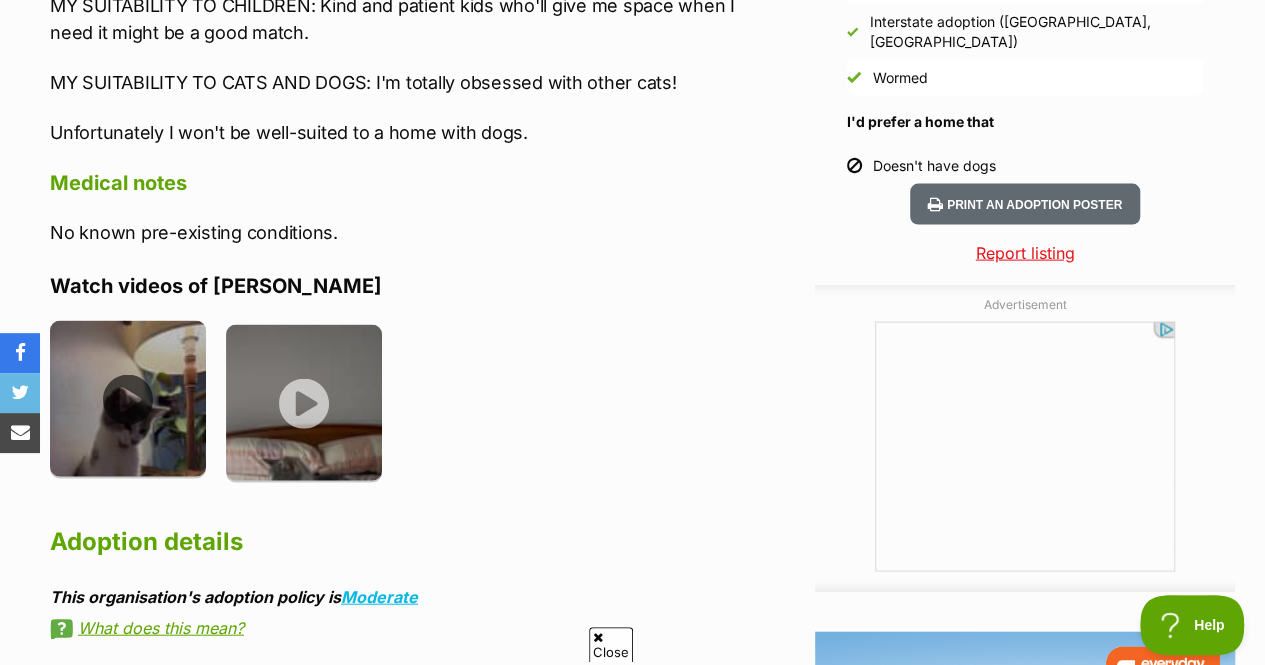 click at bounding box center (128, 399) 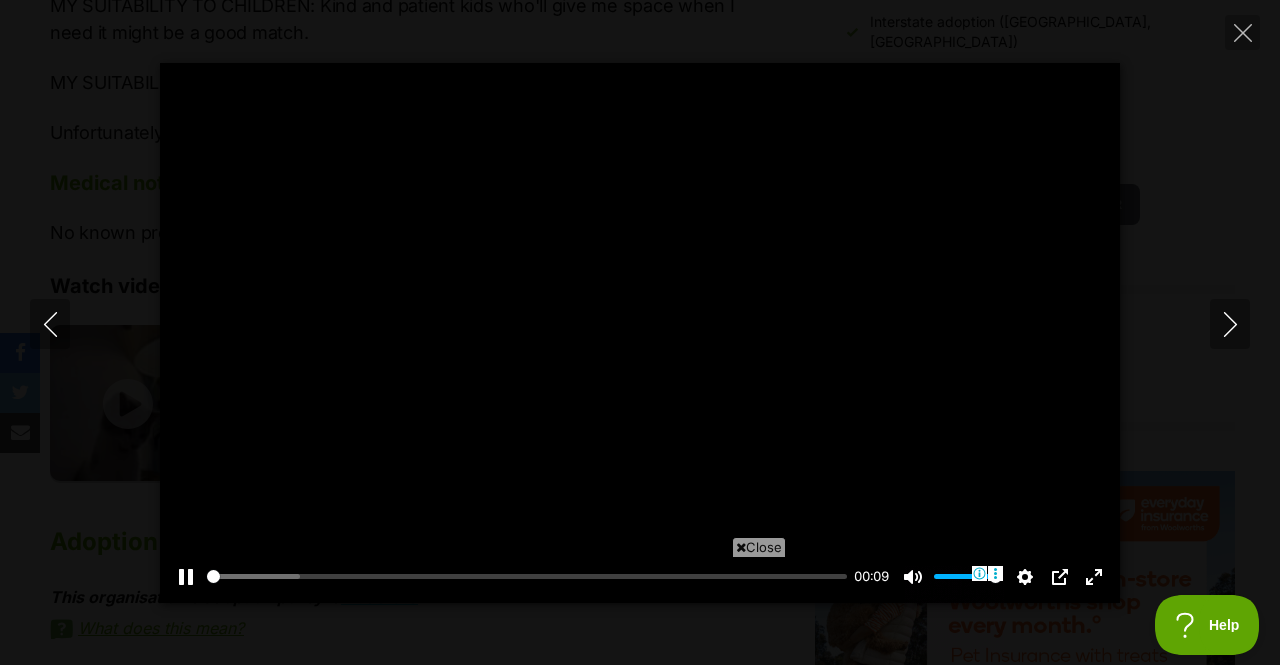 scroll, scrollTop: 0, scrollLeft: 0, axis: both 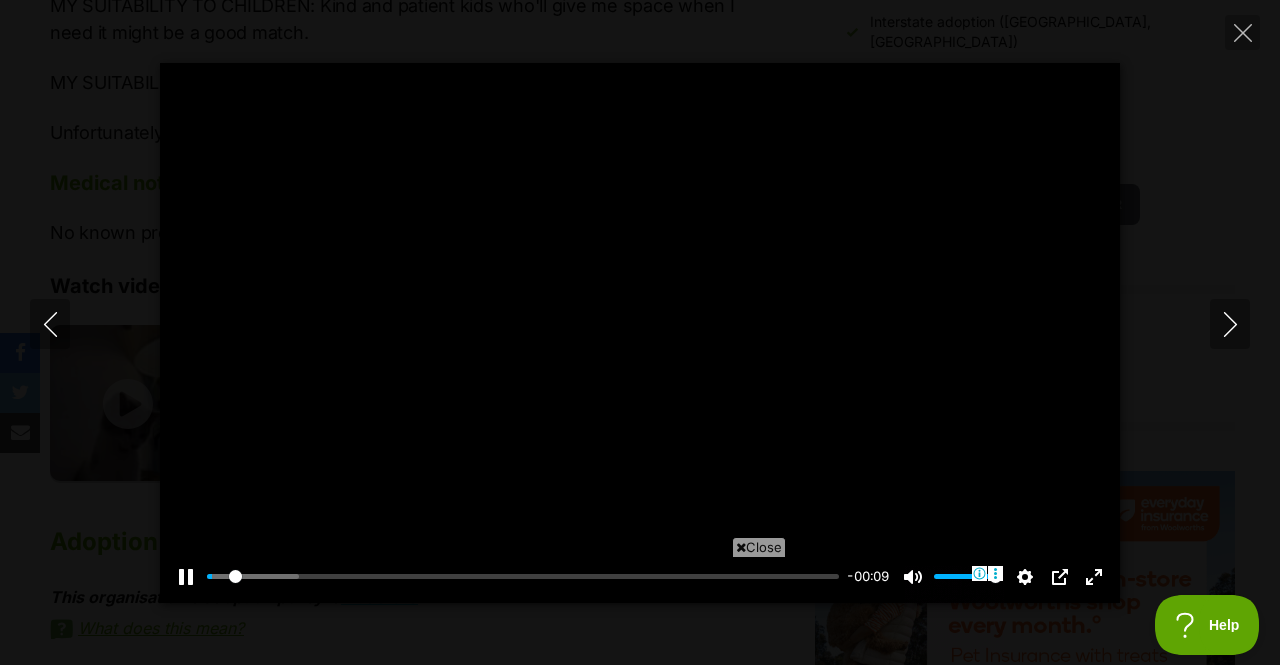 click at bounding box center (640, 333) 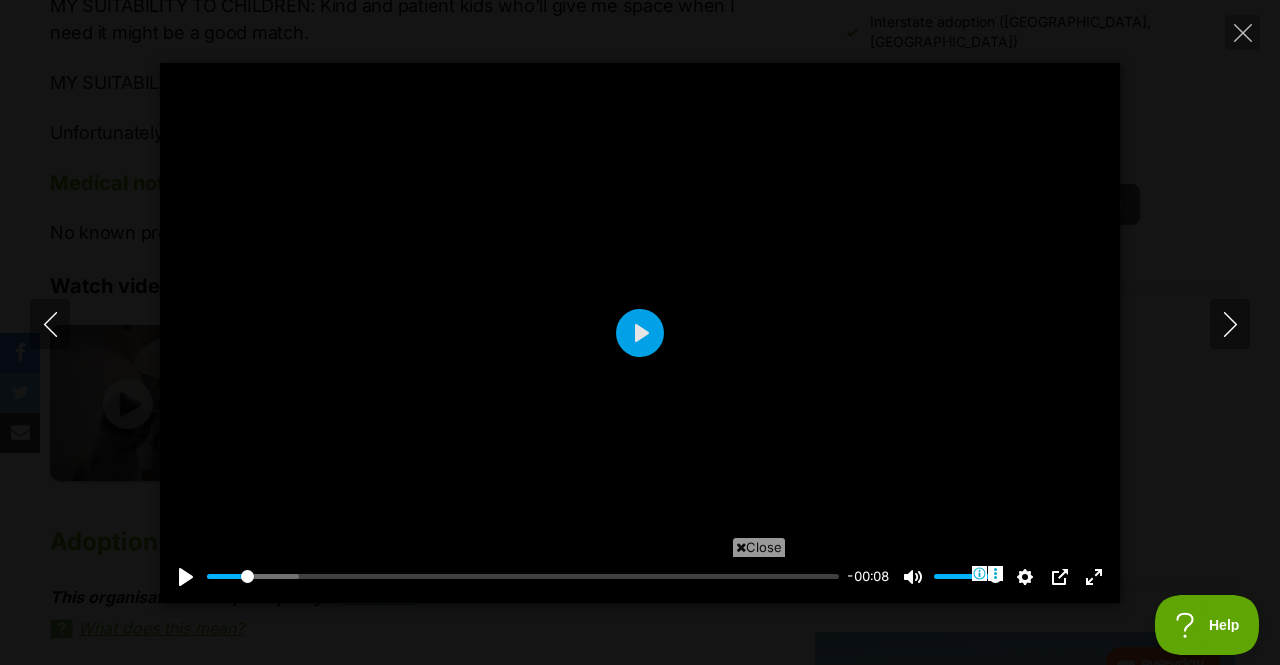 scroll, scrollTop: 0, scrollLeft: 0, axis: both 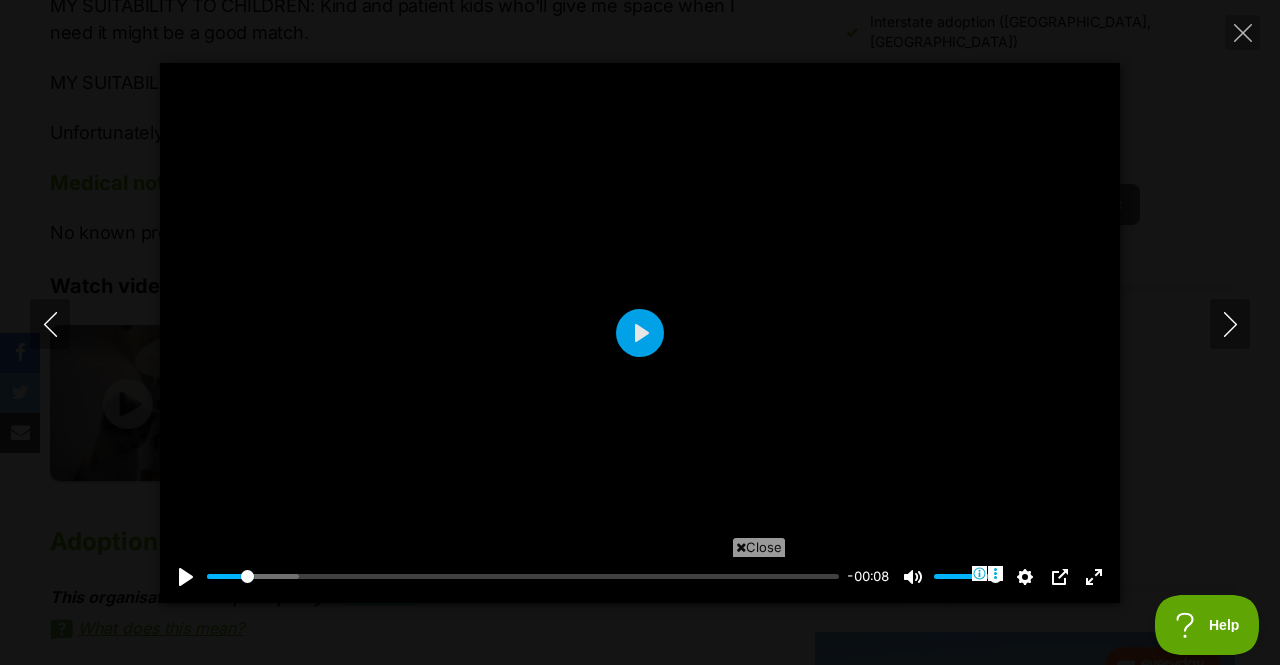 click at bounding box center (640, 333) 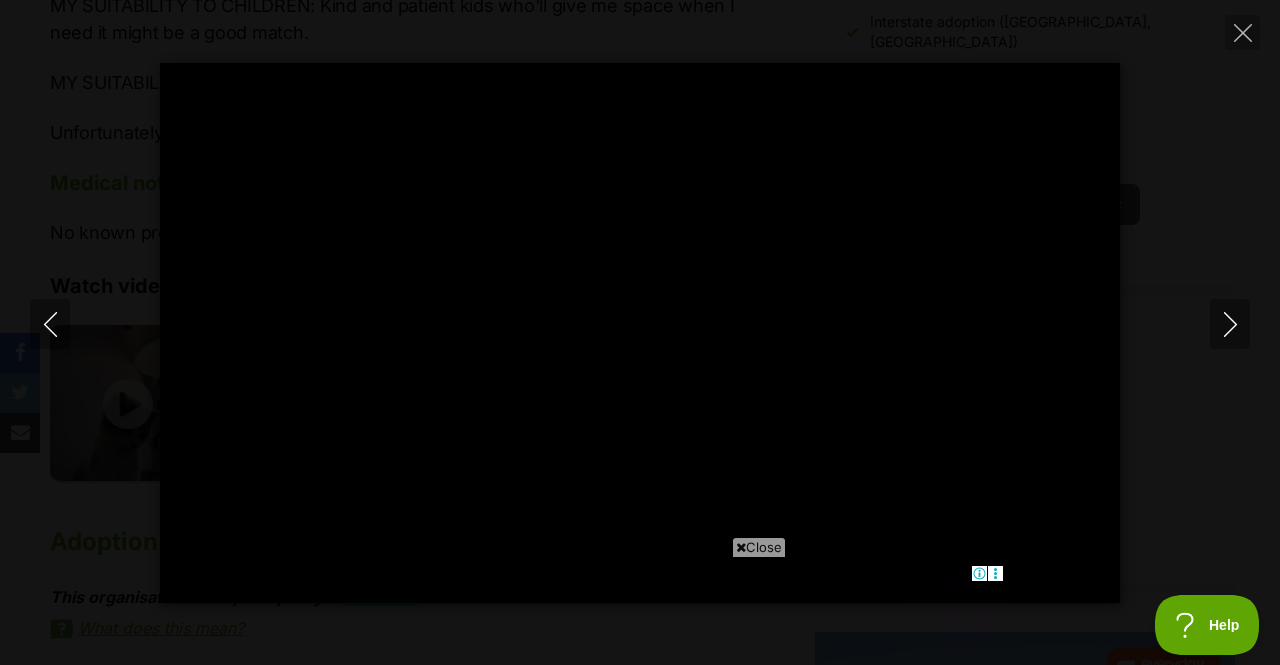 scroll, scrollTop: 0, scrollLeft: 0, axis: both 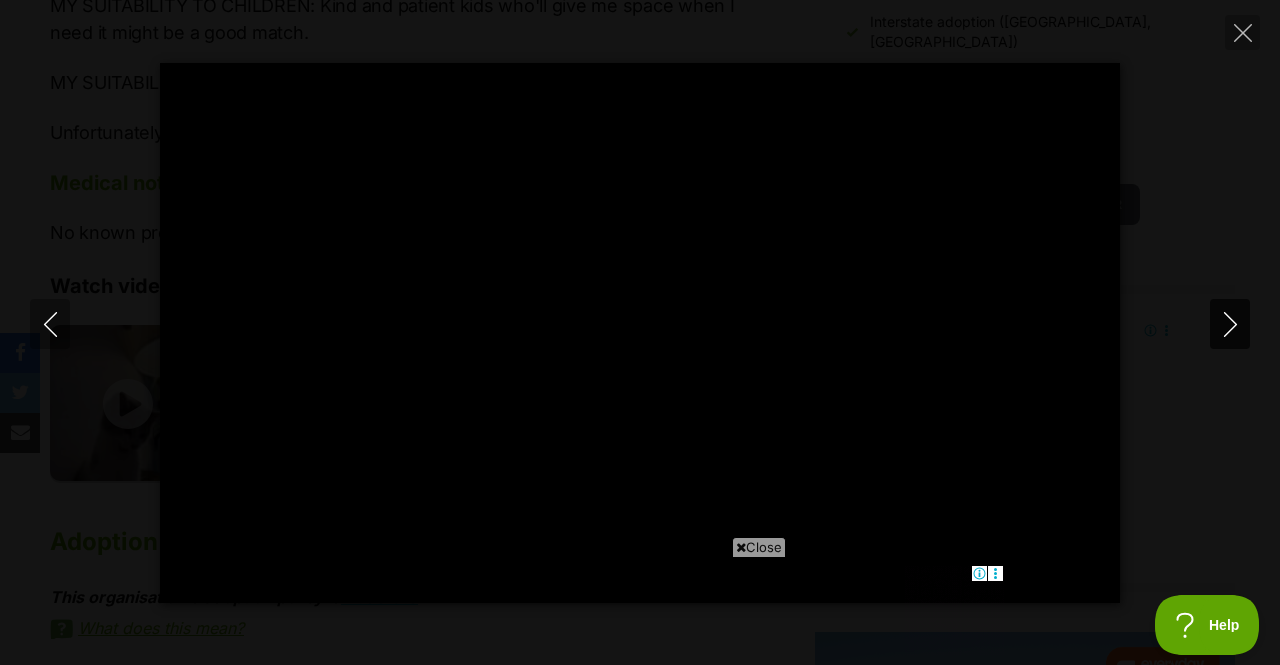 click at bounding box center (1230, 324) 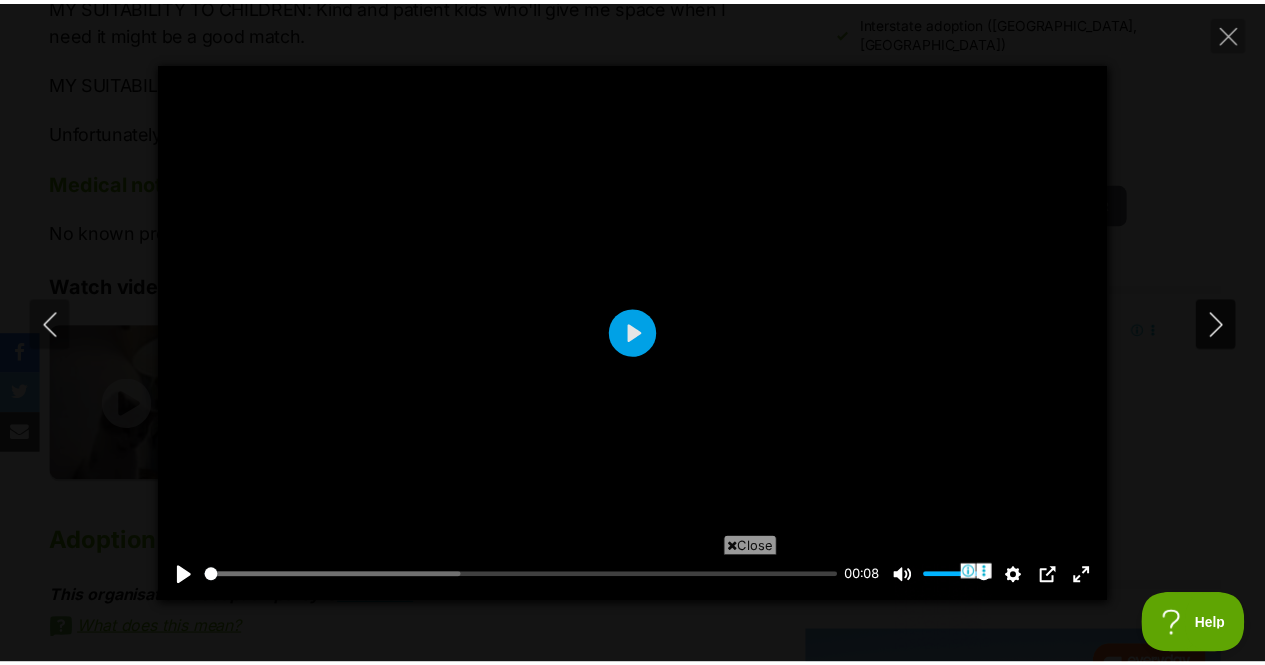 scroll, scrollTop: 0, scrollLeft: 0, axis: both 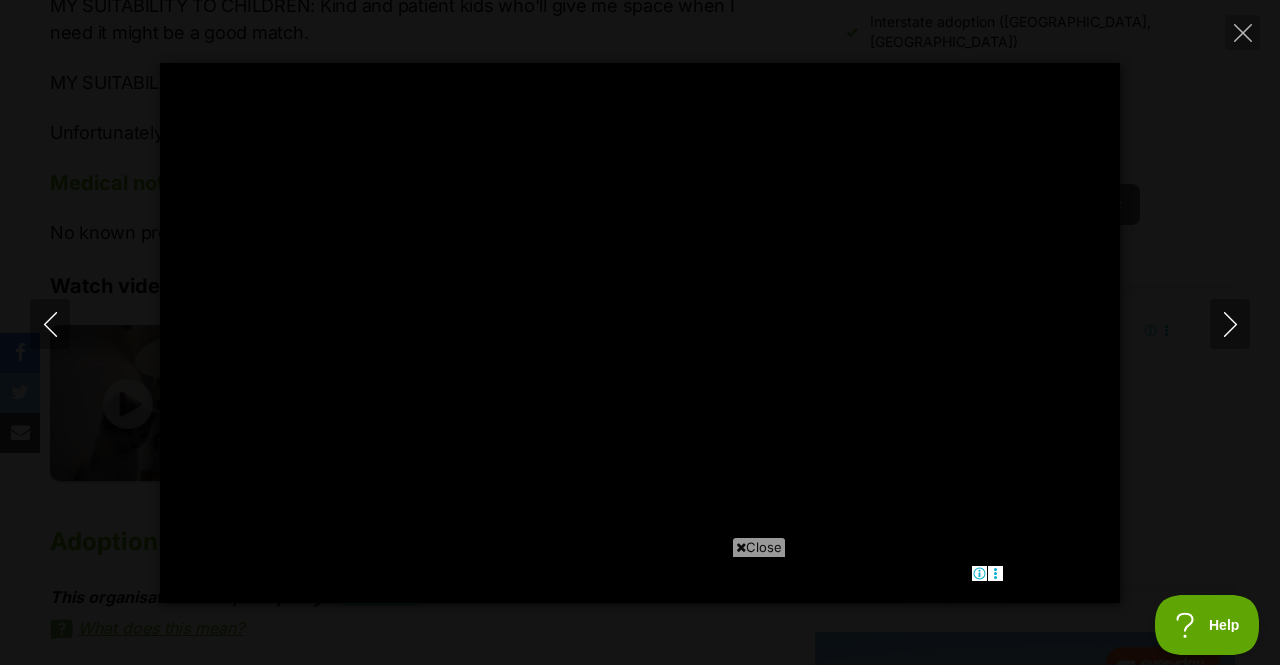 type on "100" 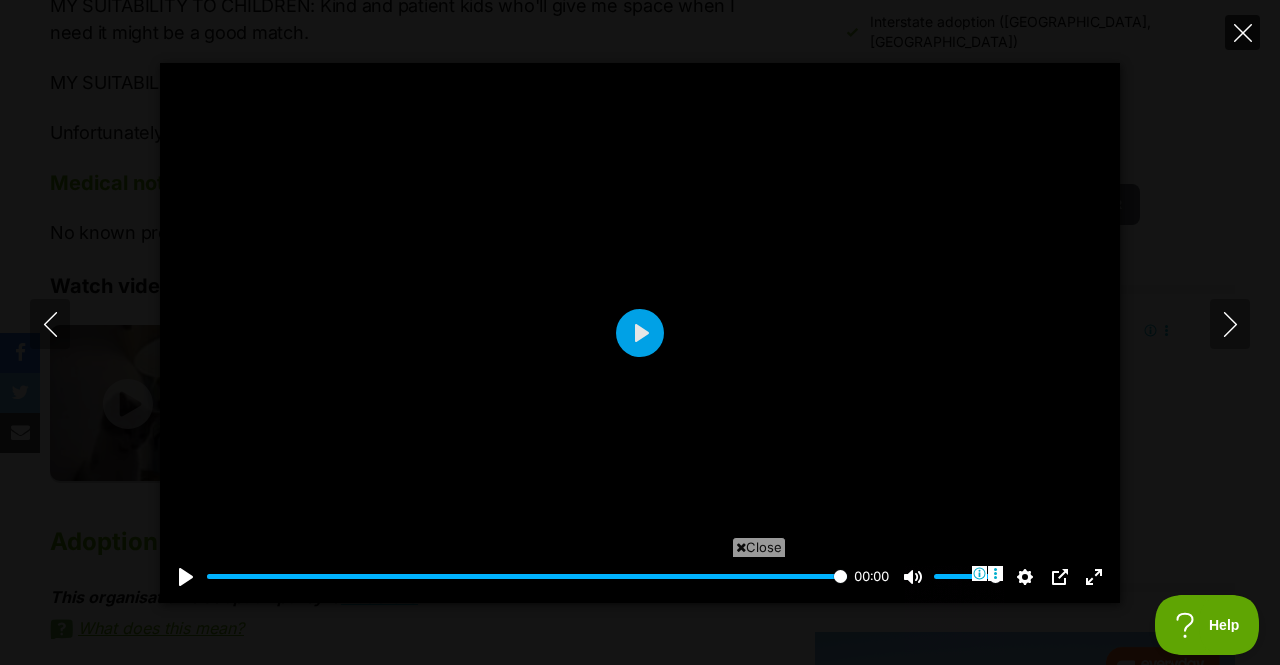 click 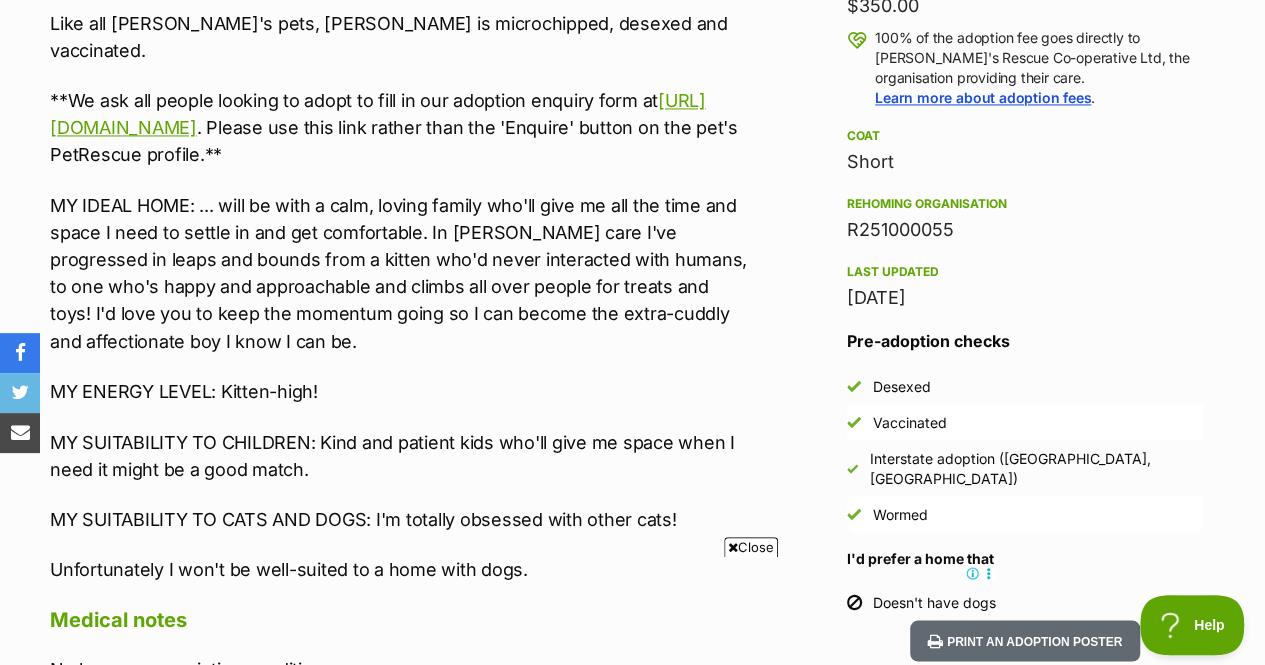 scroll, scrollTop: 1486, scrollLeft: 0, axis: vertical 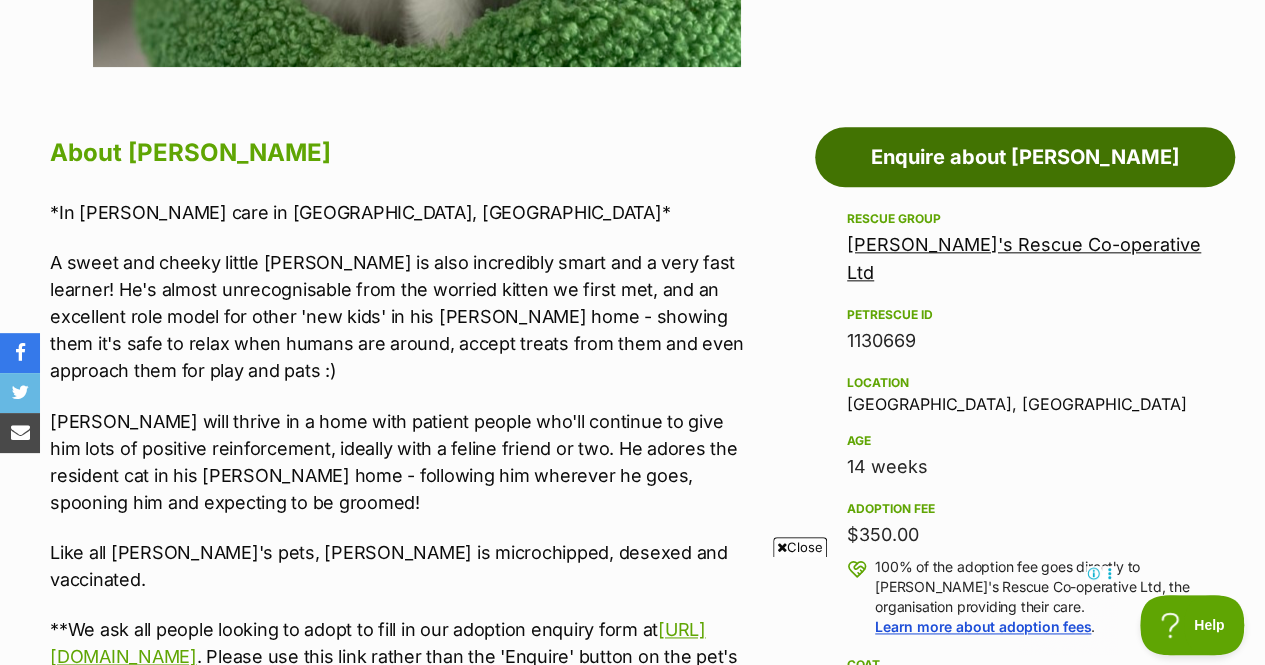 click on "Enquire about Hans" at bounding box center (1025, 157) 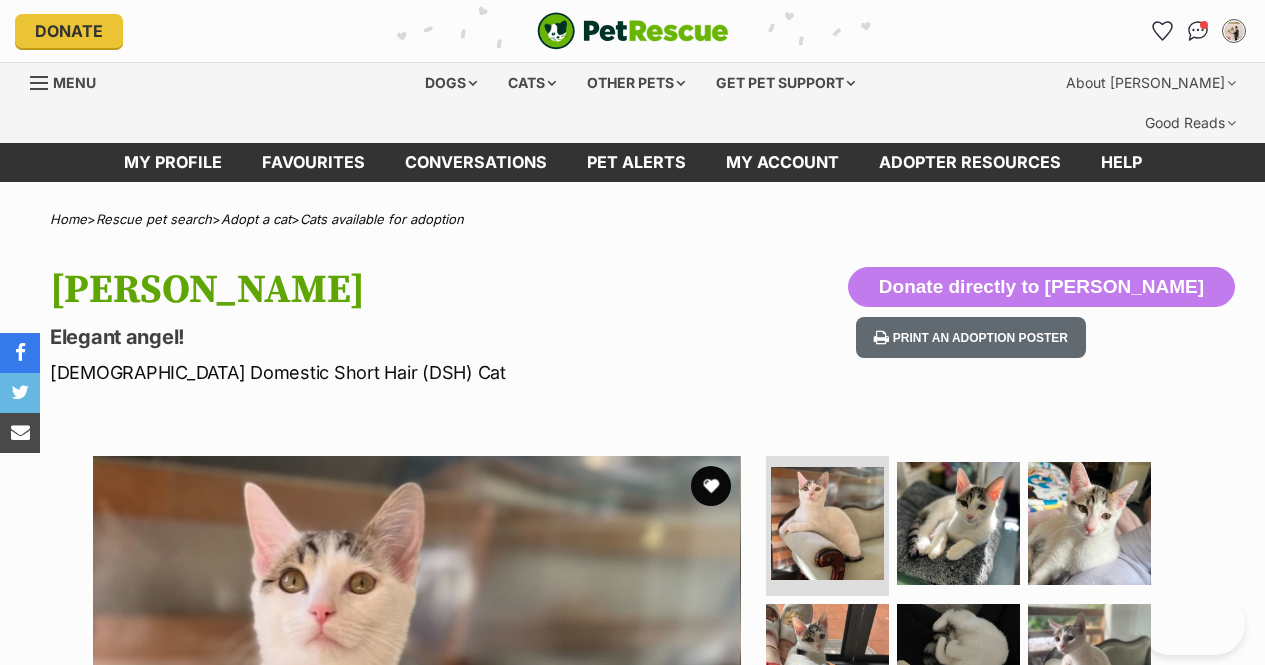 scroll, scrollTop: 0, scrollLeft: 0, axis: both 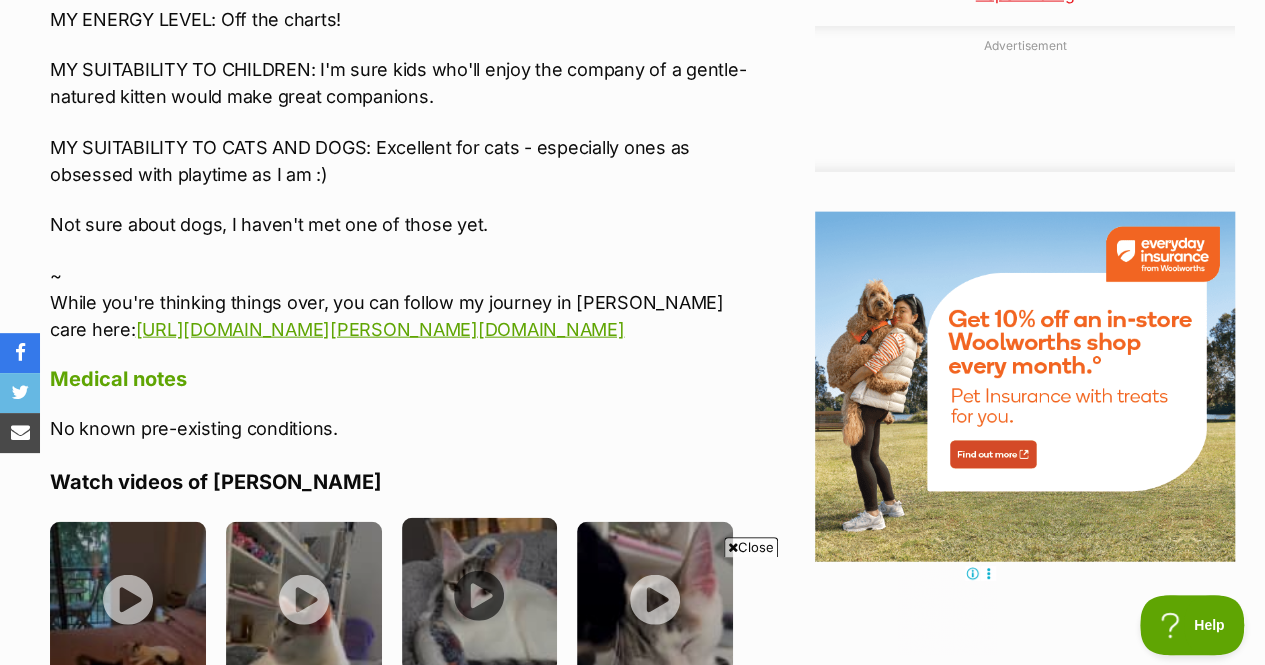 click at bounding box center [480, 596] 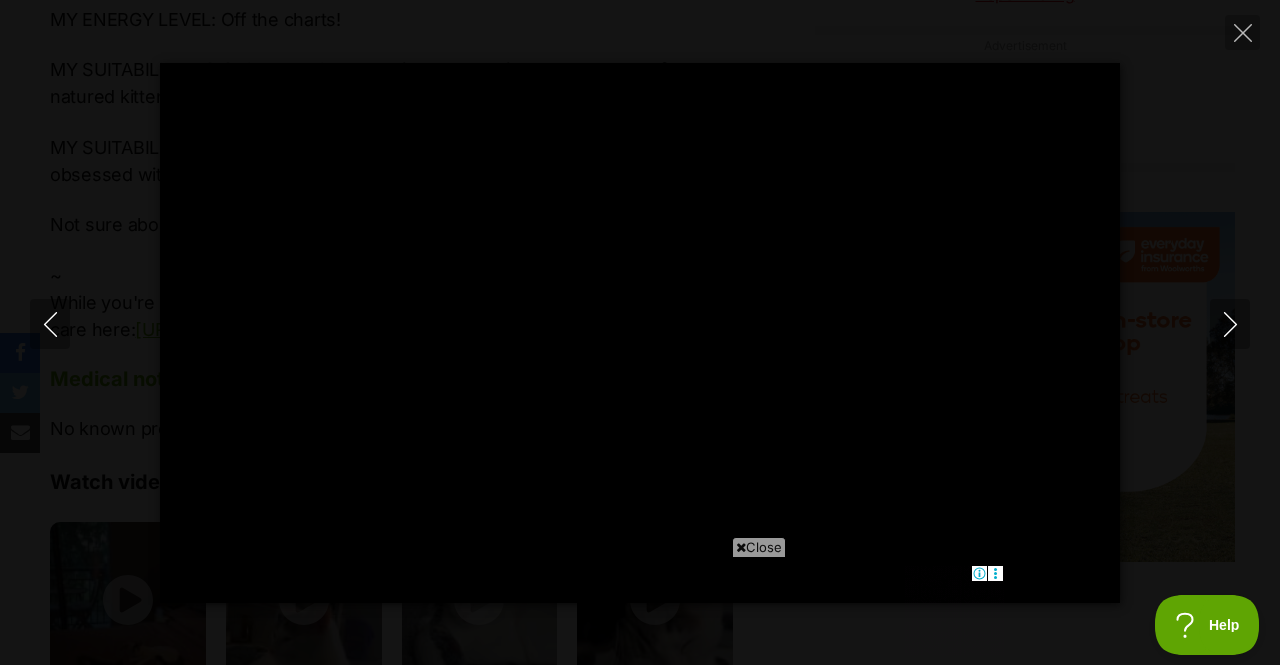 scroll, scrollTop: 0, scrollLeft: 0, axis: both 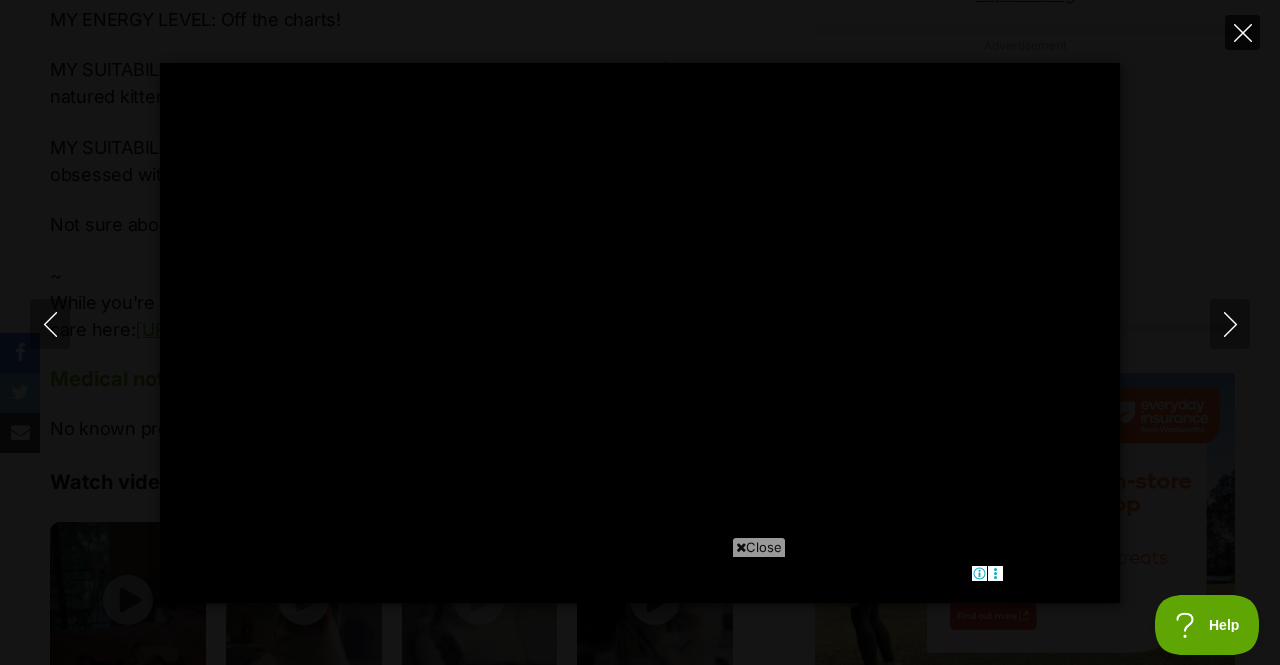 click at bounding box center (1242, 32) 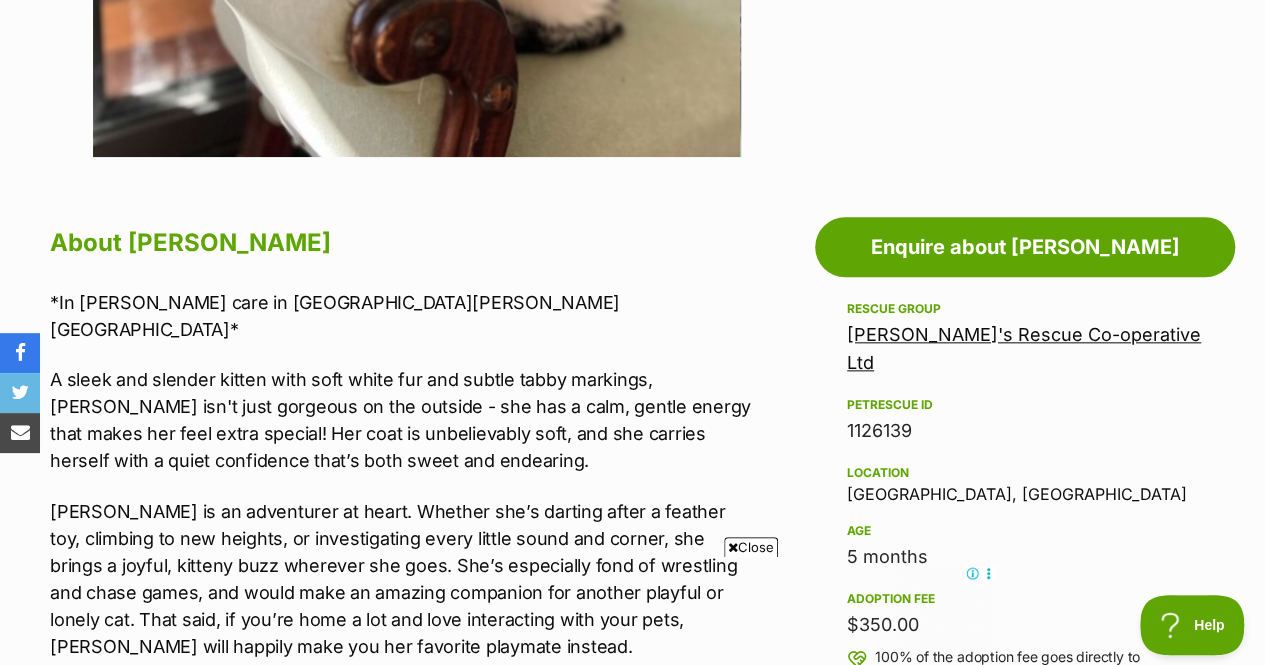 scroll, scrollTop: 946, scrollLeft: 0, axis: vertical 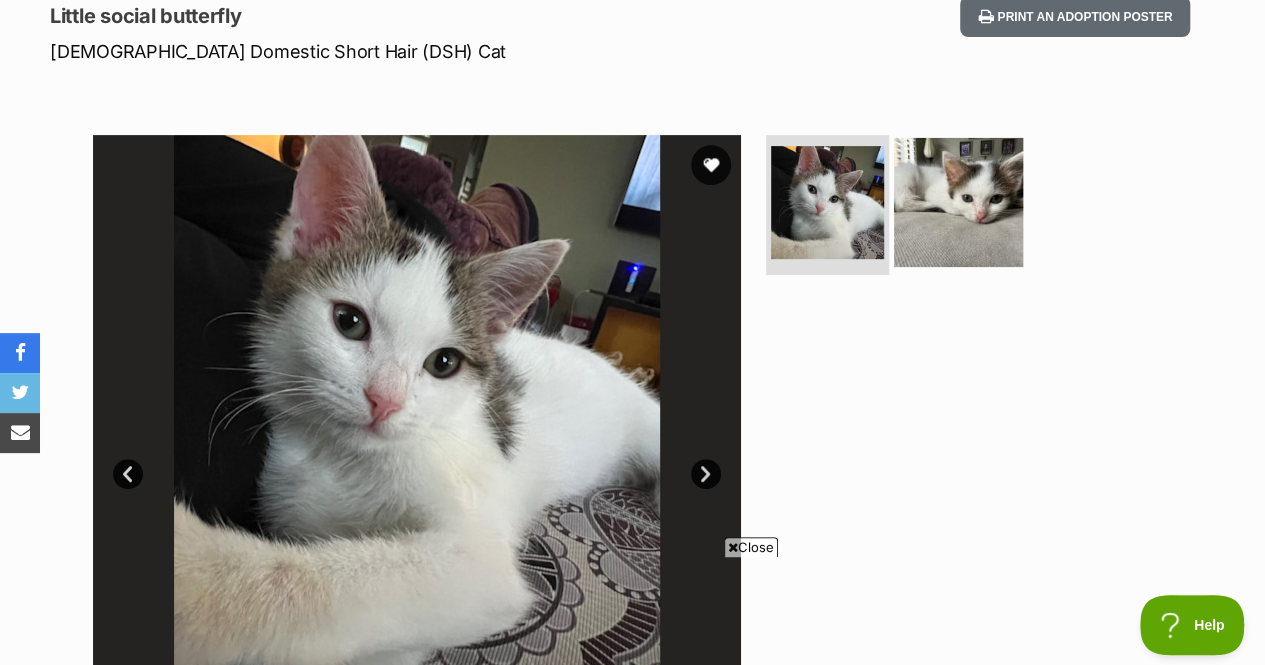 click at bounding box center [958, 202] 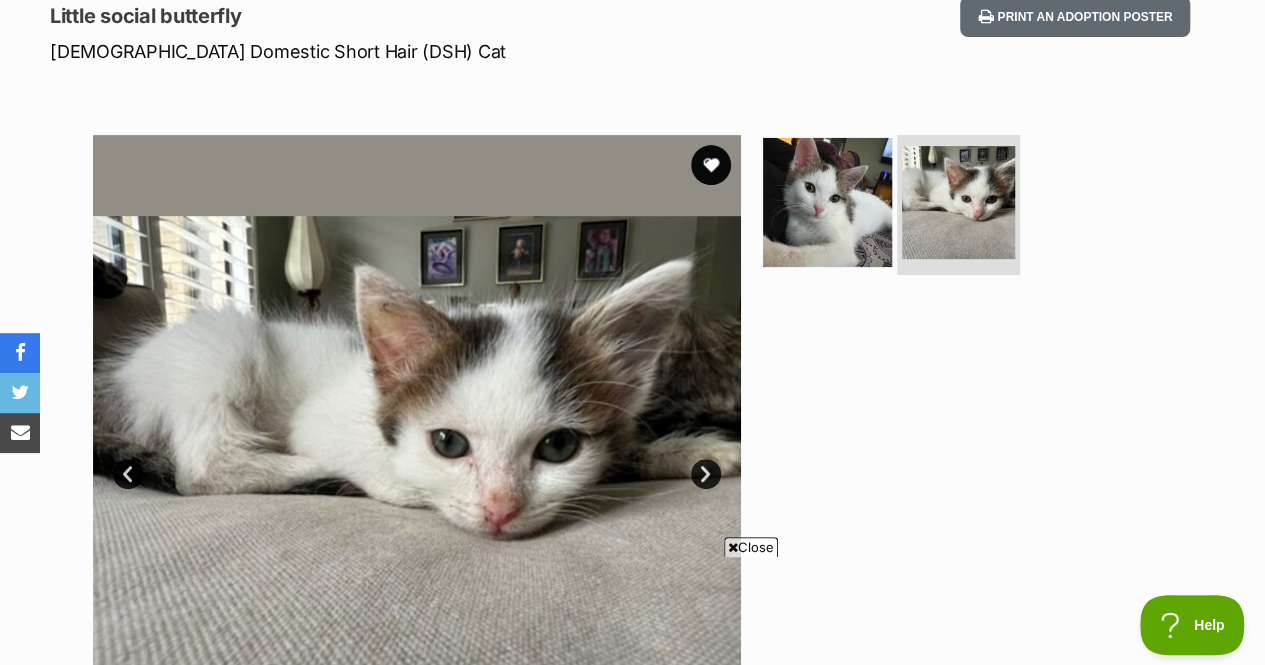 scroll, scrollTop: 0, scrollLeft: 0, axis: both 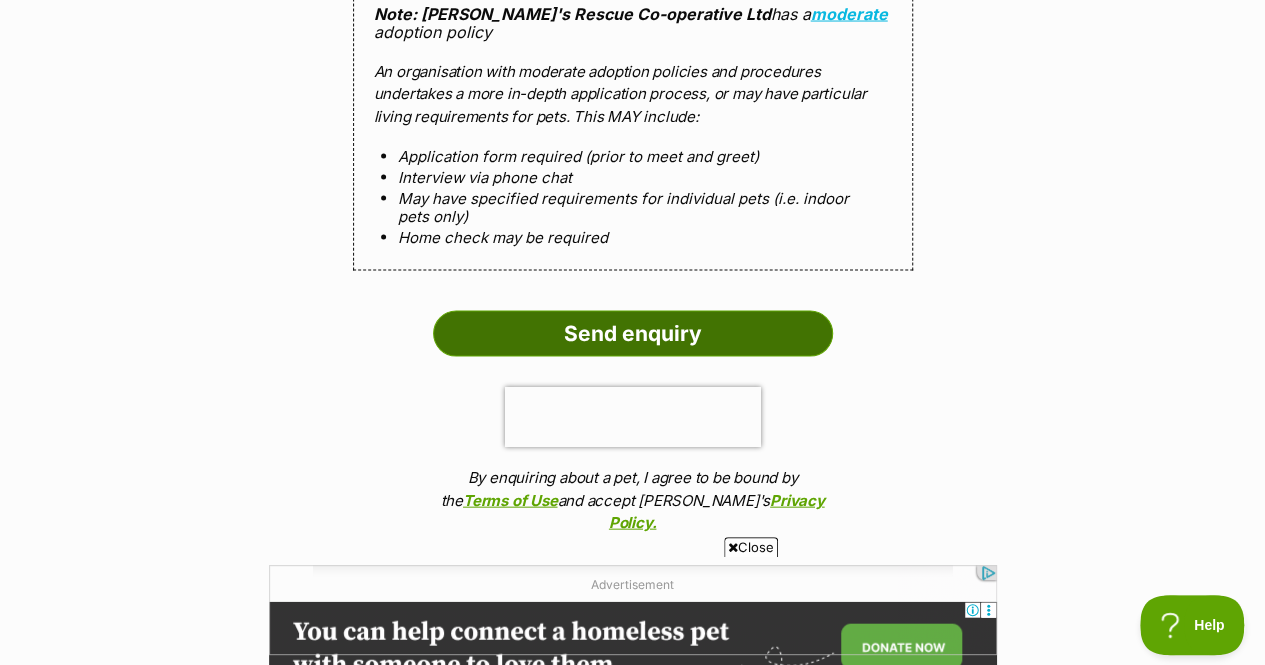 click on "Send enquiry" at bounding box center (633, 334) 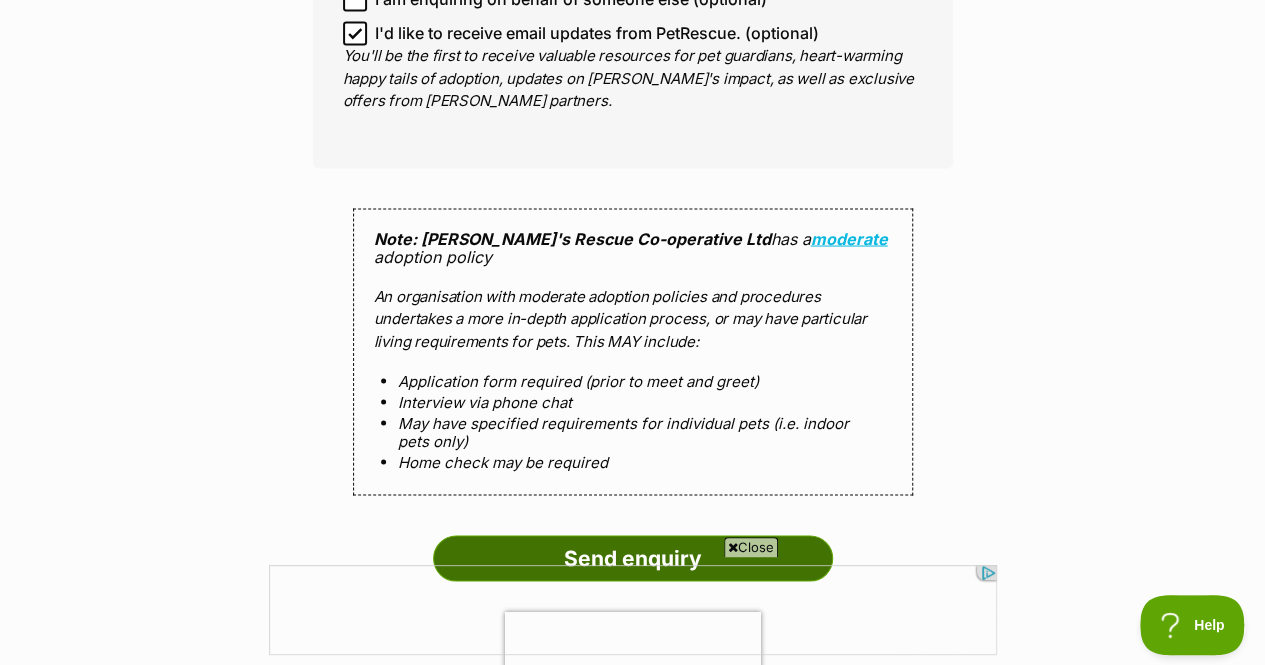scroll, scrollTop: 1725, scrollLeft: 0, axis: vertical 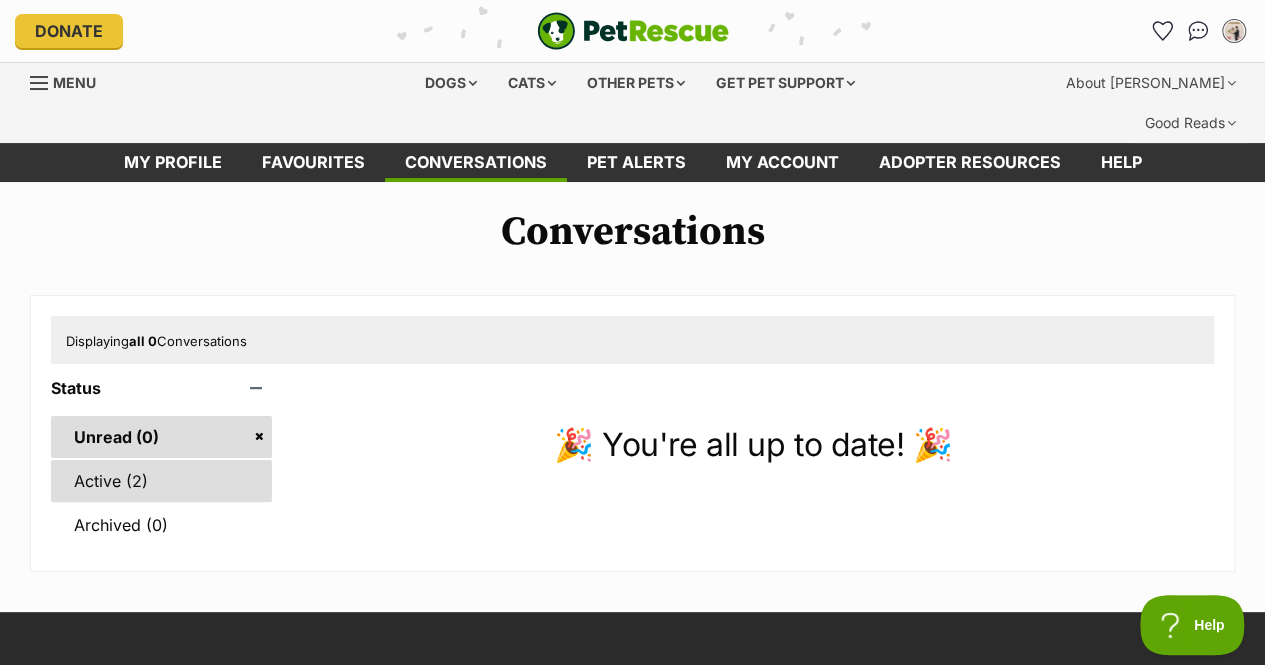 click on "Active (2)" at bounding box center (161, 481) 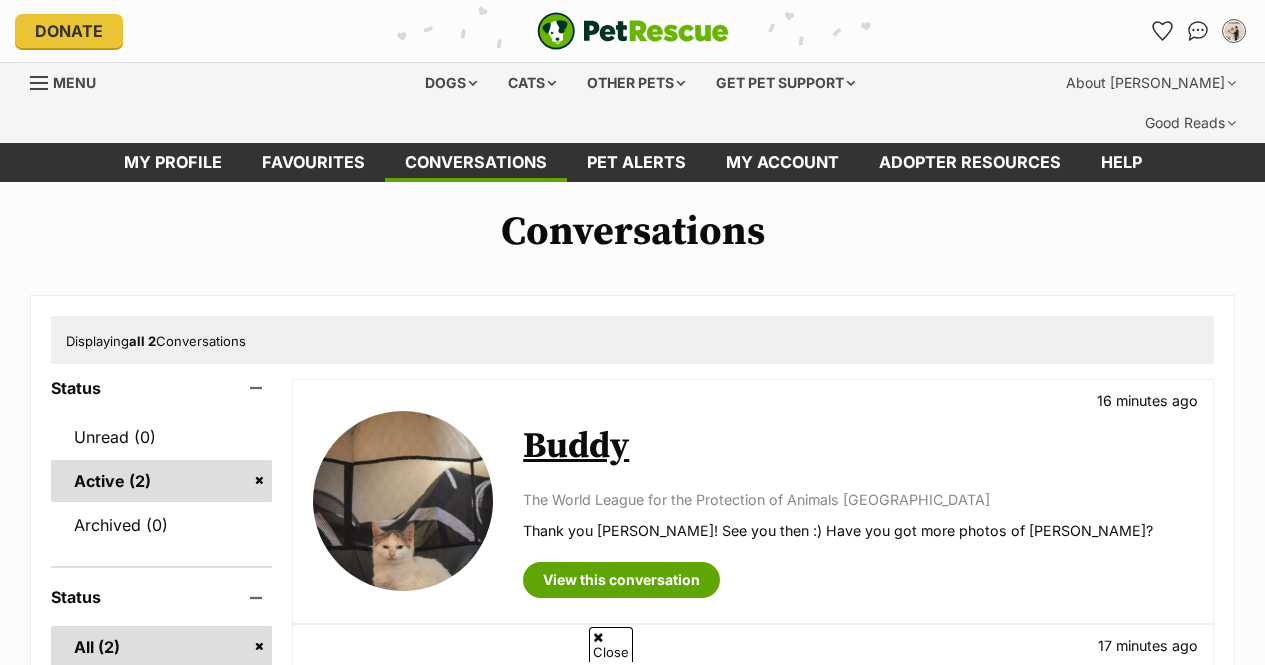 scroll, scrollTop: 115, scrollLeft: 0, axis: vertical 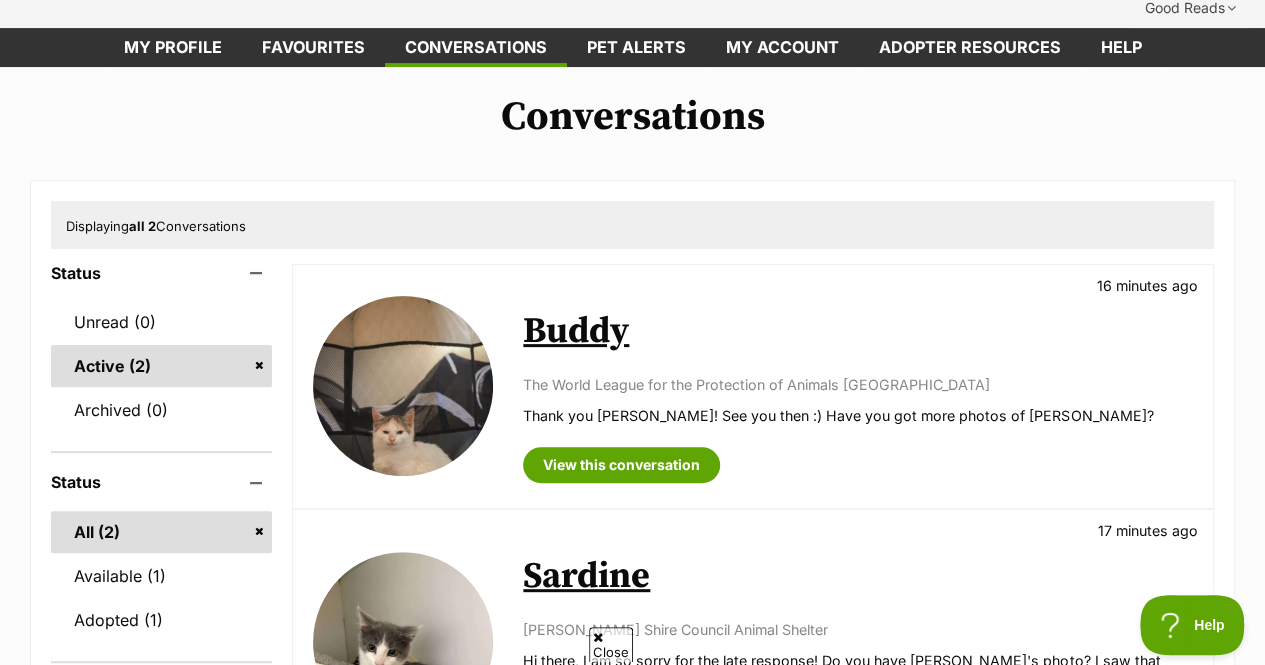 click on "Buddy" at bounding box center [576, 331] 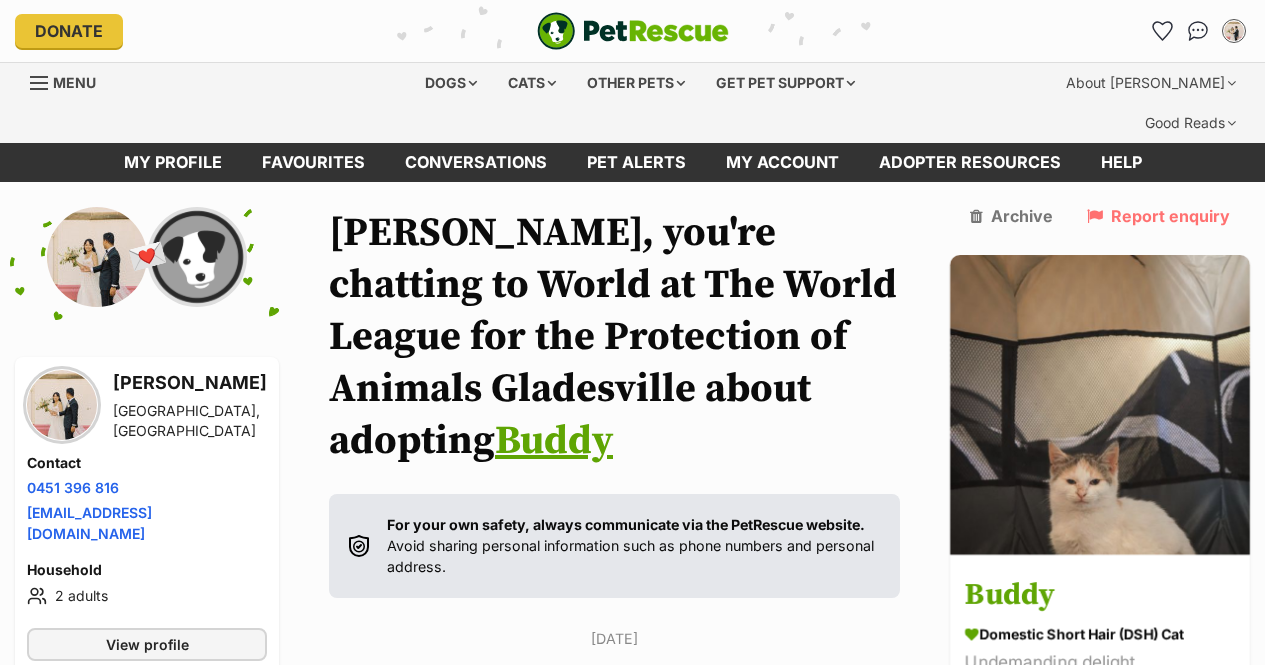 scroll, scrollTop: 8, scrollLeft: 0, axis: vertical 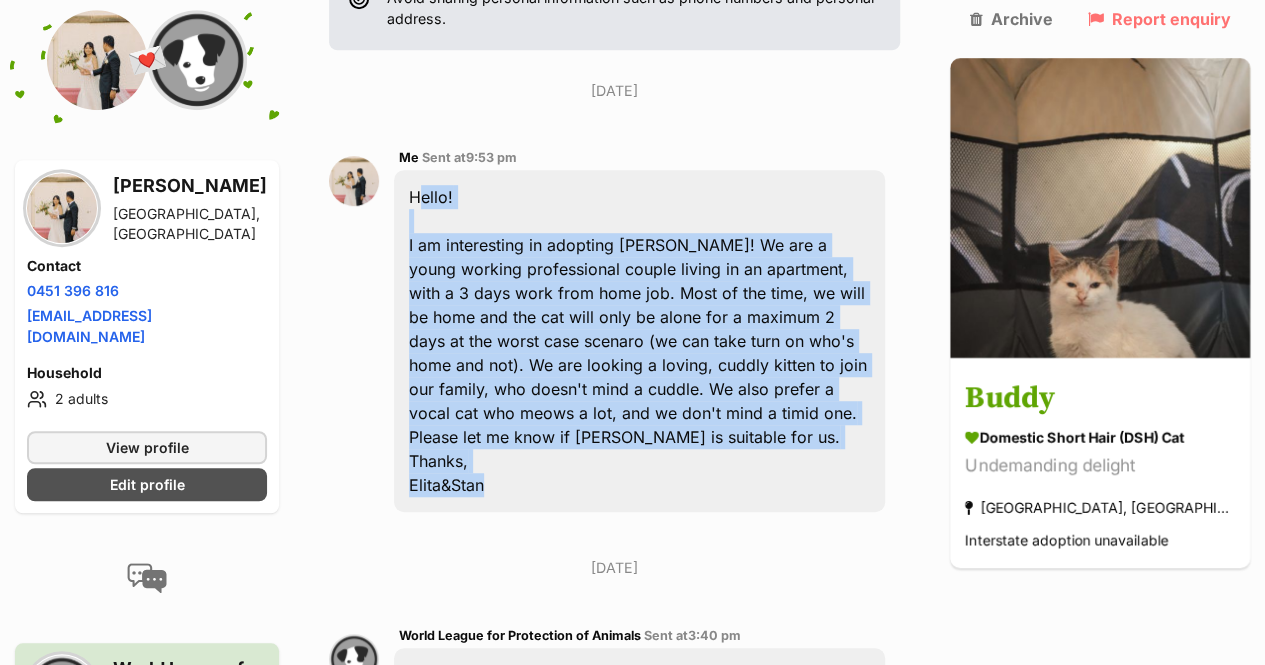 drag, startPoint x: 416, startPoint y: 109, endPoint x: 532, endPoint y: 397, distance: 310.4835 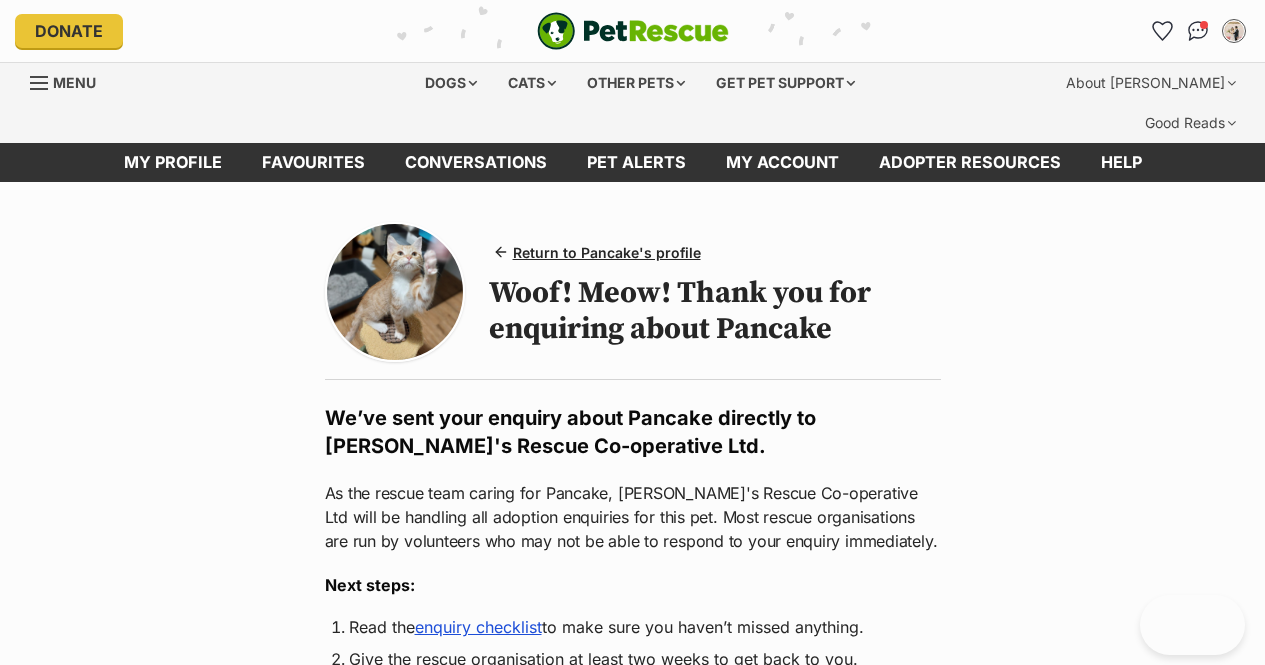 scroll, scrollTop: 0, scrollLeft: 0, axis: both 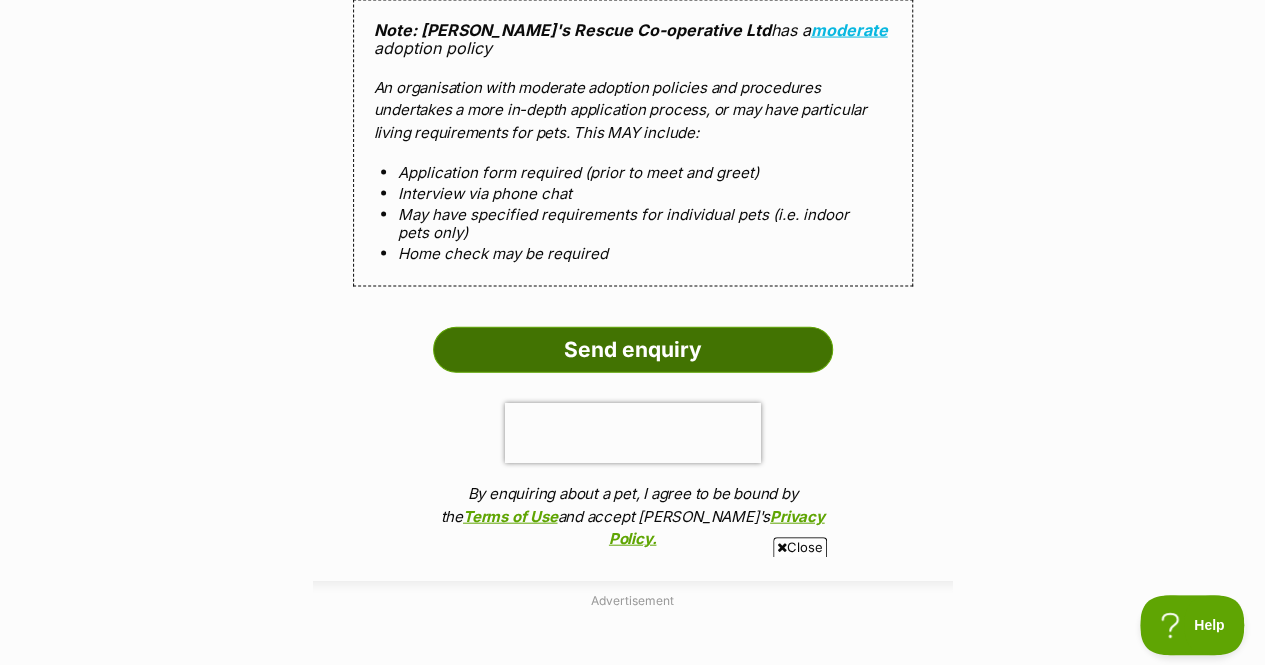 click on "Send enquiry" at bounding box center (633, 350) 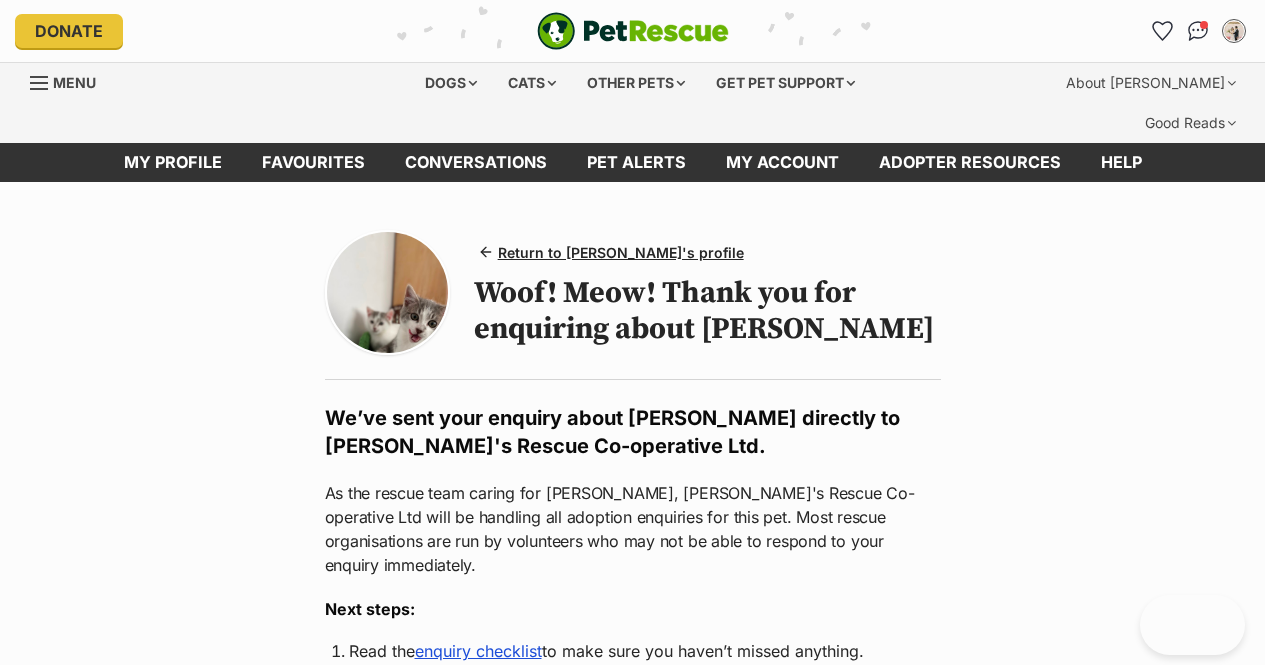 scroll, scrollTop: 0, scrollLeft: 0, axis: both 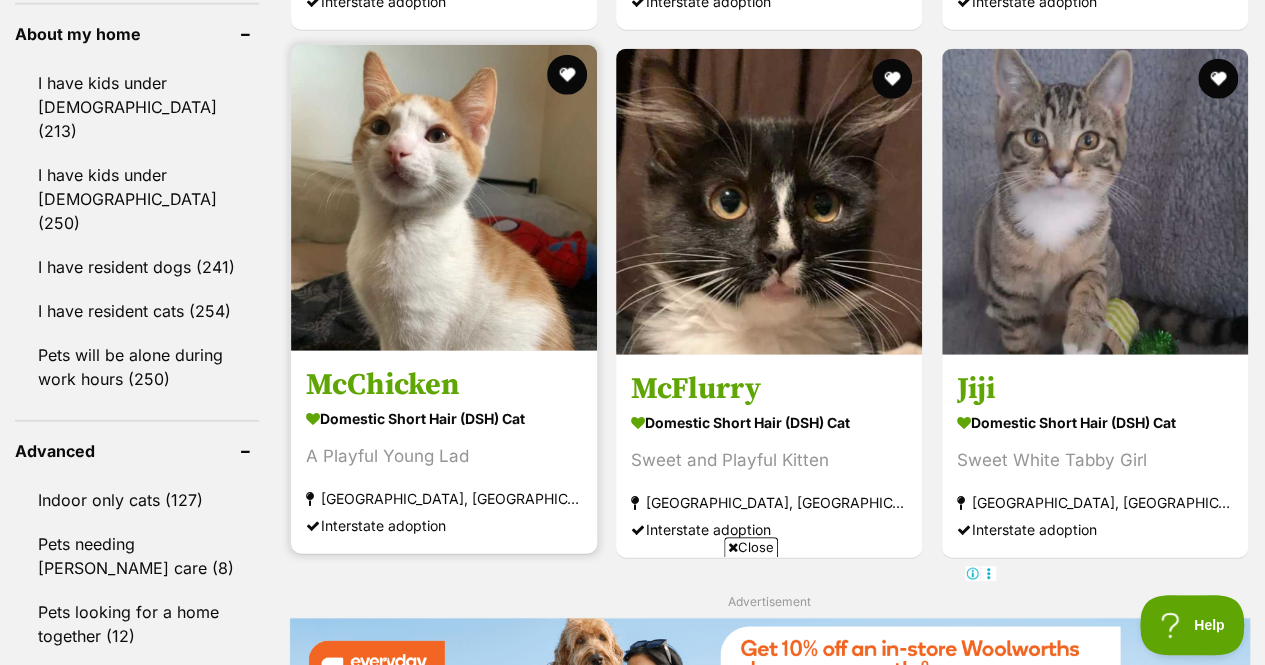 drag, startPoint x: 450, startPoint y: 279, endPoint x: 524, endPoint y: 240, distance: 83.64807 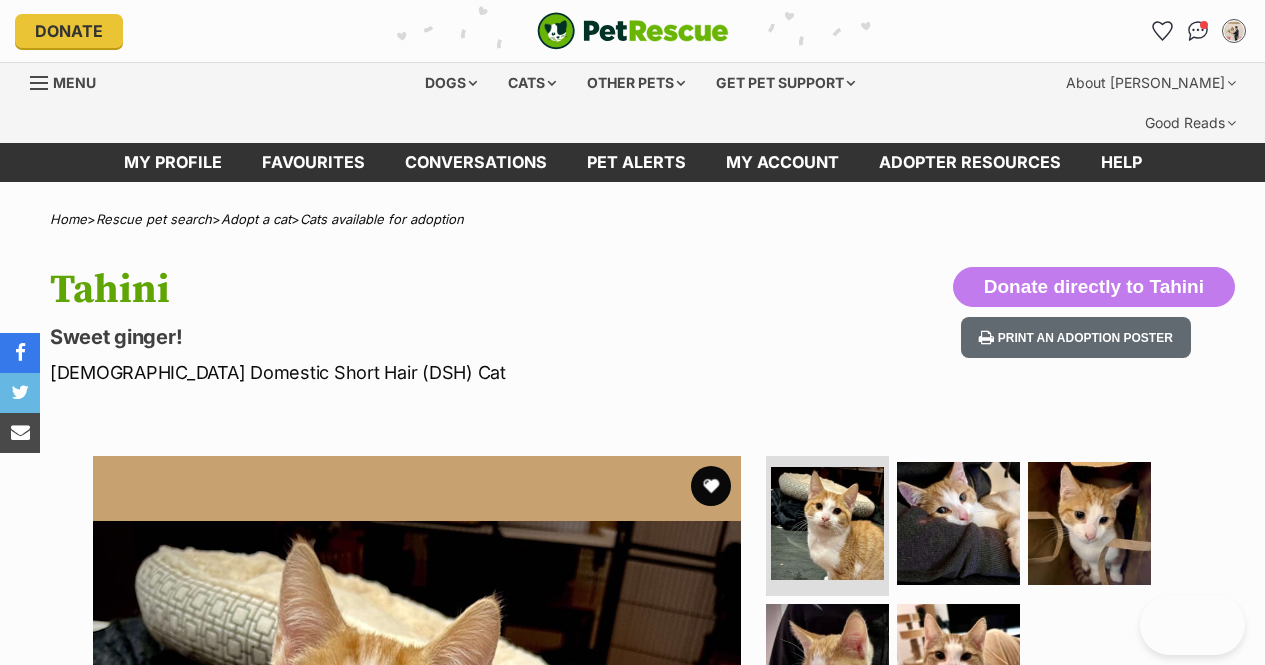 scroll, scrollTop: 0, scrollLeft: 0, axis: both 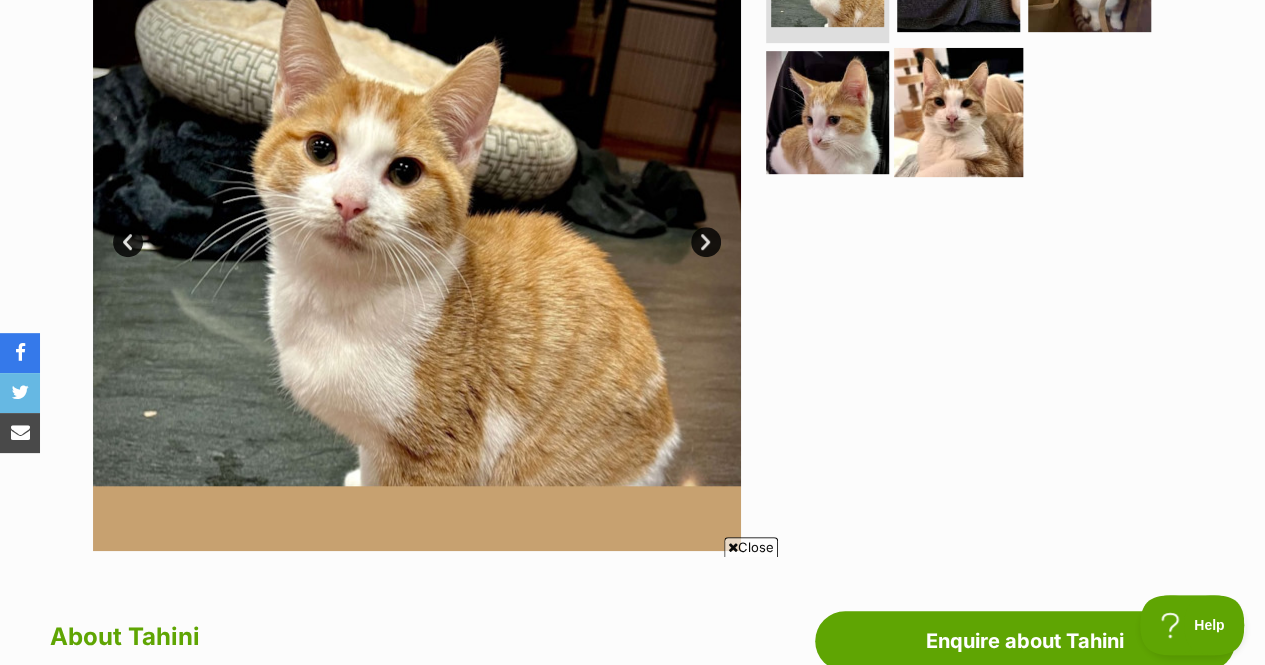 click at bounding box center (958, 111) 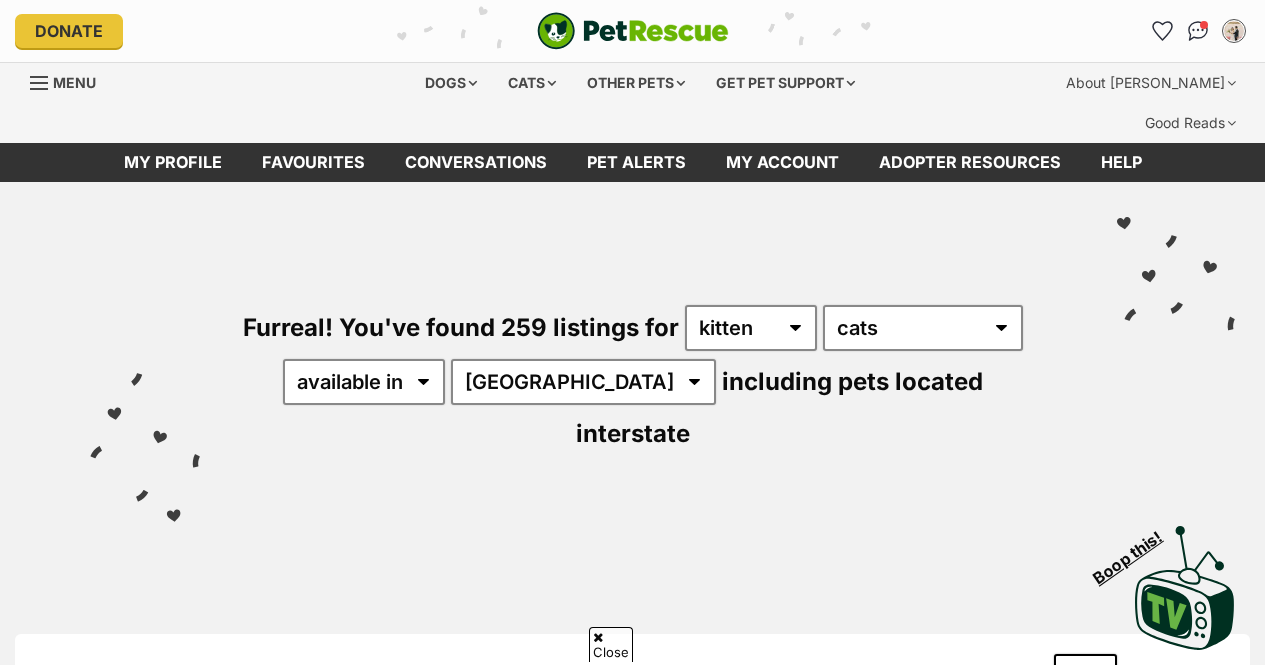 scroll, scrollTop: 2456, scrollLeft: 0, axis: vertical 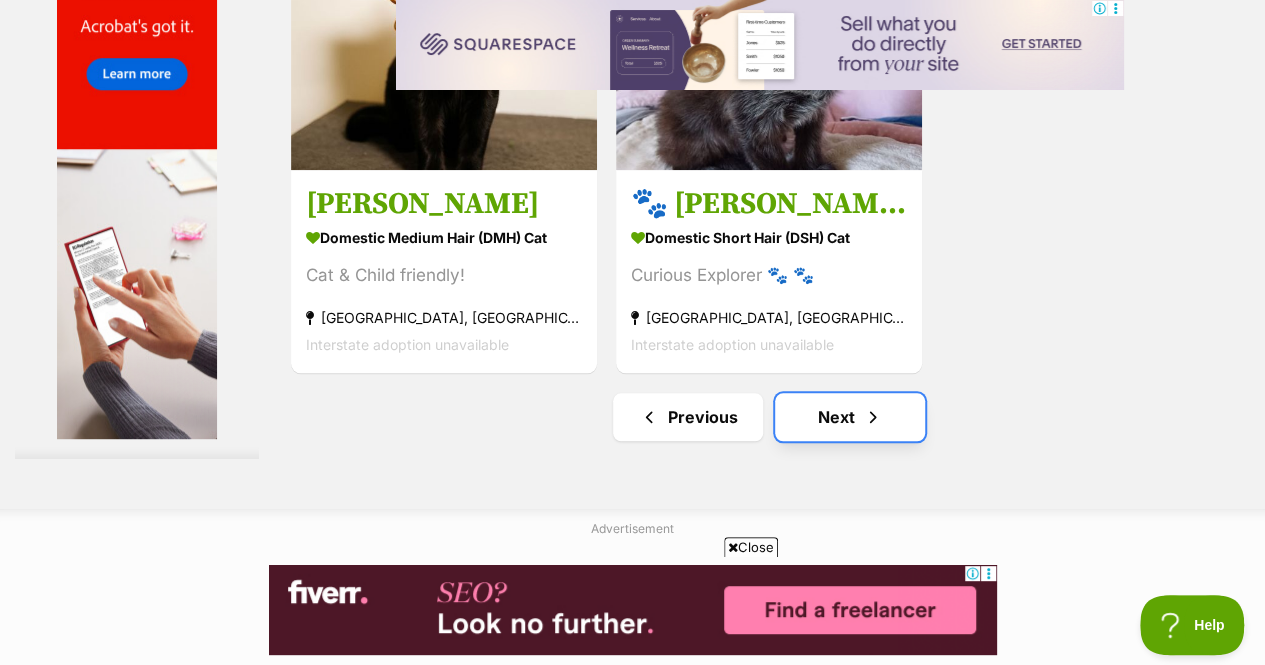 click on "Next" at bounding box center [850, 417] 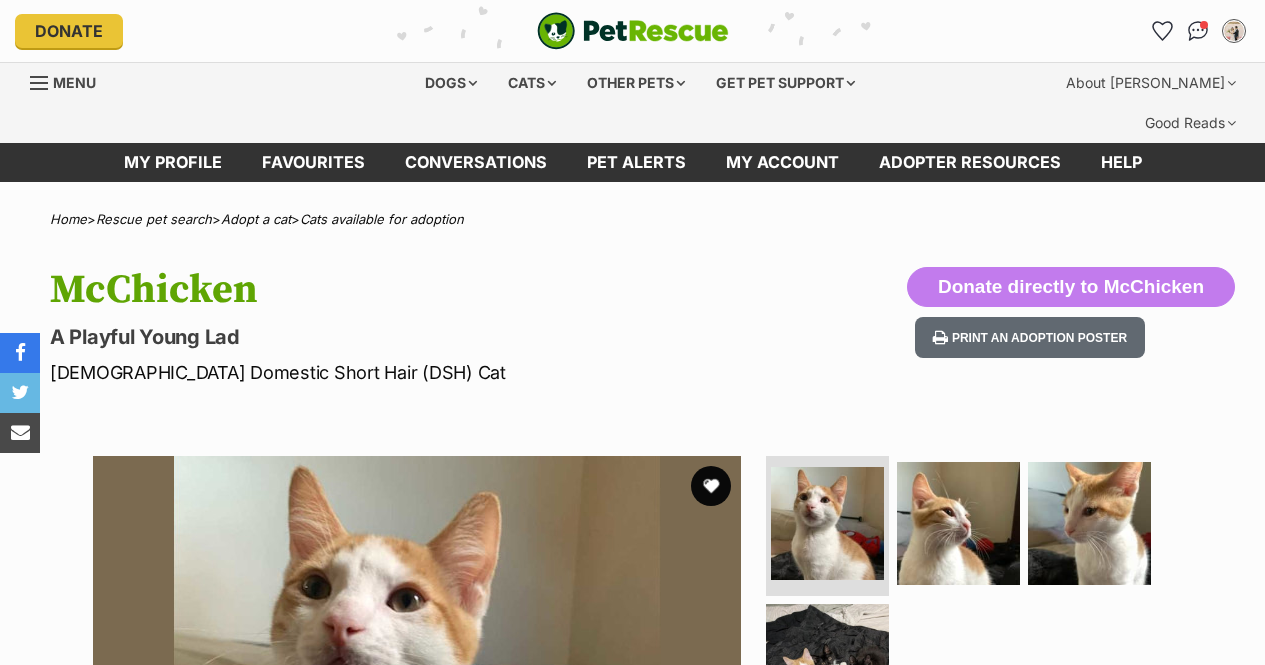scroll, scrollTop: 0, scrollLeft: 0, axis: both 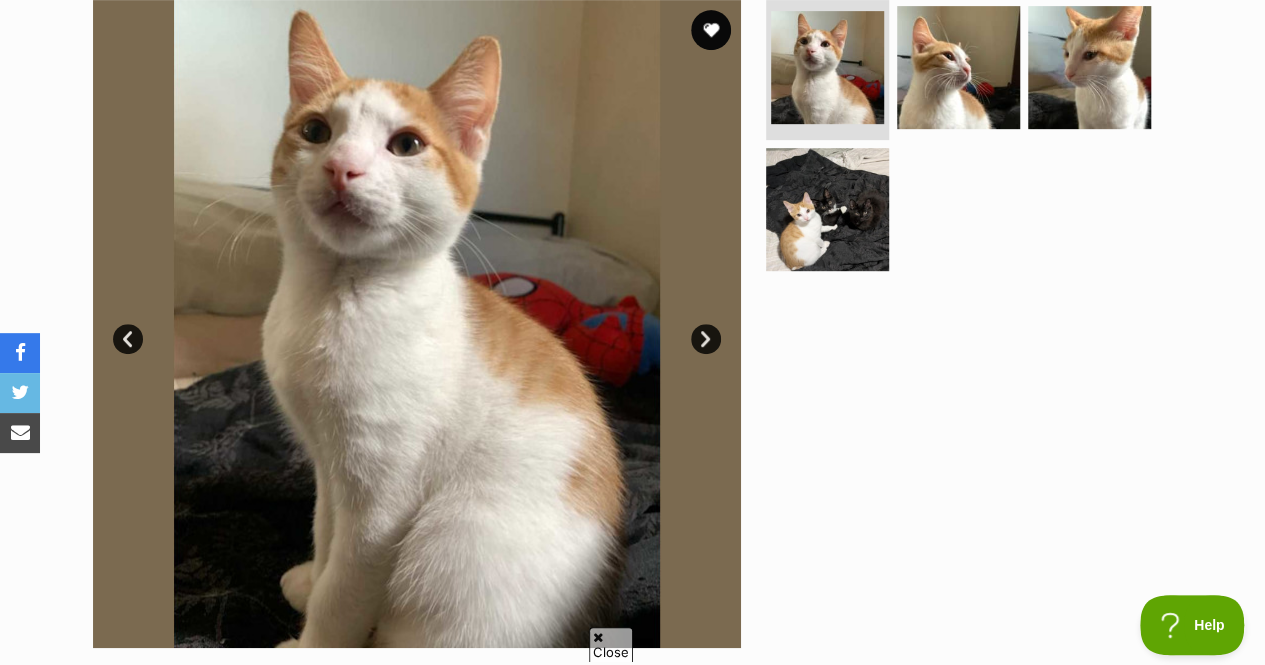 click on "Next" at bounding box center [706, 339] 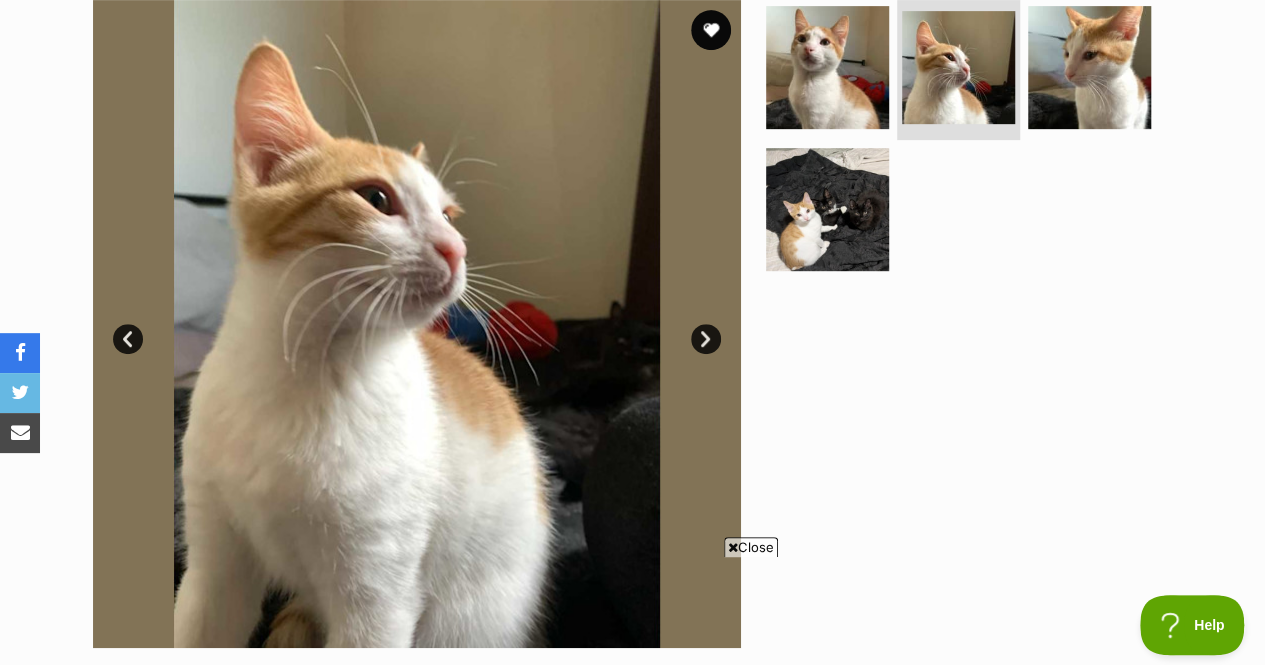 click on "Next" at bounding box center (706, 339) 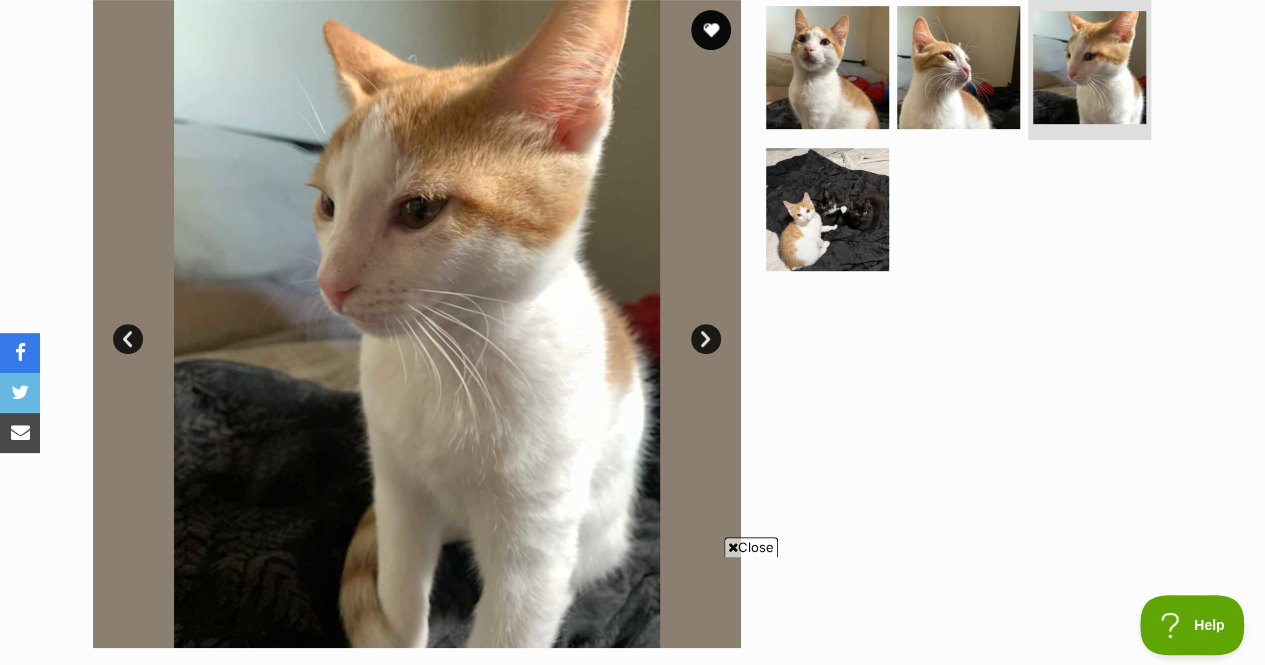 click on "Next" at bounding box center [706, 339] 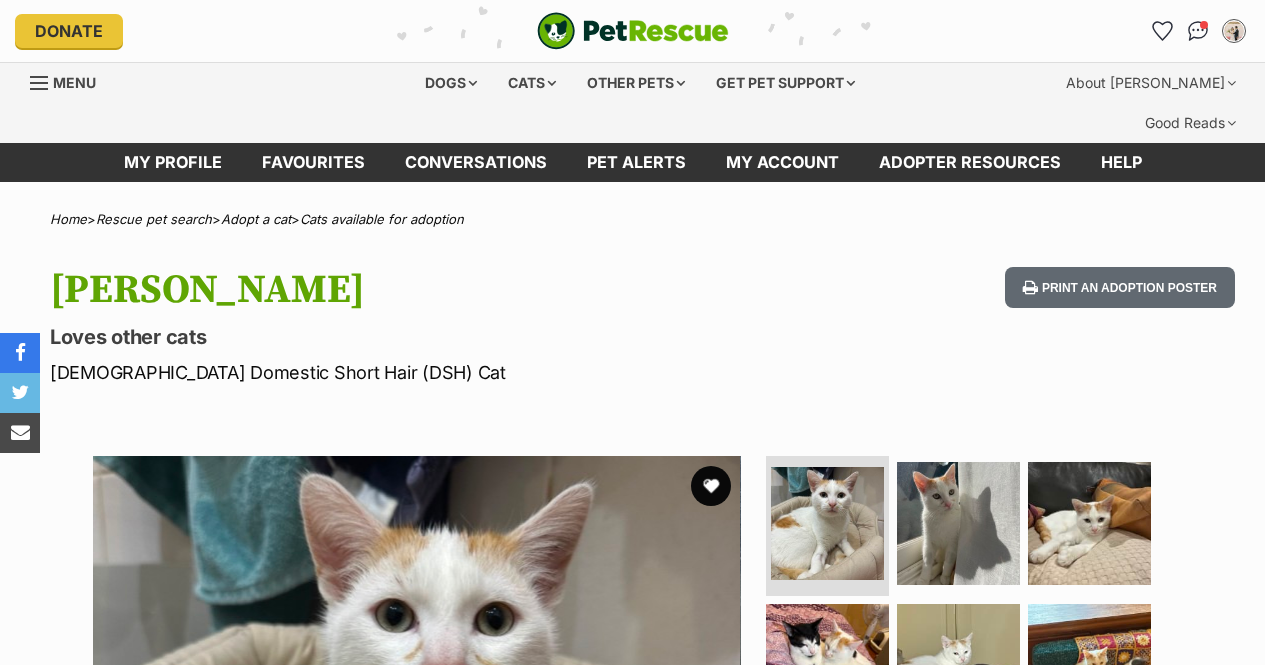 scroll, scrollTop: 0, scrollLeft: 0, axis: both 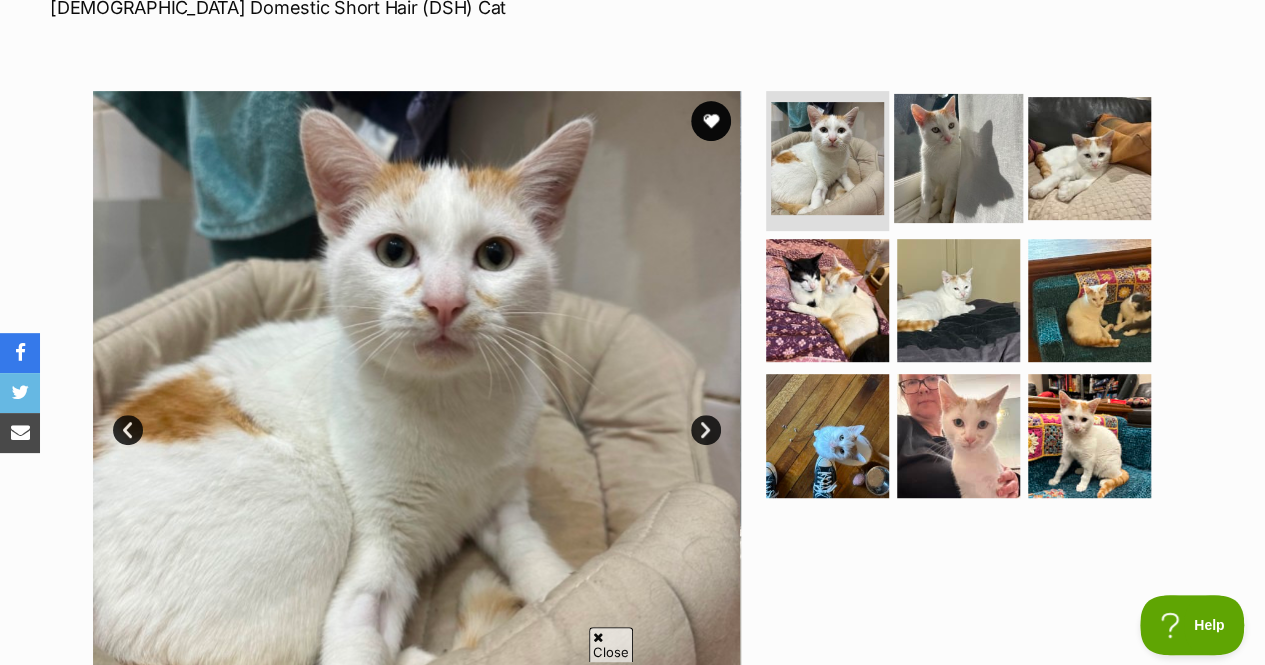 click at bounding box center (958, 158) 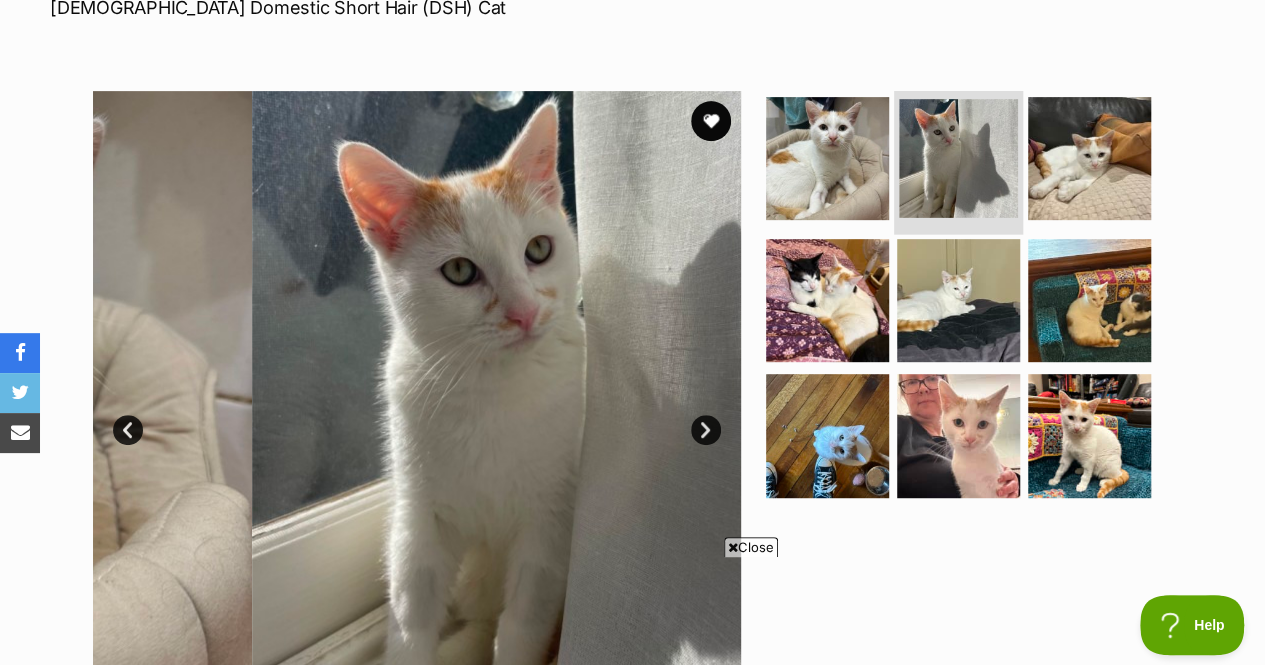 scroll, scrollTop: 0, scrollLeft: 0, axis: both 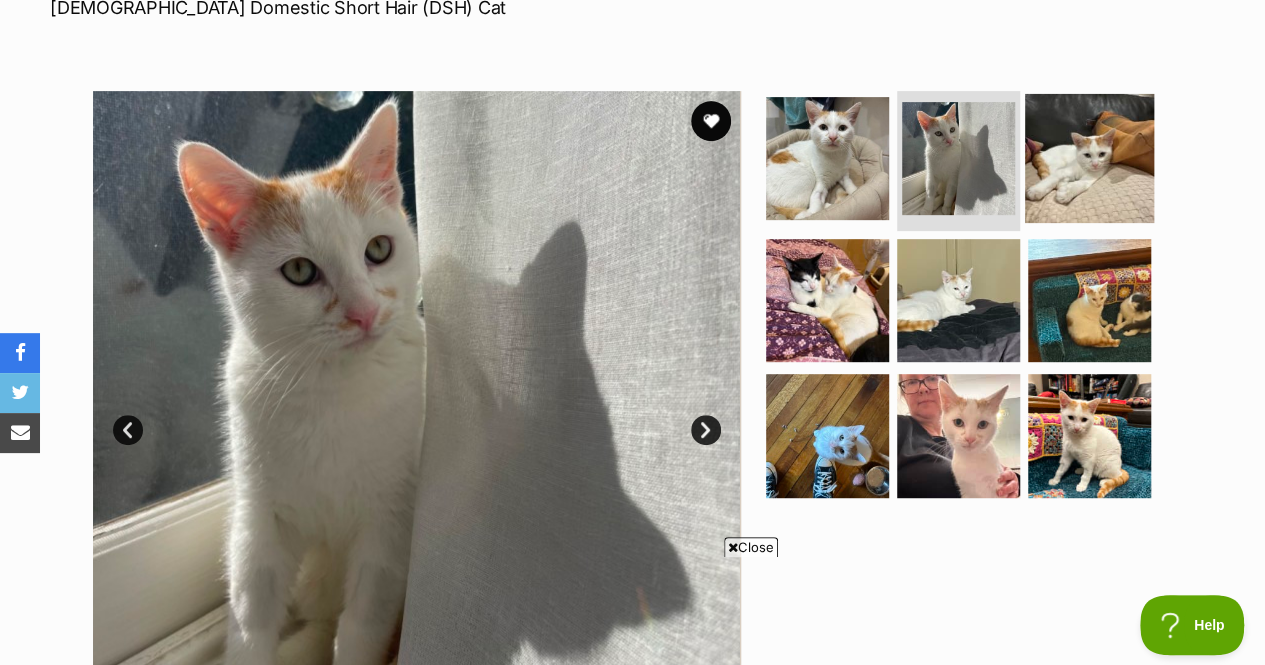 click at bounding box center (1089, 158) 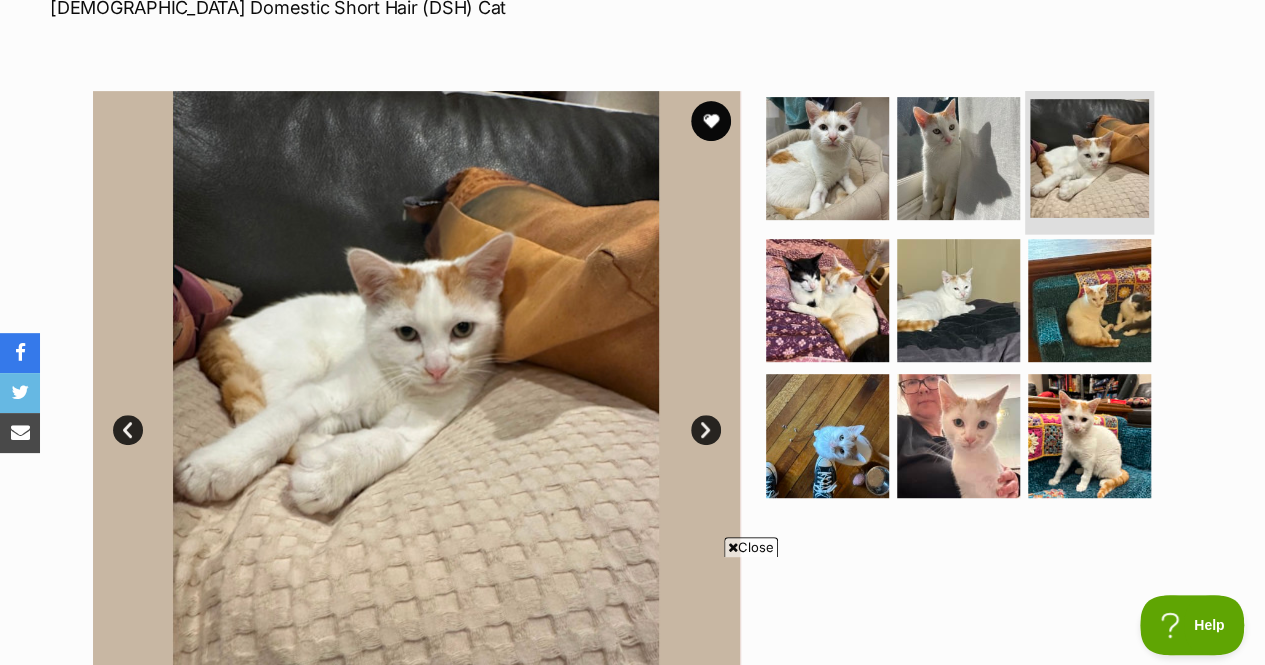 scroll, scrollTop: 0, scrollLeft: 0, axis: both 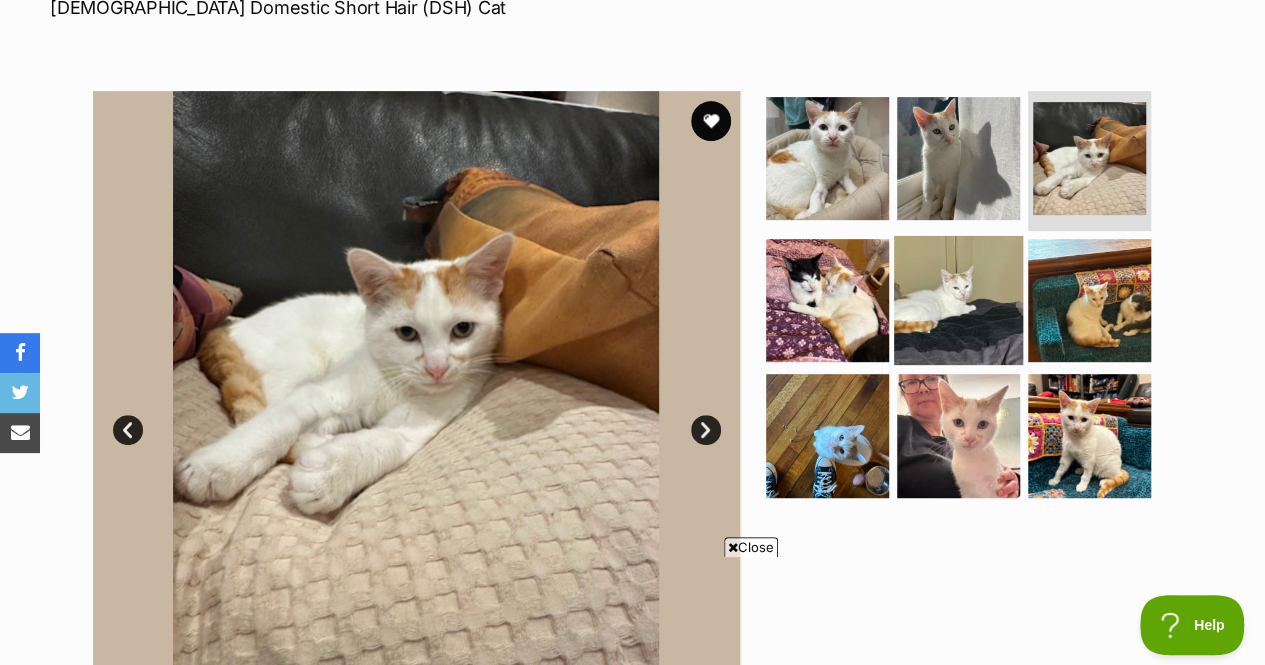 click at bounding box center (958, 299) 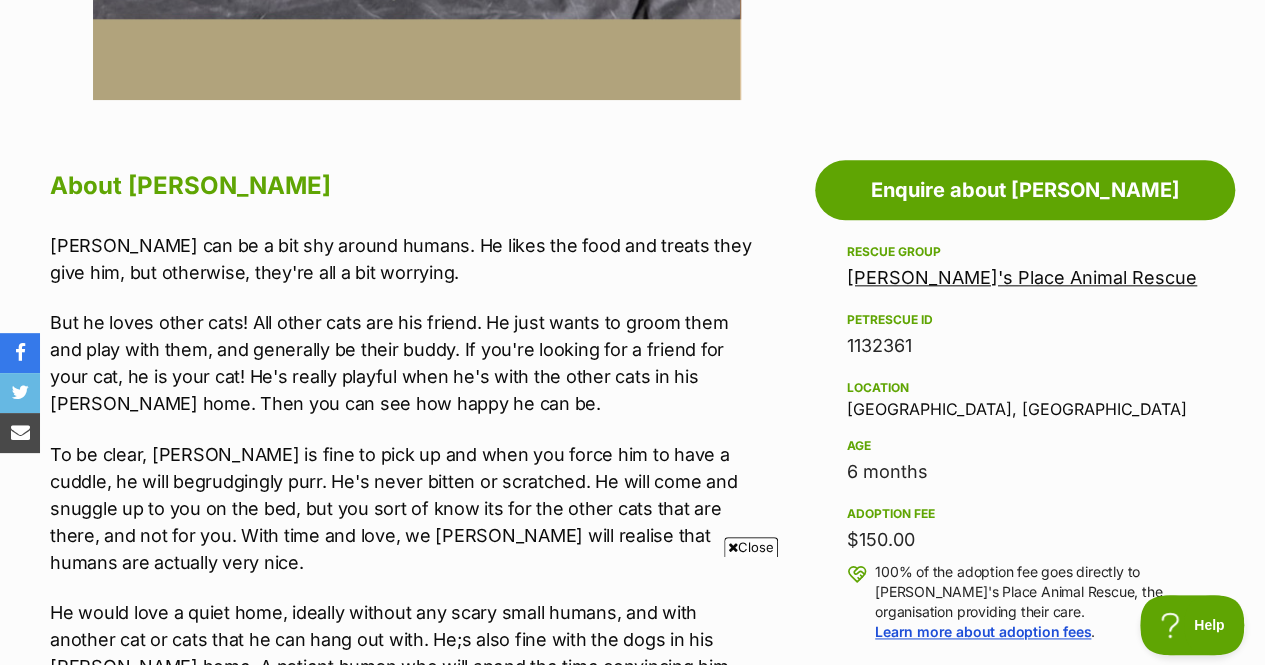 scroll, scrollTop: 1060, scrollLeft: 0, axis: vertical 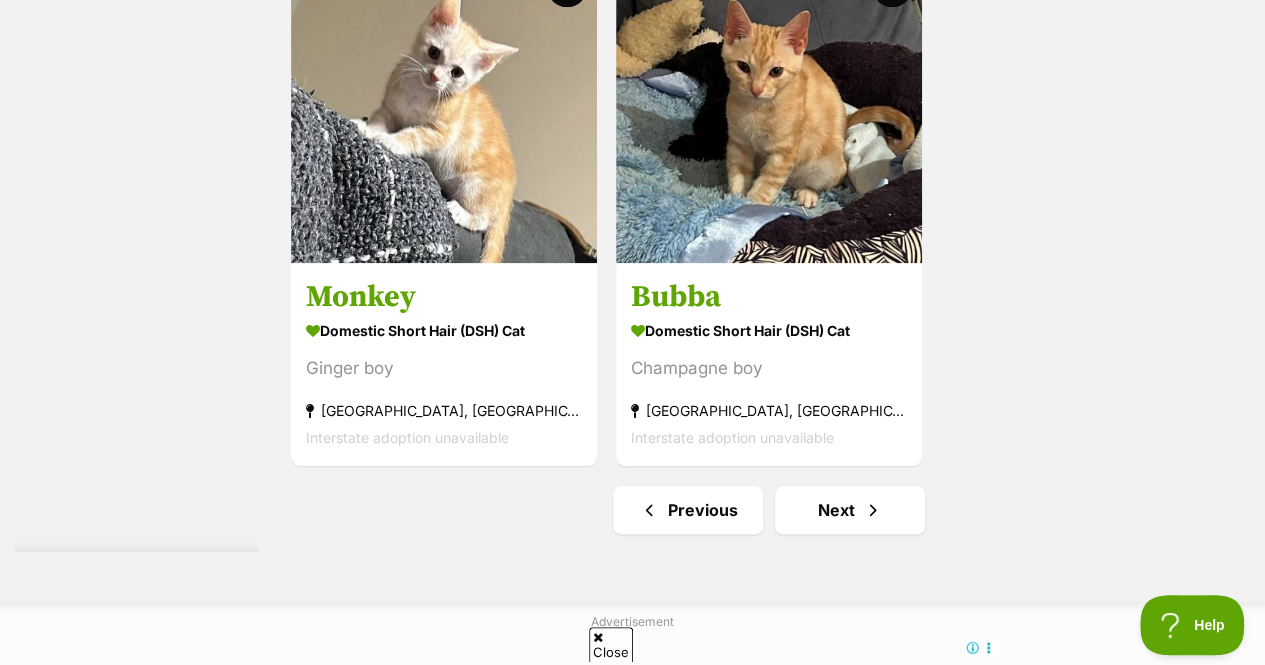 click on "Bonded pets
Two is always better than one. Bring home twice the love!
Meet bonded pets!
Ruby 🐾
Domestic Short Hair (DSH) Cat
Big Hearted Gem 🐾
The Ponds, NSW
Interstate adoption unavailable
Custard
Domestic Short Hair (DSH) Cat
Playful
Wollstonecraft, NSW
Interstate adoption unavailable
Tabitha
Domestic Short Hair (DSH) Cat
Looking for love
Shepparton, VIC
Interstate adoption
Cosmo
Domestic Short Hair (DSH) Cat
Looking for love
Mooroopna, VIC
Interstate adoption
Oscar
Domestic Short Hair (DSH) Cat
Looking for love
Mooroopna, VIC
Interstate adoption
Autumn
Domestic Short Hair (DSH) Cat
Looking for love
Mooroopna, VIC
Interstate adoption" at bounding box center [769, -1711] 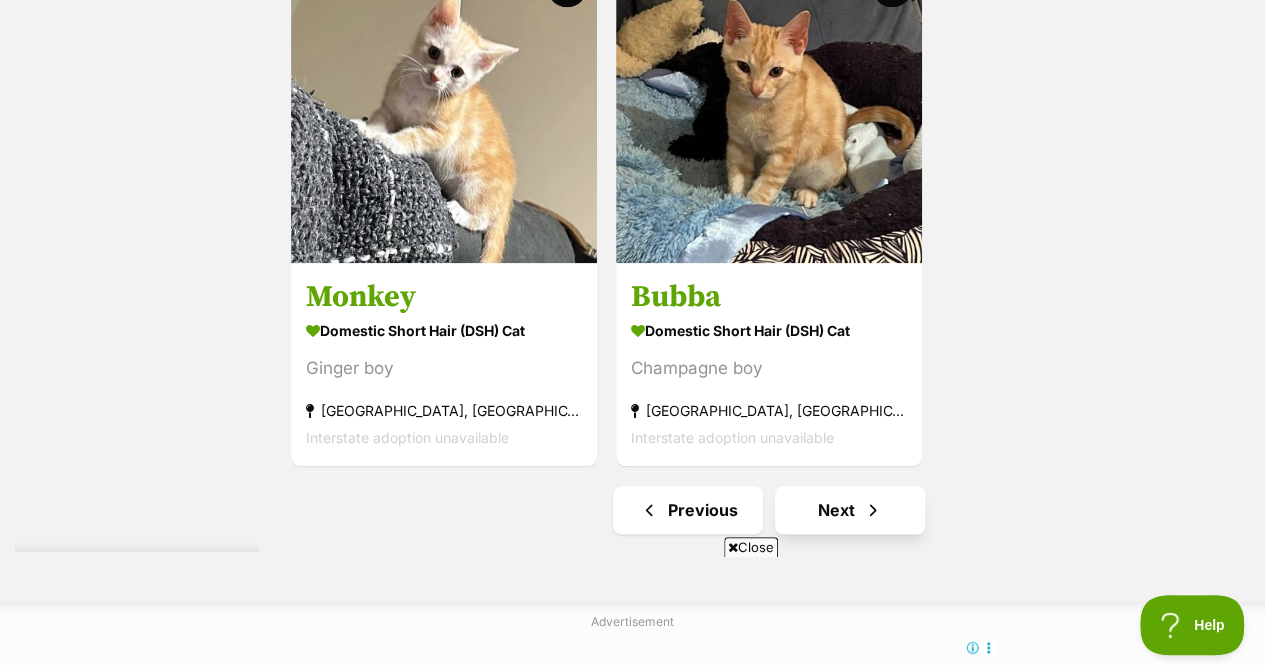 scroll, scrollTop: 0, scrollLeft: 0, axis: both 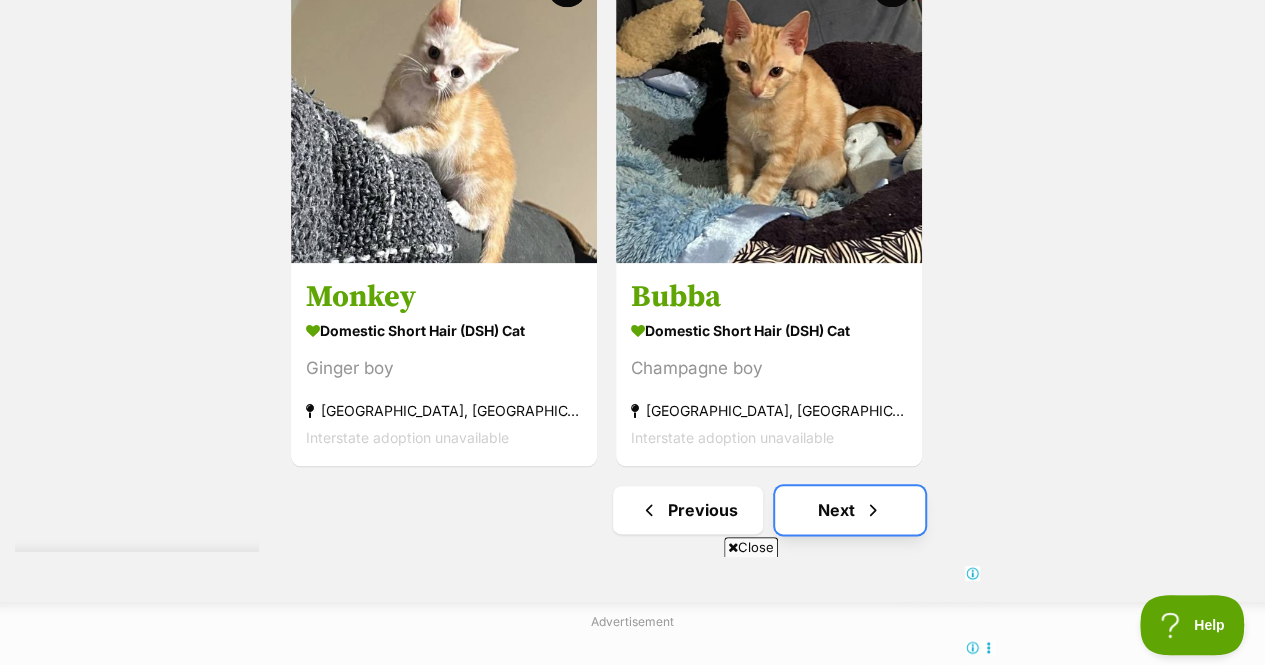 click on "Next" at bounding box center (850, 510) 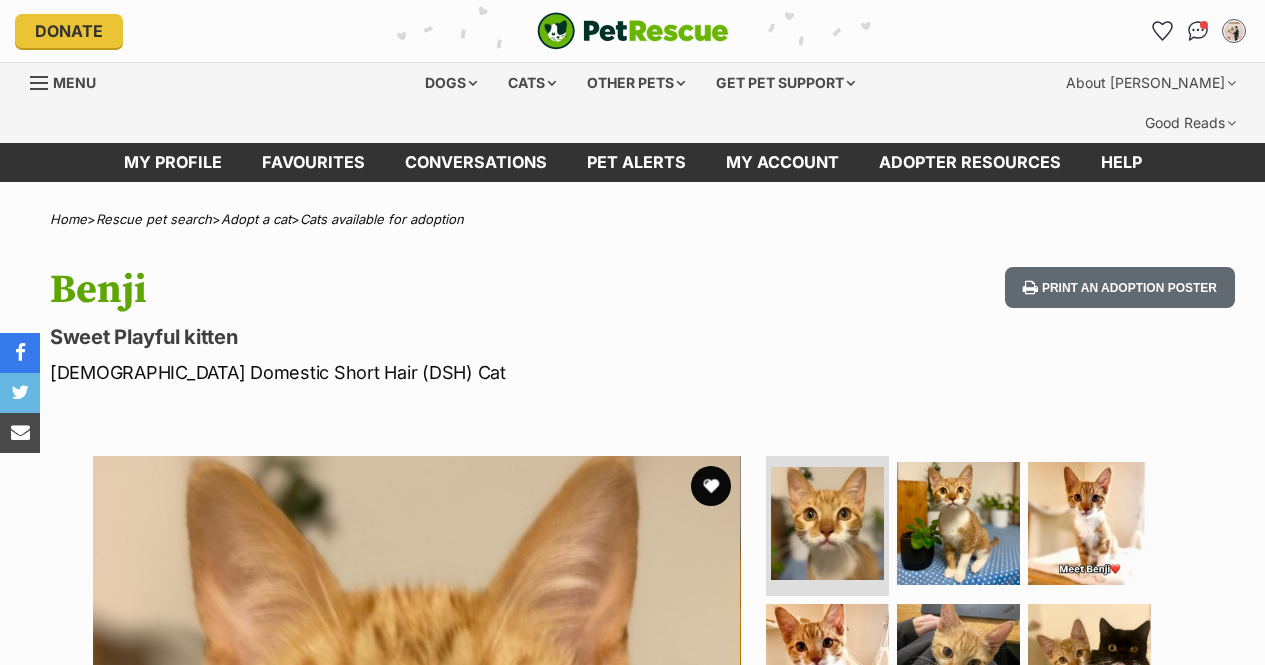 scroll, scrollTop: 0, scrollLeft: 0, axis: both 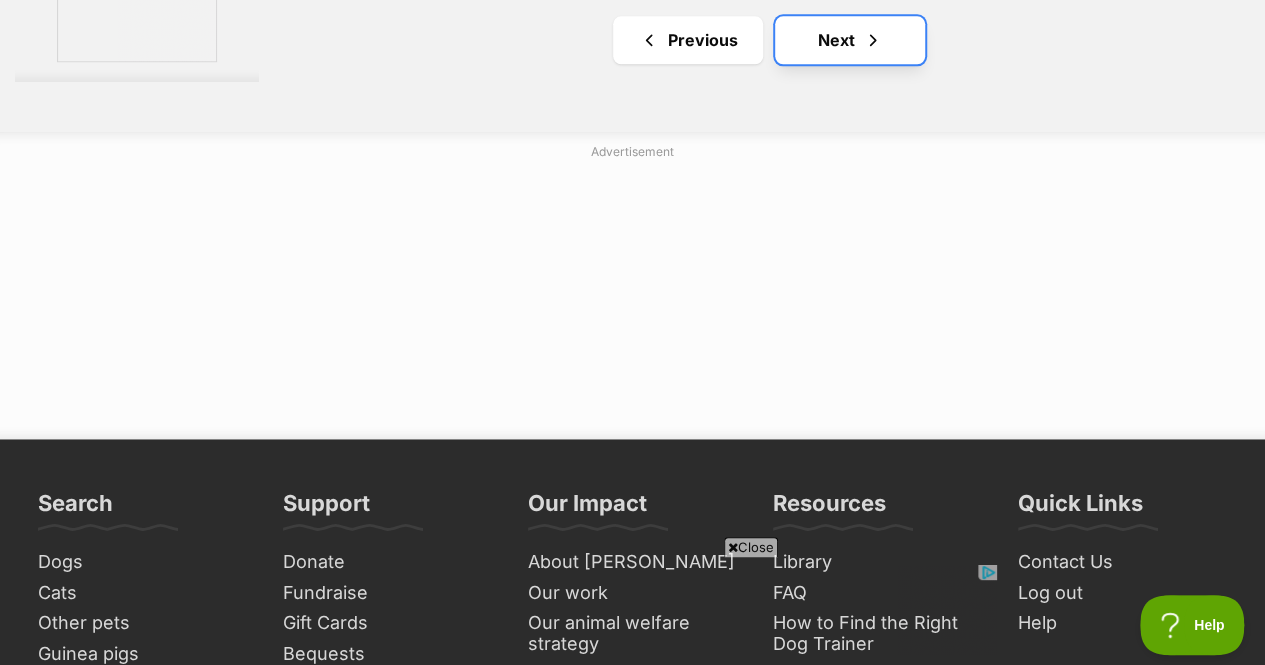 click on "Next" at bounding box center [850, 40] 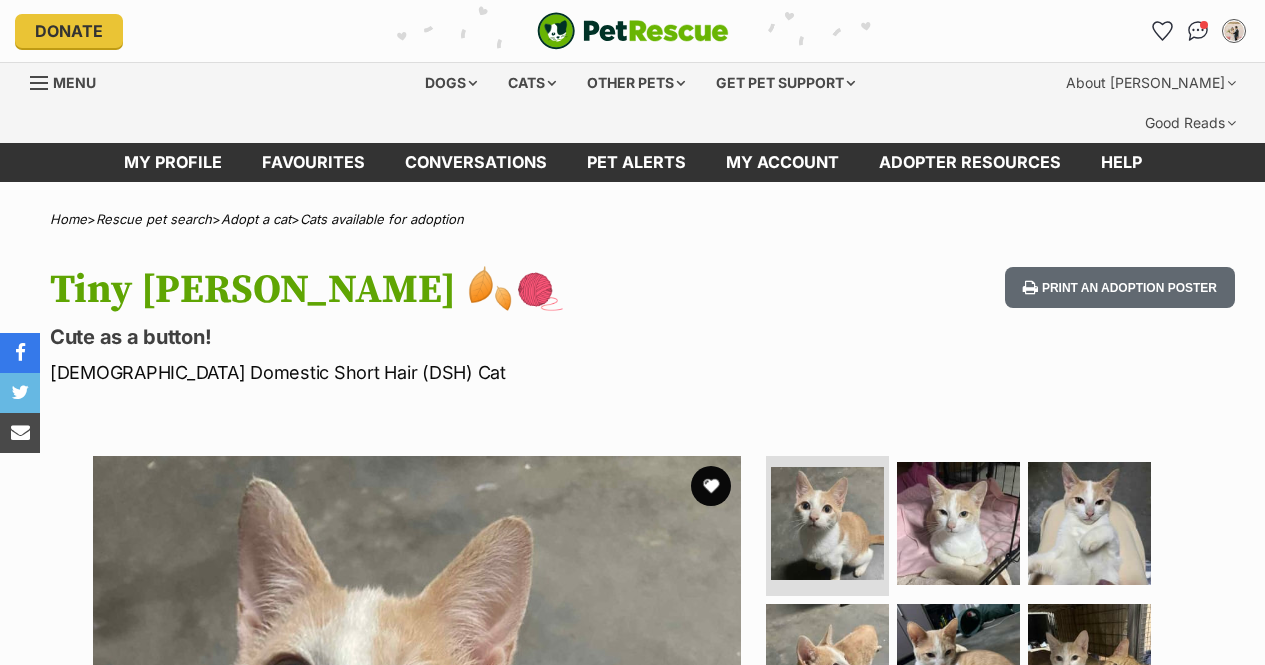 scroll, scrollTop: 0, scrollLeft: 0, axis: both 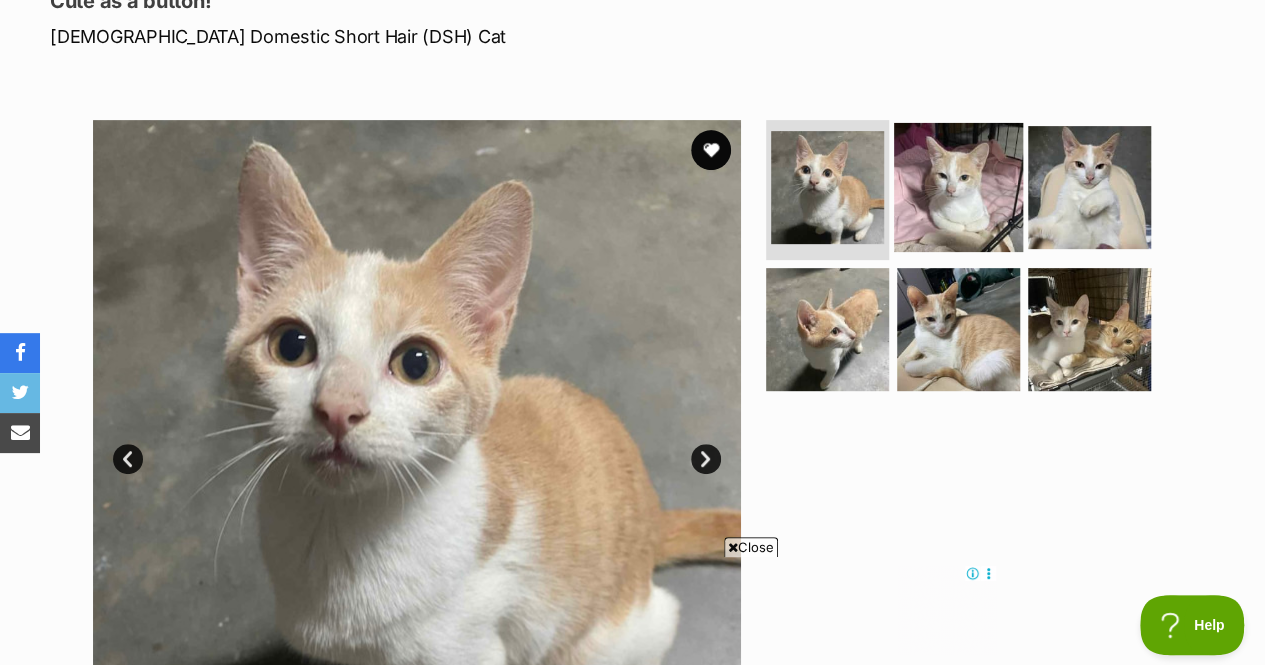 click at bounding box center [958, 187] 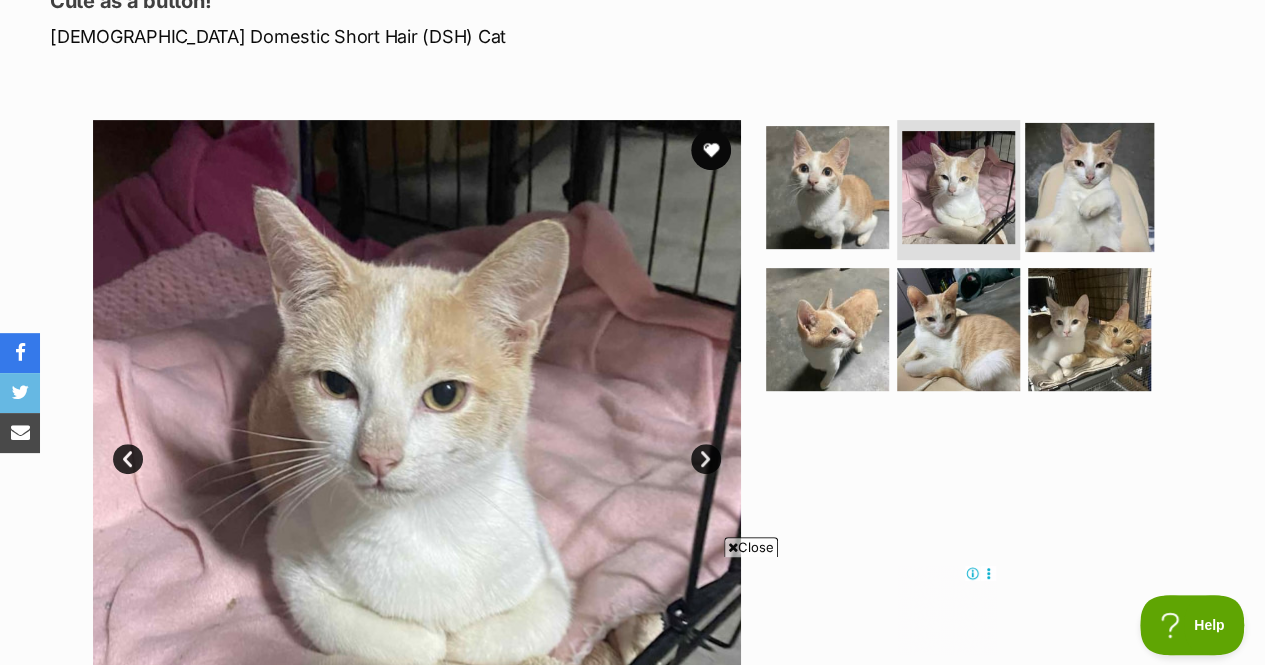 click at bounding box center (1089, 187) 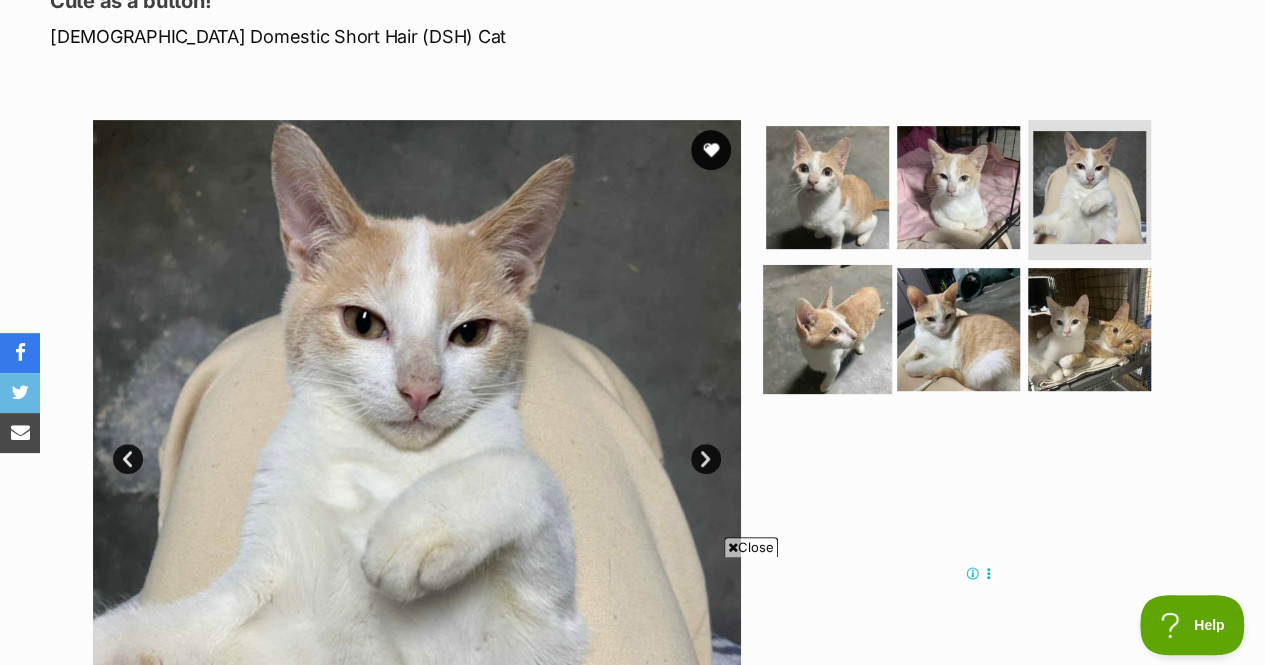 click at bounding box center (827, 328) 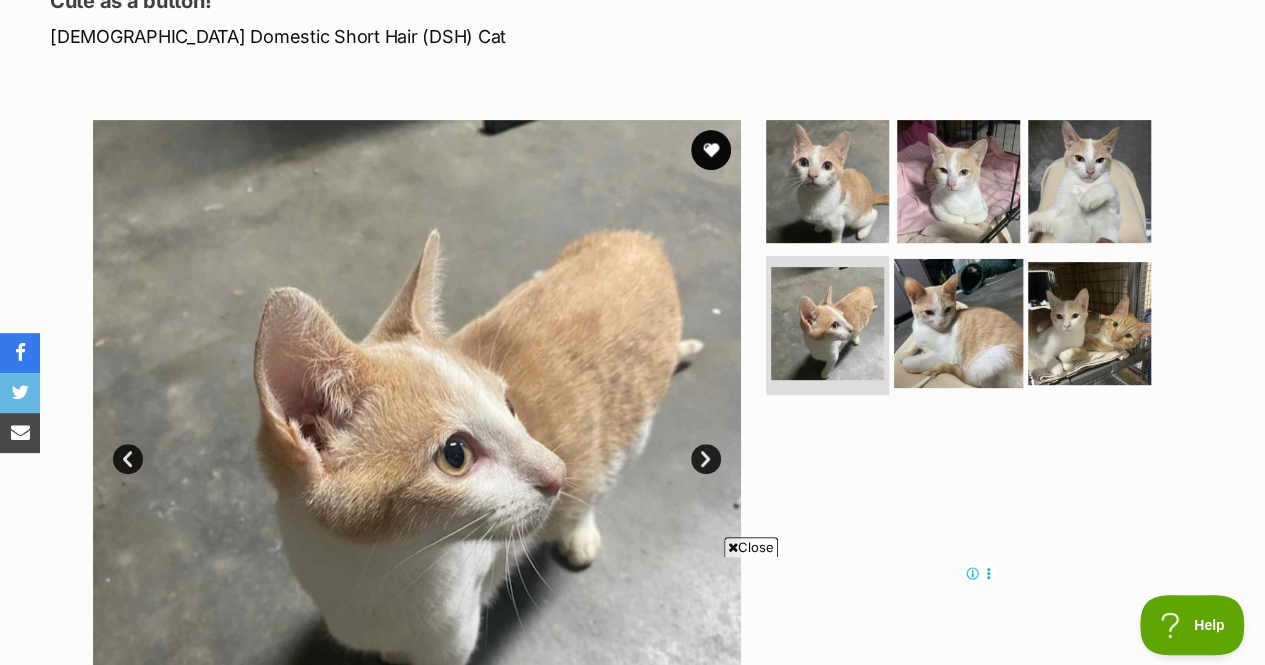 click at bounding box center (958, 322) 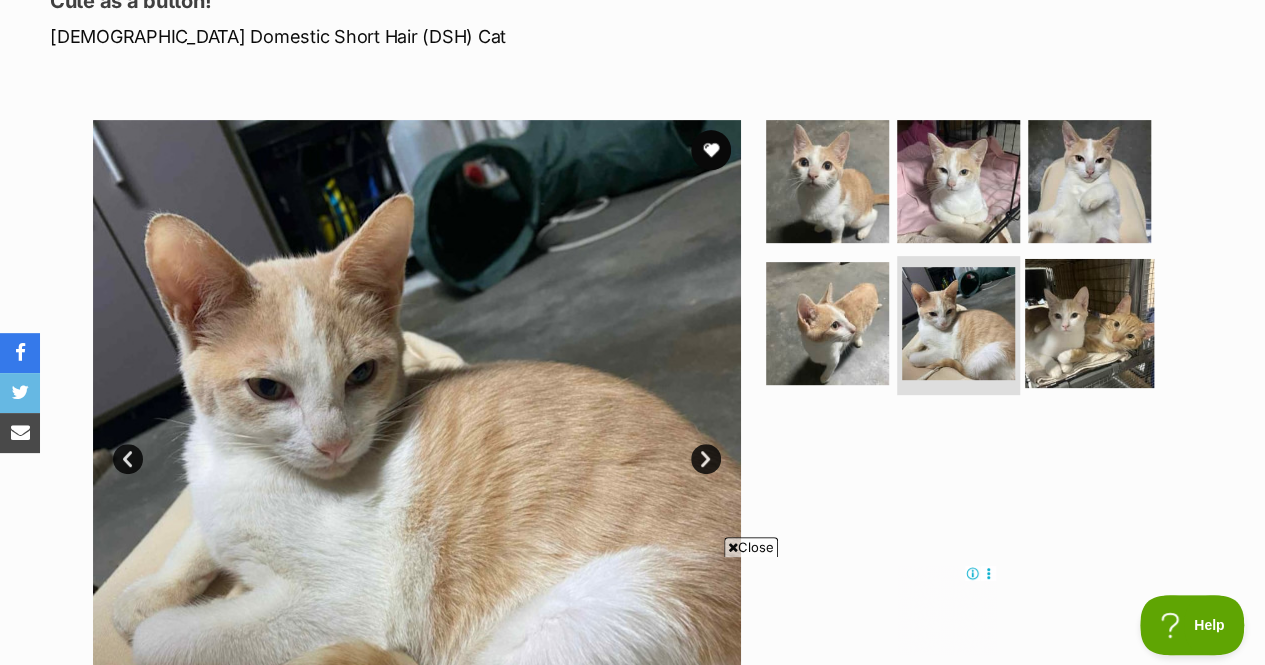 click at bounding box center [1089, 322] 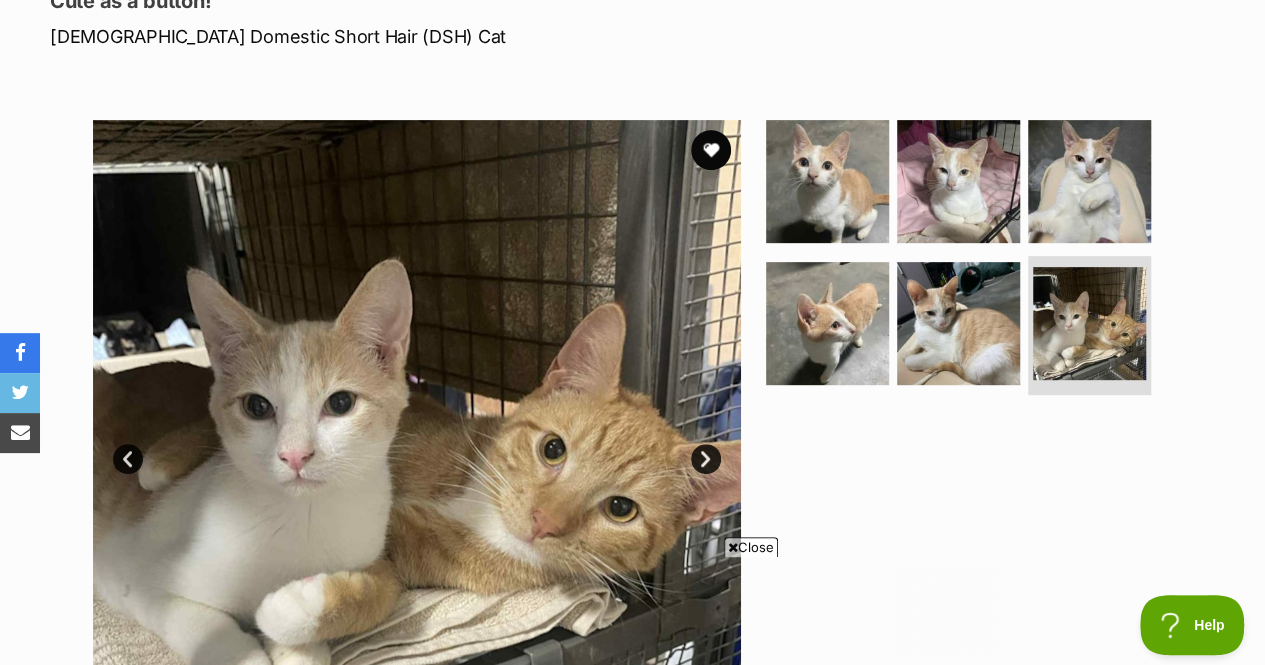 scroll, scrollTop: 0, scrollLeft: 0, axis: both 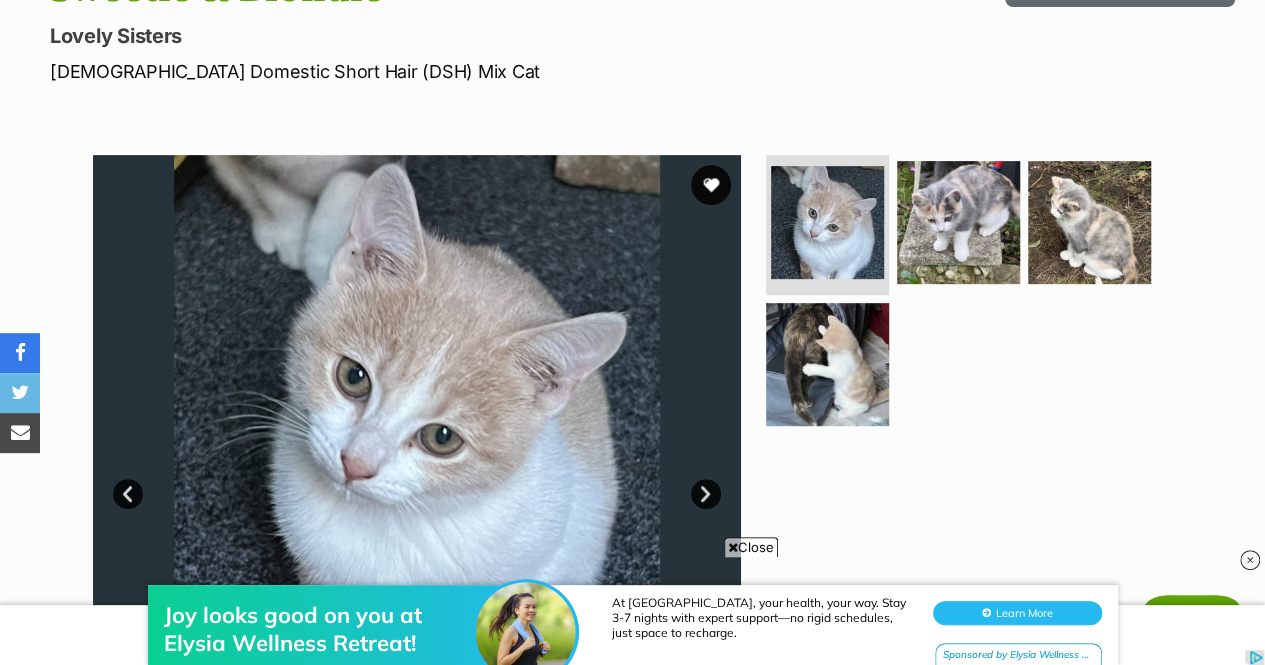 click on "Next" at bounding box center [706, 494] 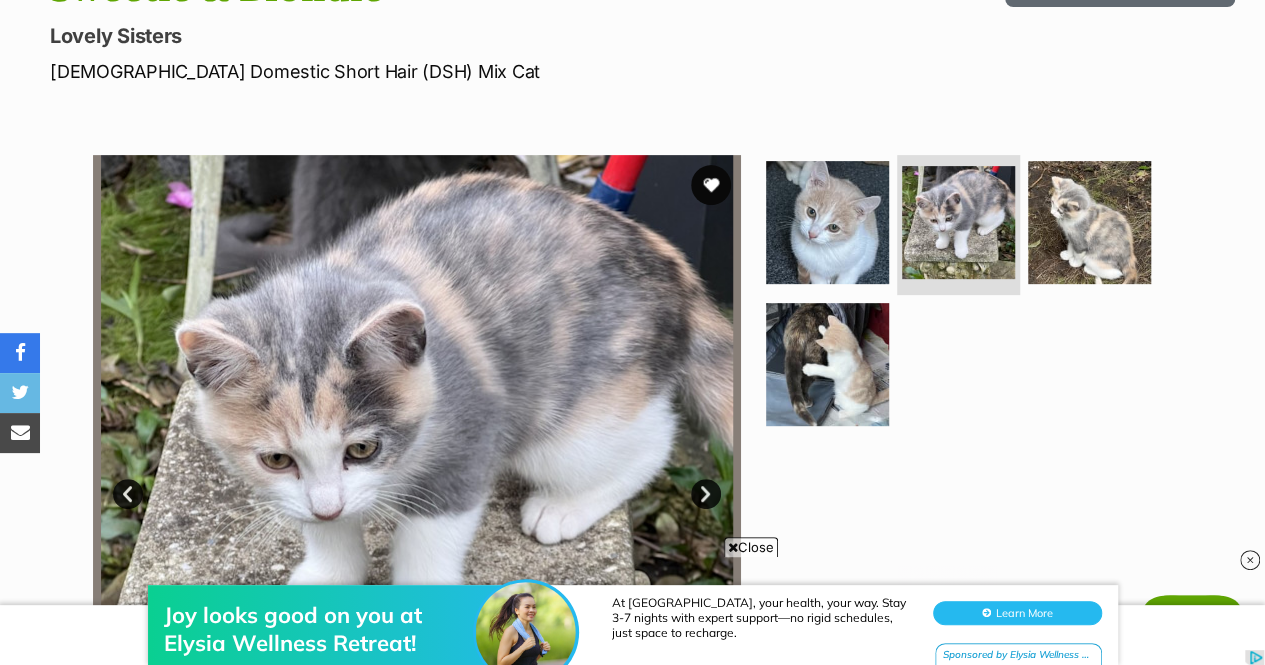 click on "Next" at bounding box center [706, 494] 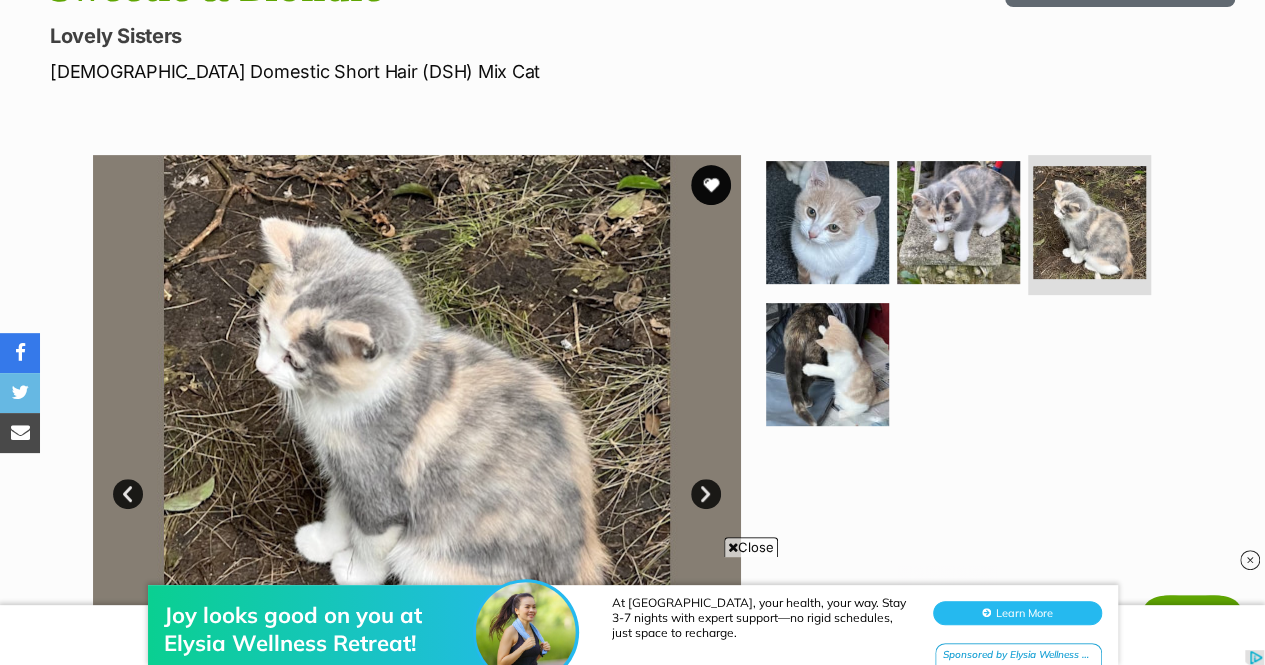 click on "Next" at bounding box center [706, 494] 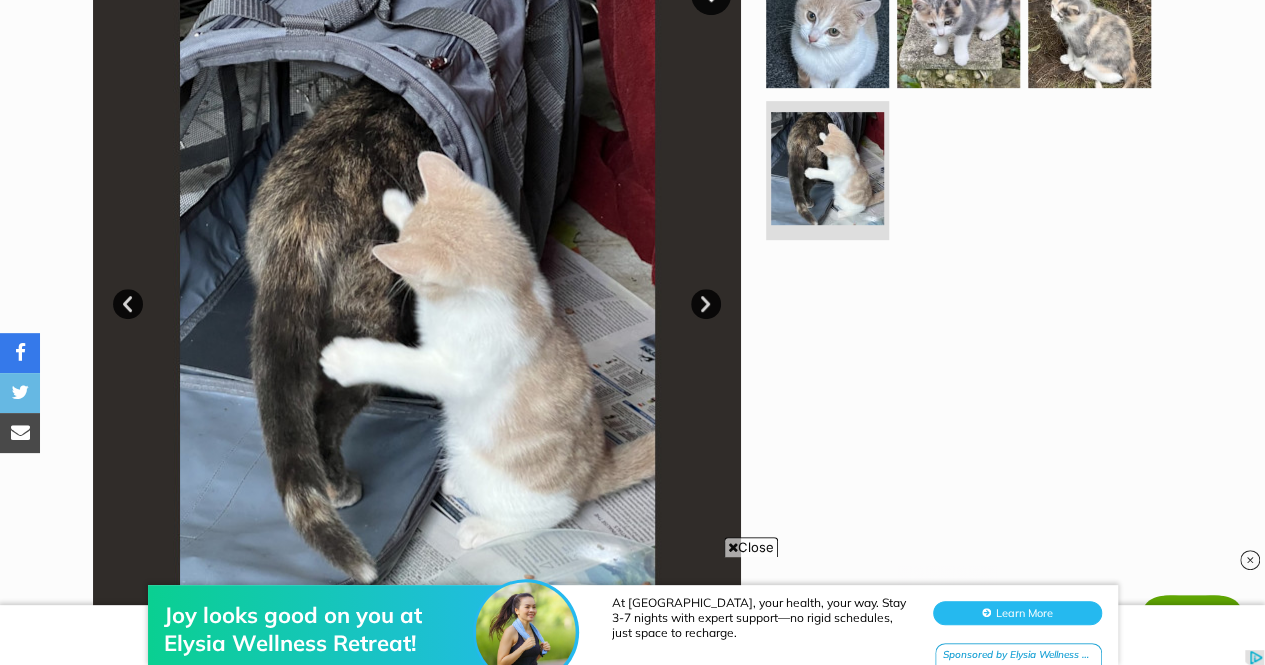 scroll, scrollTop: 1074, scrollLeft: 0, axis: vertical 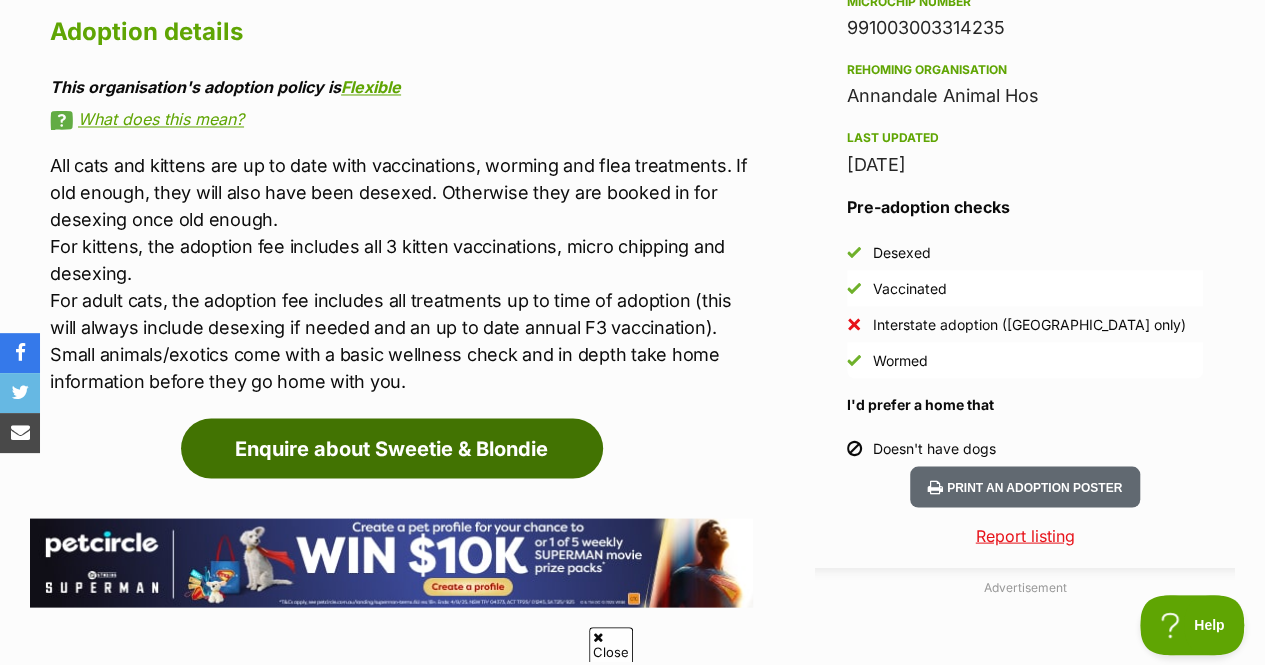 click on "Enquire about Sweetie & Blondie" at bounding box center (392, 448) 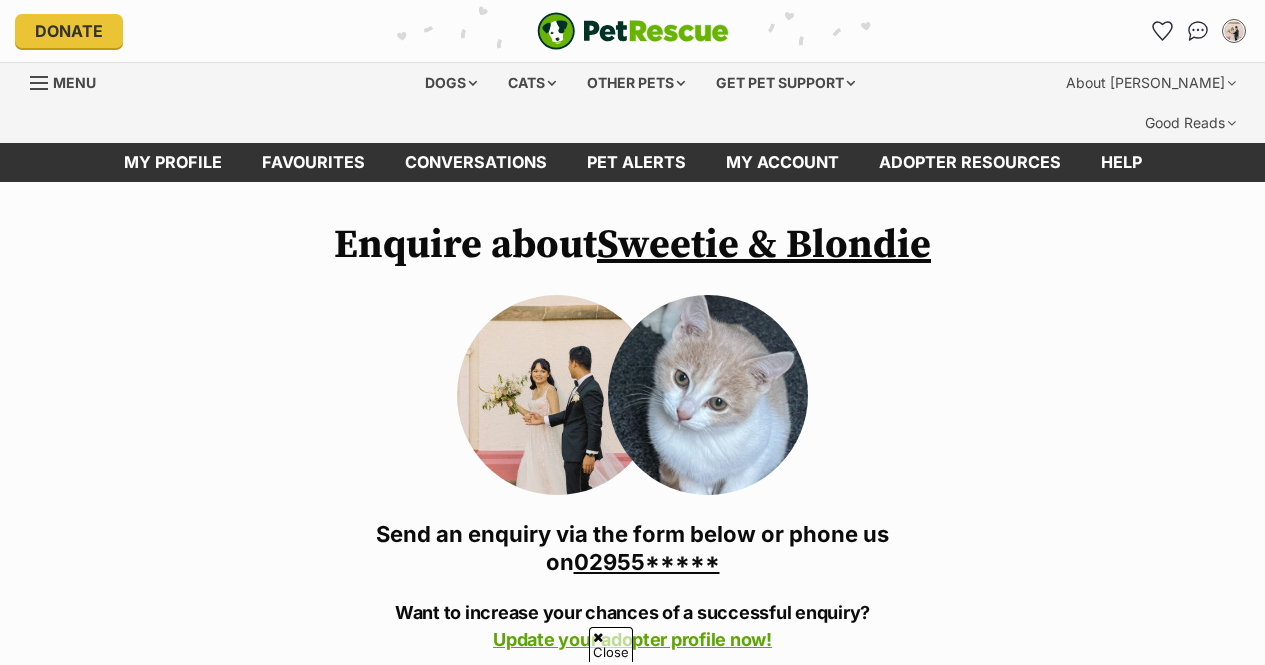 scroll, scrollTop: 369, scrollLeft: 0, axis: vertical 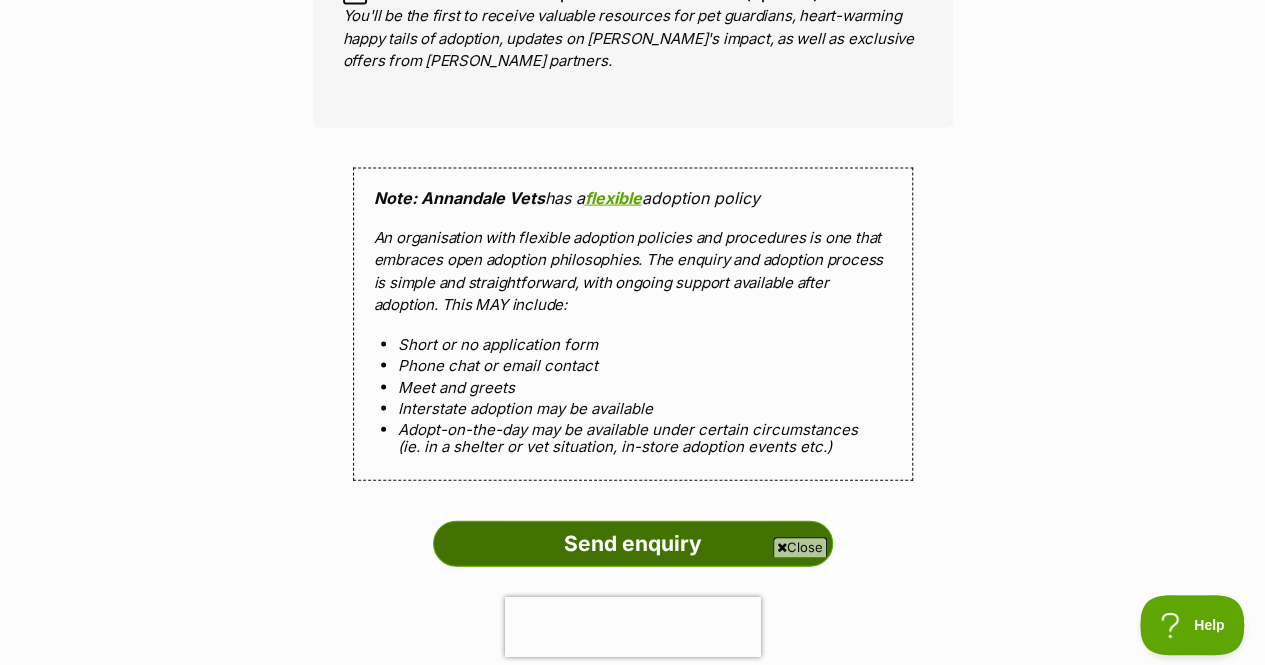 click on "Send enquiry" at bounding box center (633, 544) 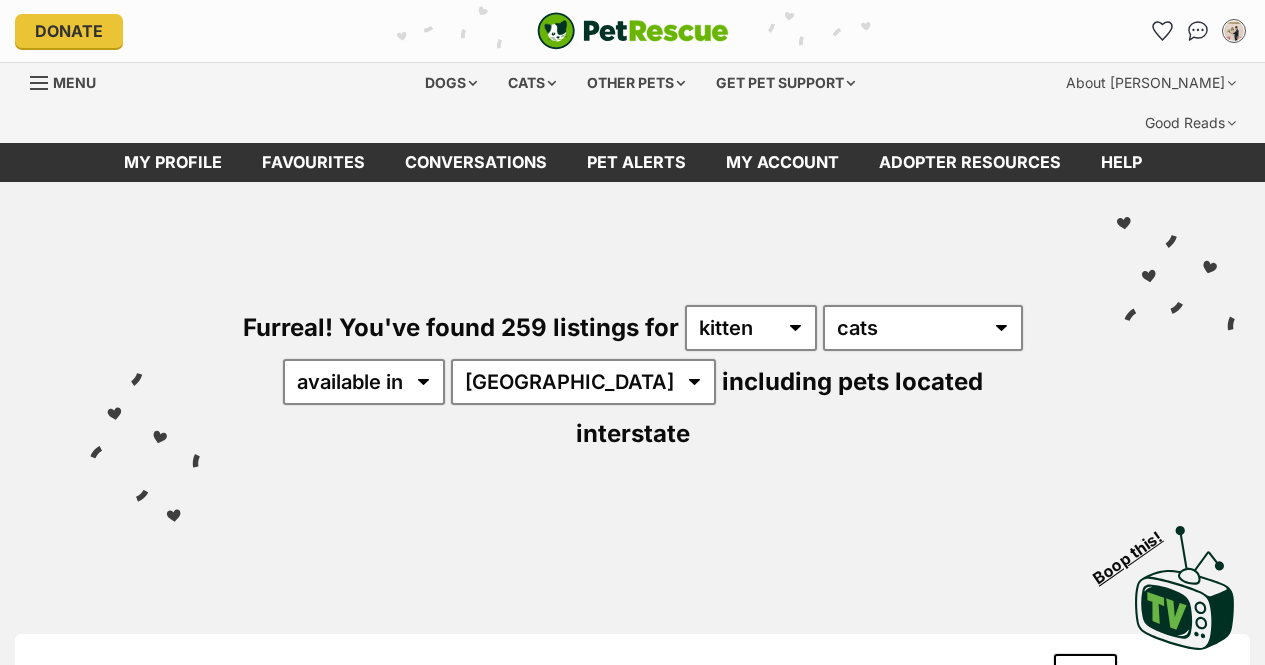 scroll, scrollTop: 0, scrollLeft: 0, axis: both 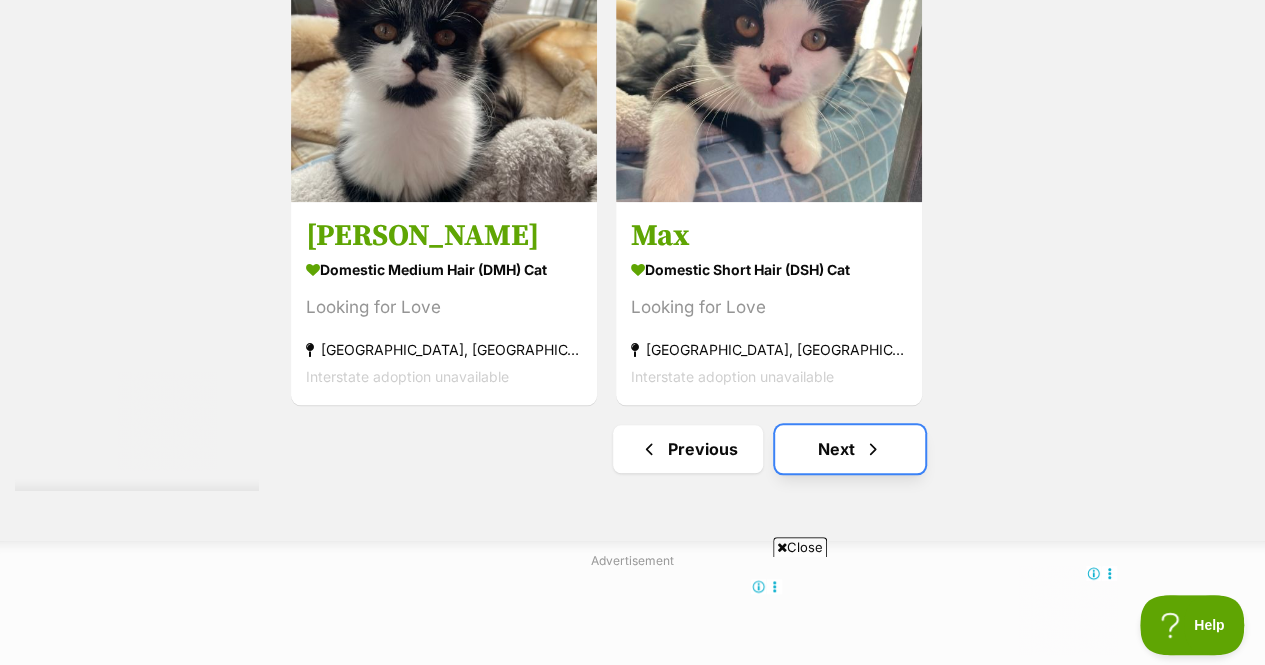 click on "Next" at bounding box center (850, 449) 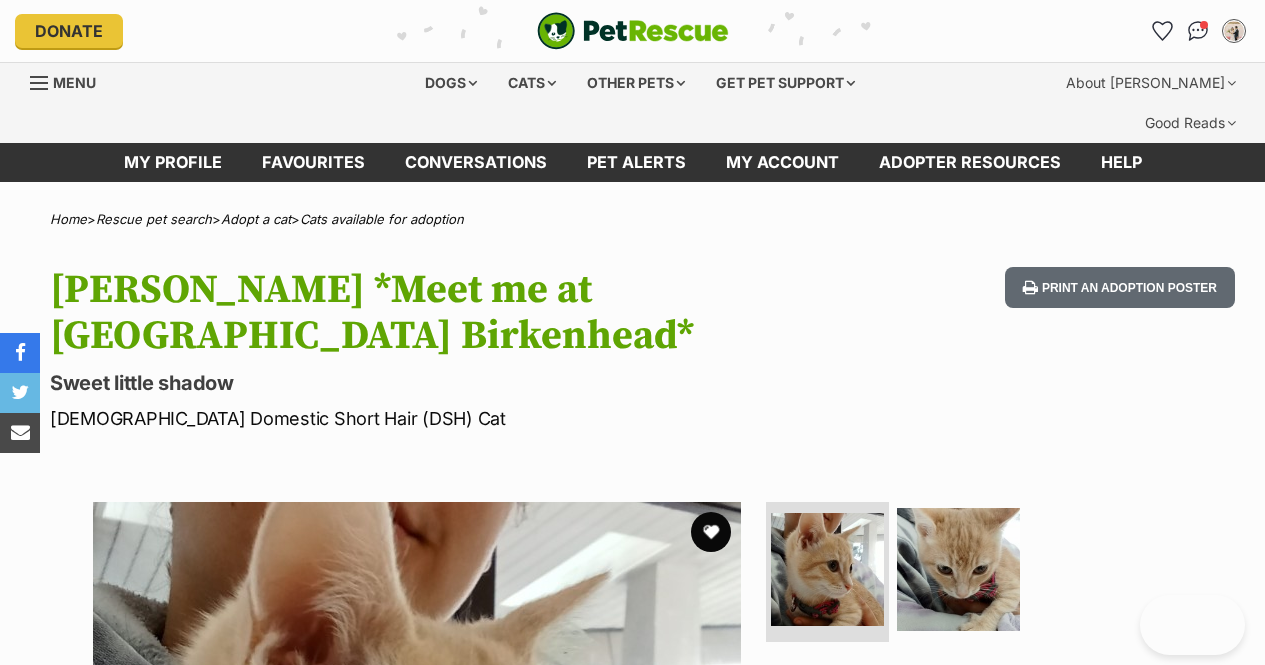 scroll, scrollTop: 0, scrollLeft: 0, axis: both 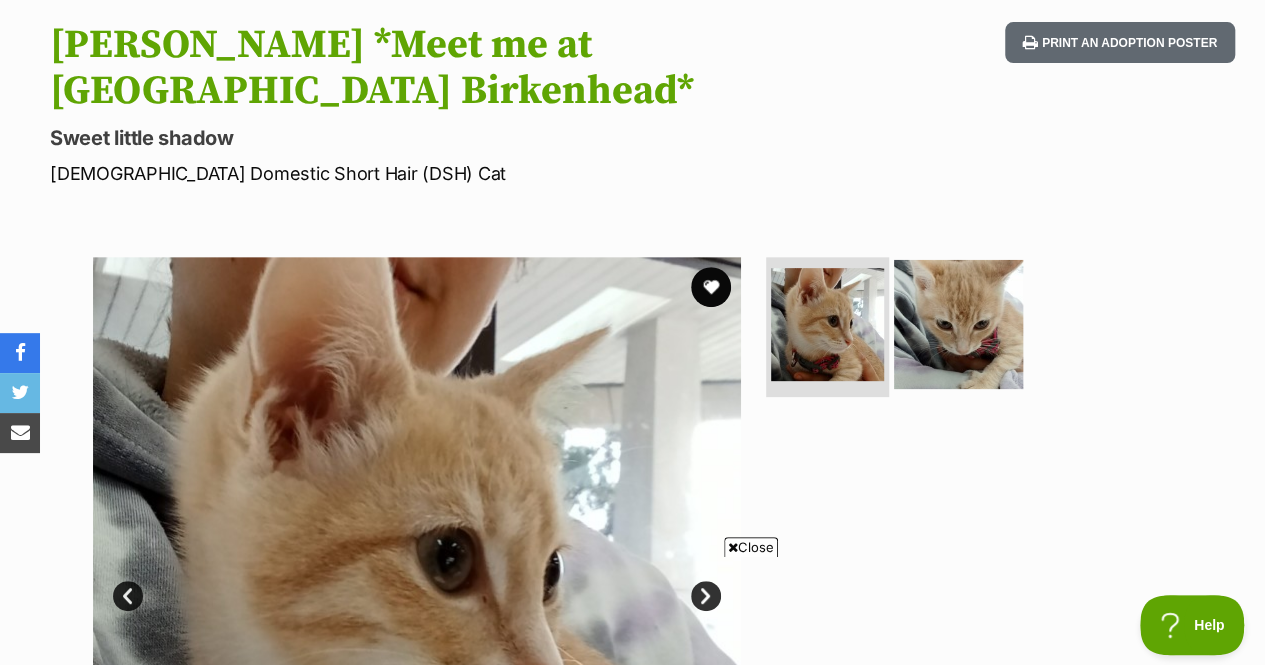 click at bounding box center (958, 324) 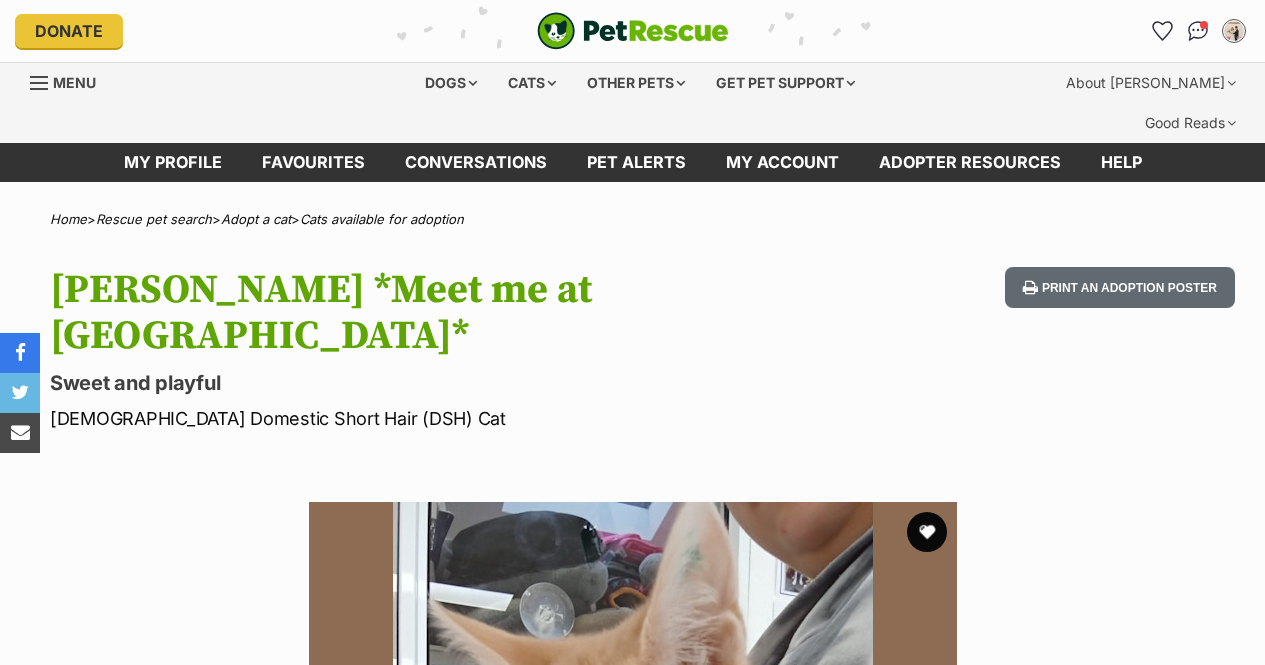 scroll, scrollTop: 0, scrollLeft: 0, axis: both 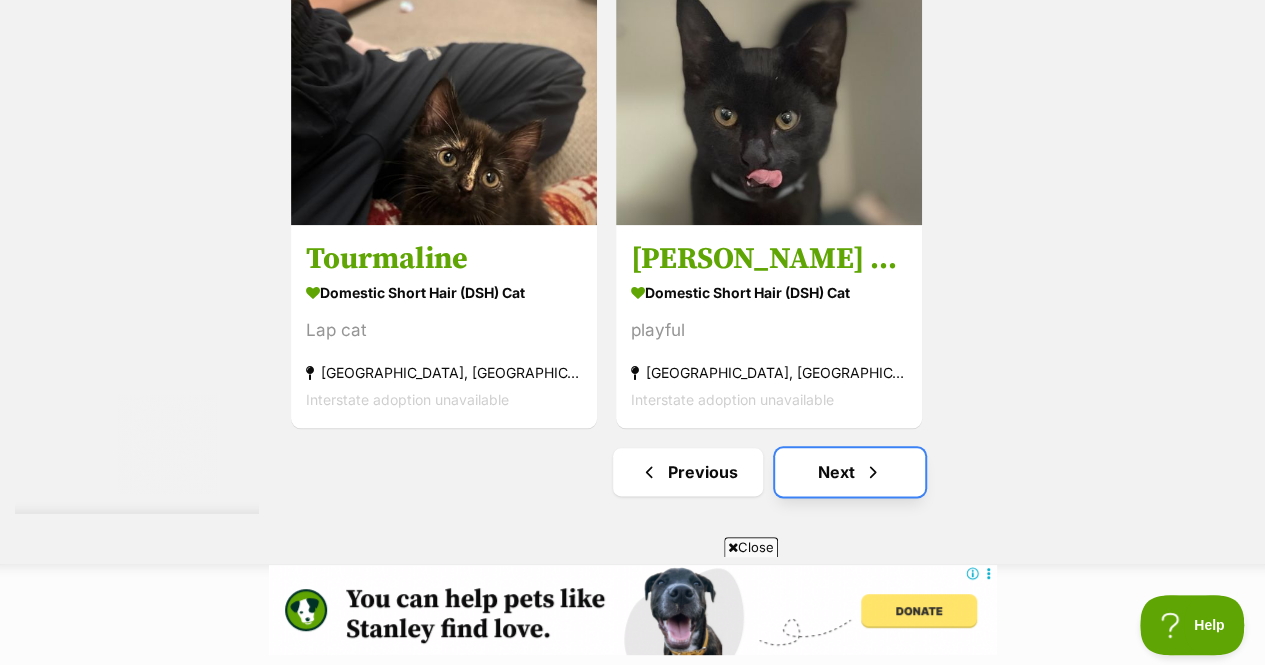 click on "Next" at bounding box center [850, 472] 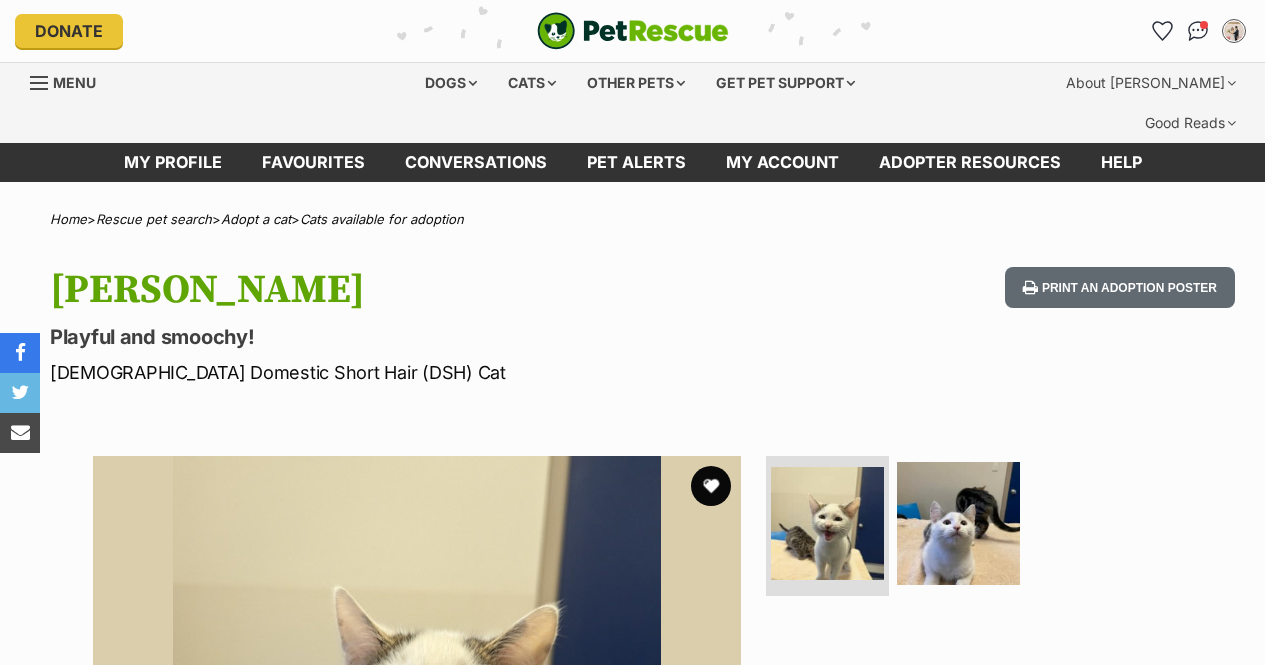 scroll, scrollTop: 0, scrollLeft: 0, axis: both 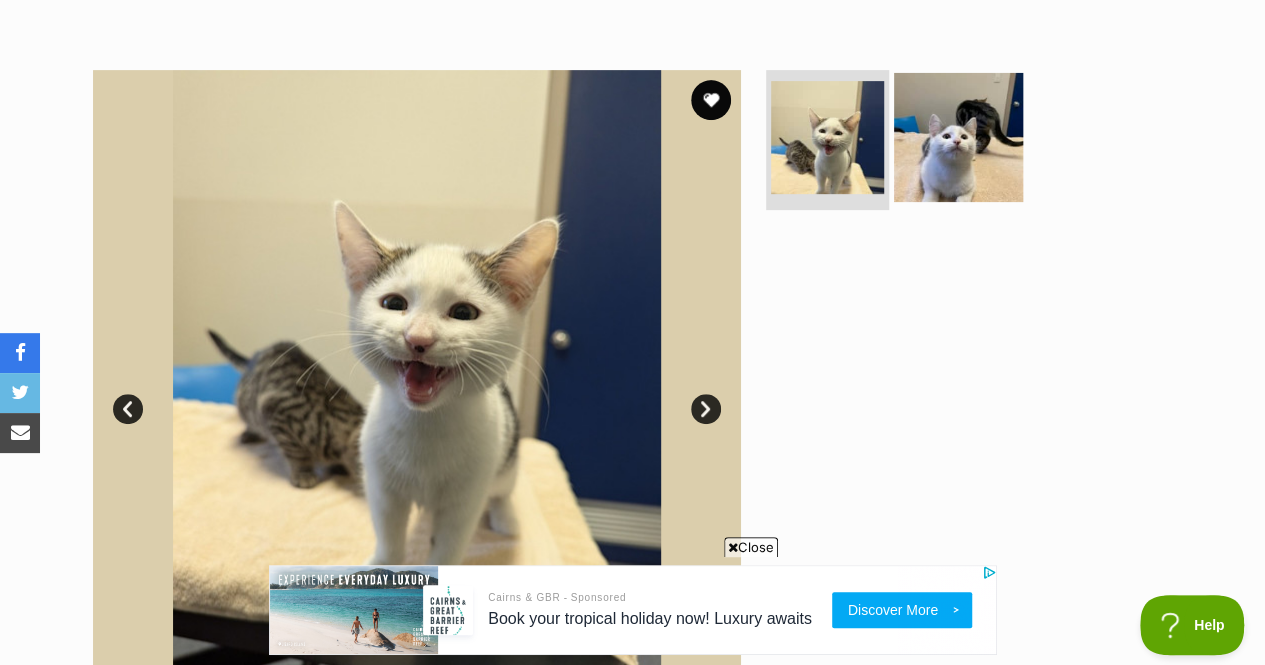 click at bounding box center [958, 137] 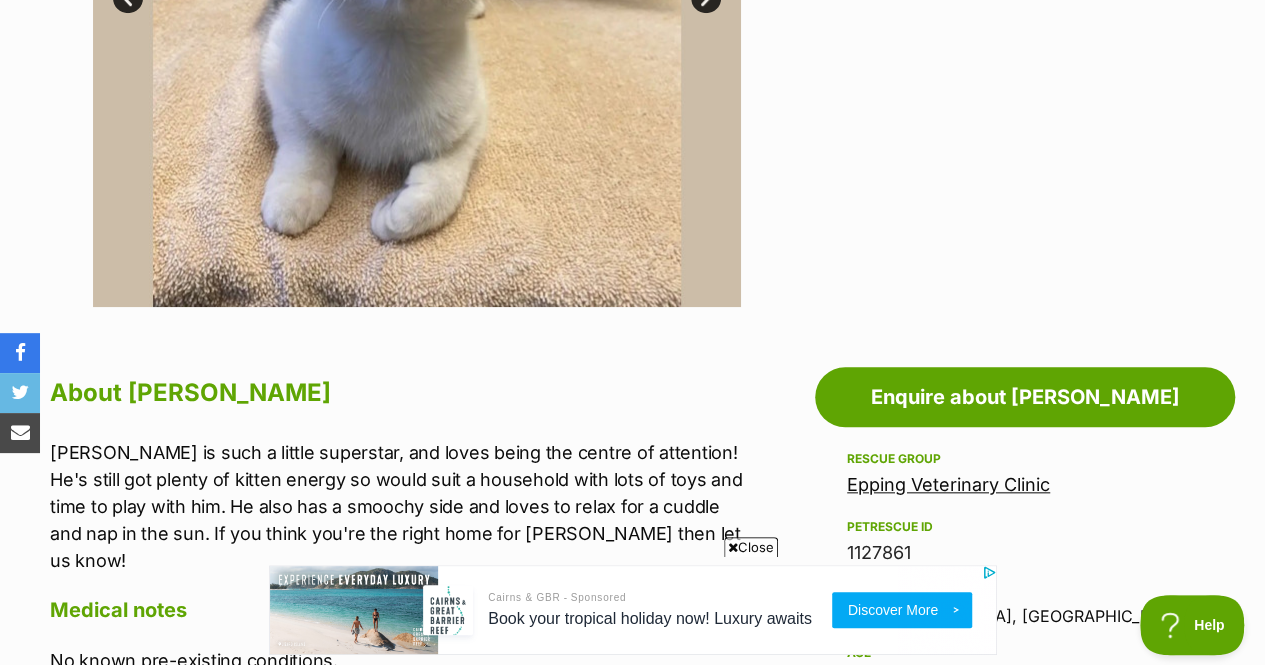 scroll, scrollTop: 872, scrollLeft: 0, axis: vertical 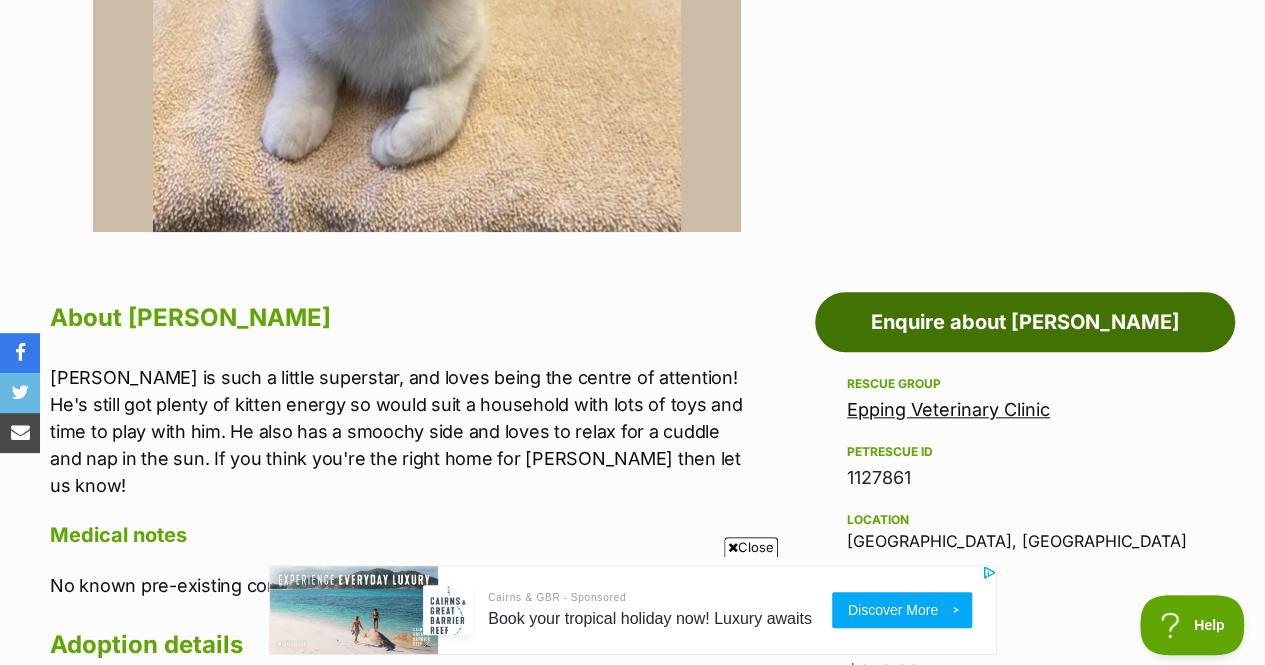 click on "Enquire about Charles" at bounding box center (1025, 322) 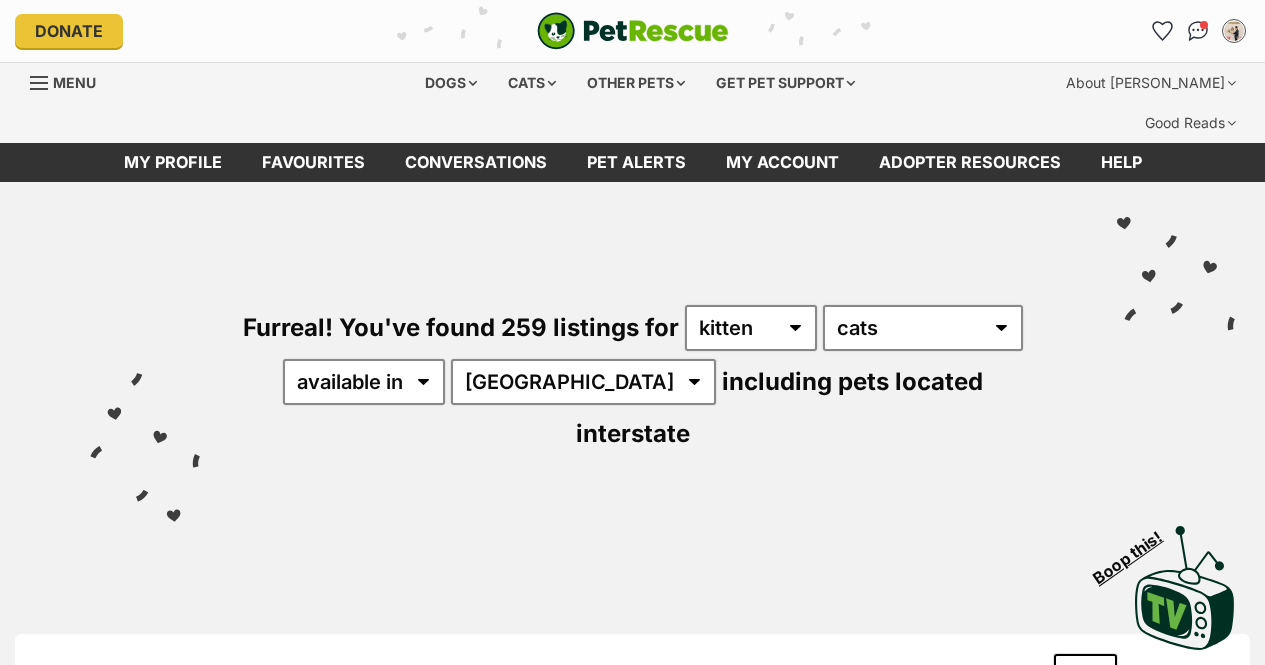 scroll, scrollTop: 0, scrollLeft: 0, axis: both 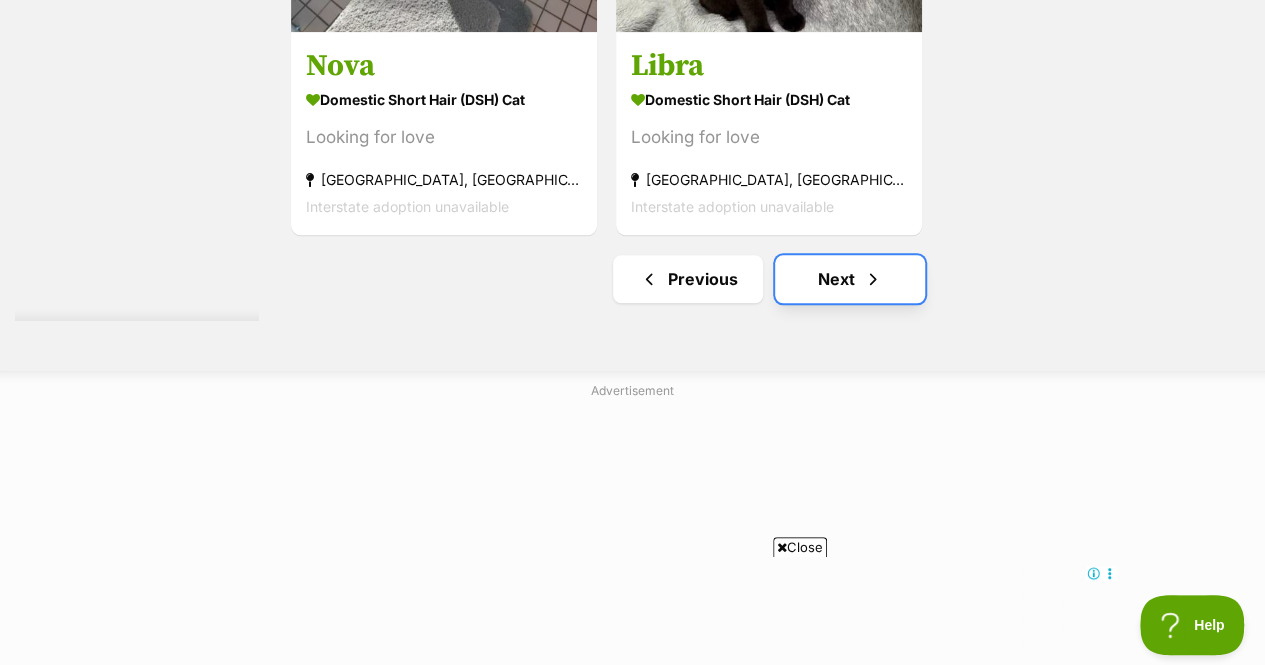click on "Next" at bounding box center [850, 279] 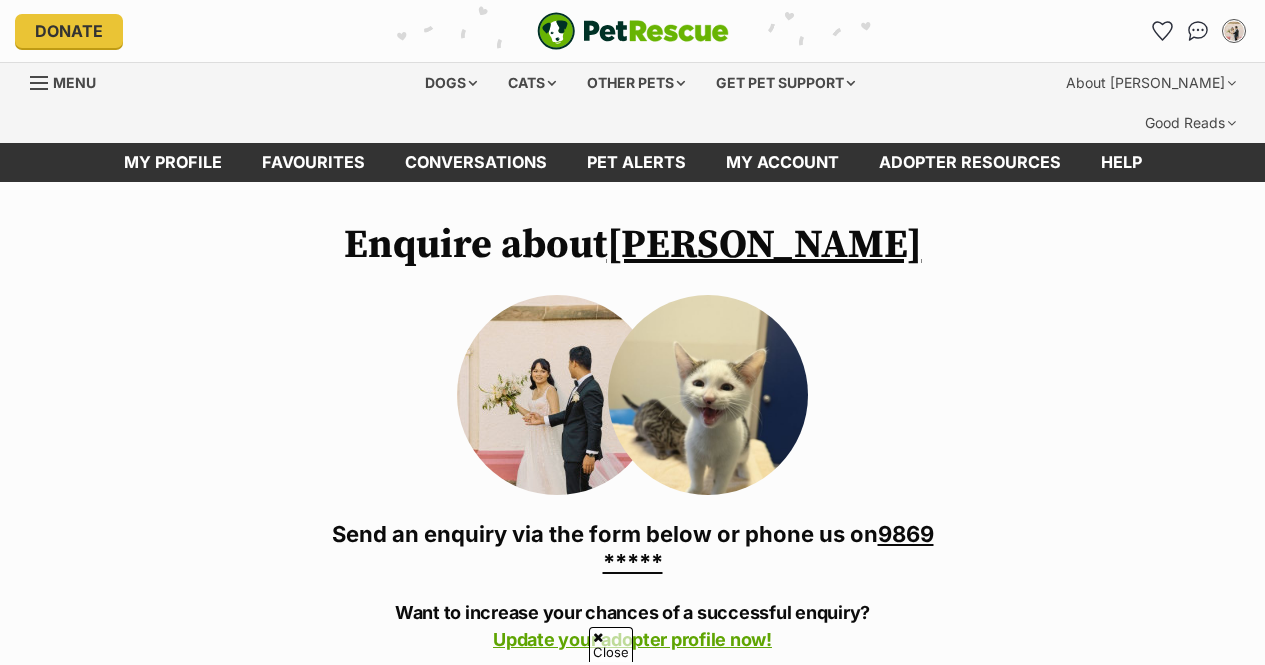 scroll, scrollTop: 453, scrollLeft: 0, axis: vertical 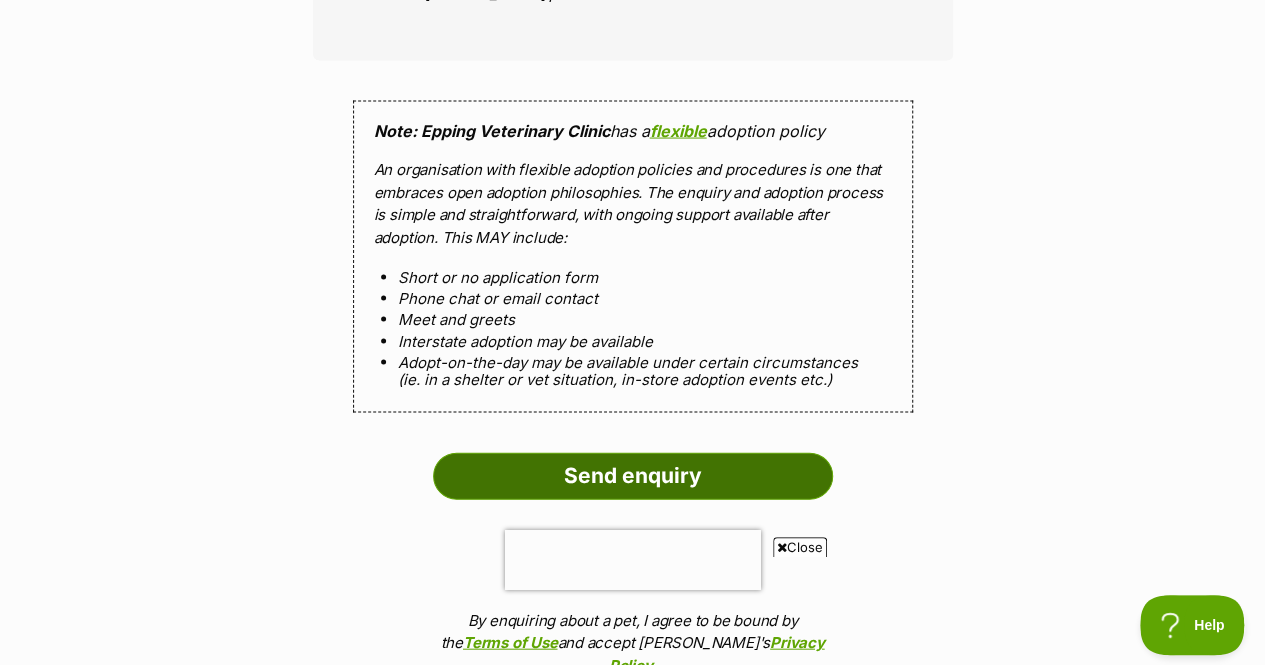 click on "Send enquiry" at bounding box center [633, 476] 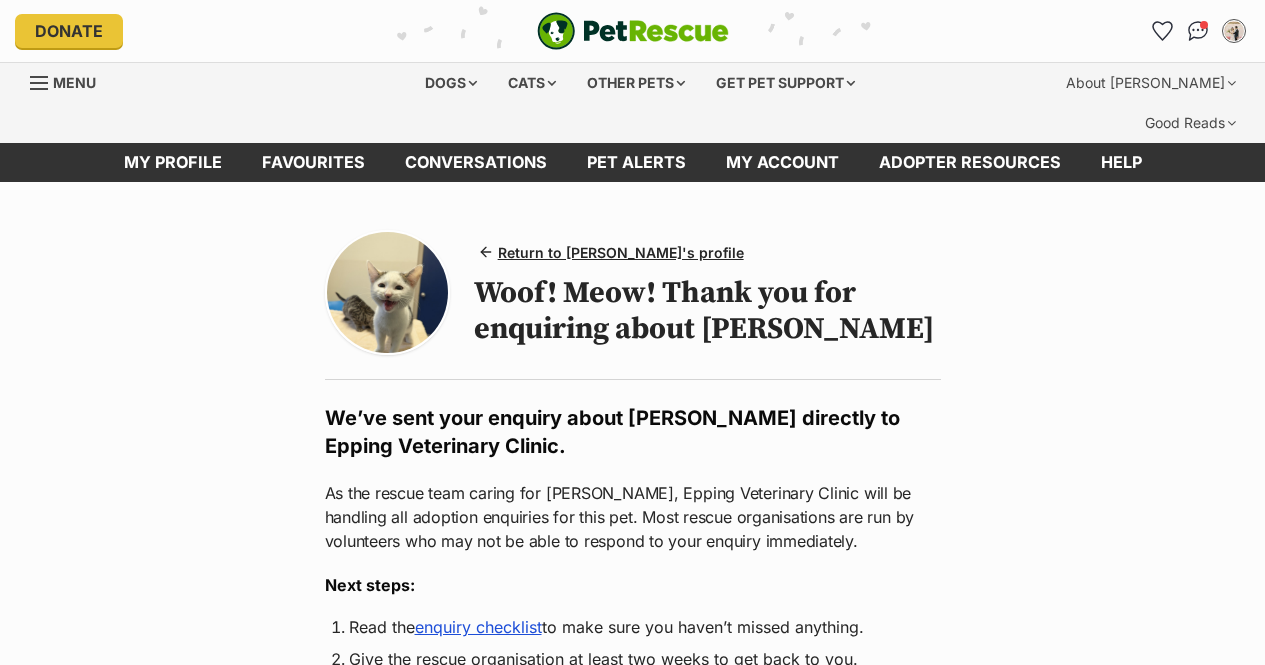 scroll, scrollTop: 0, scrollLeft: 0, axis: both 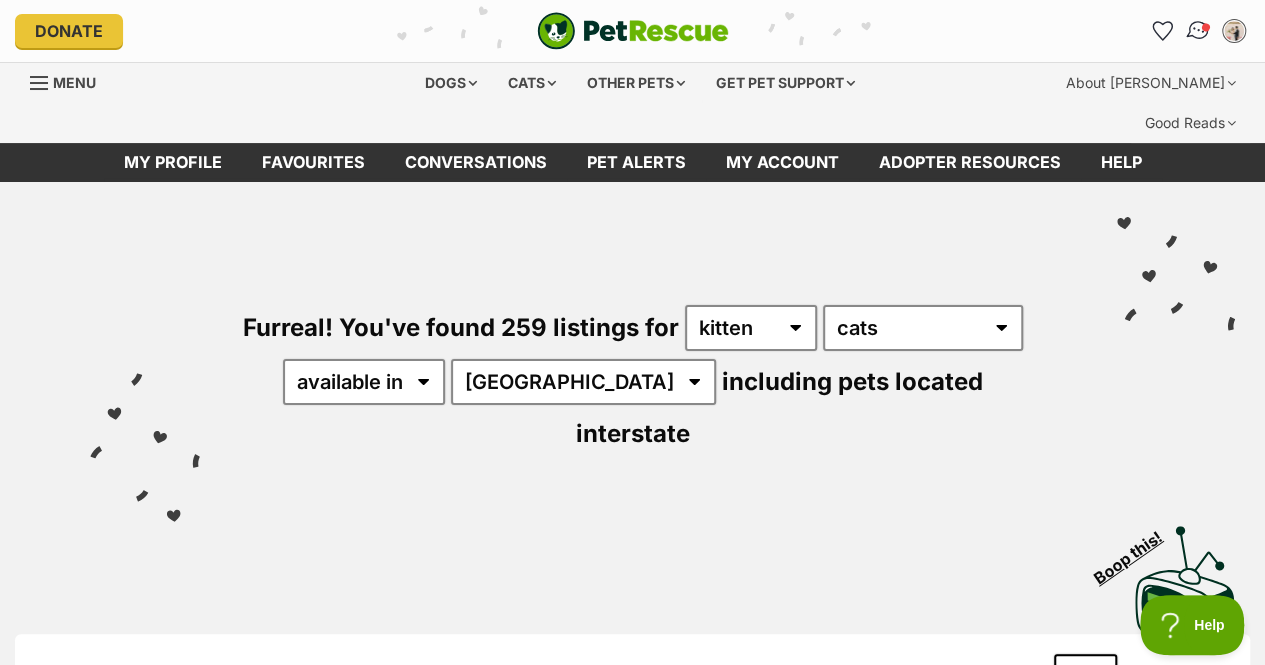 click at bounding box center [1198, 31] 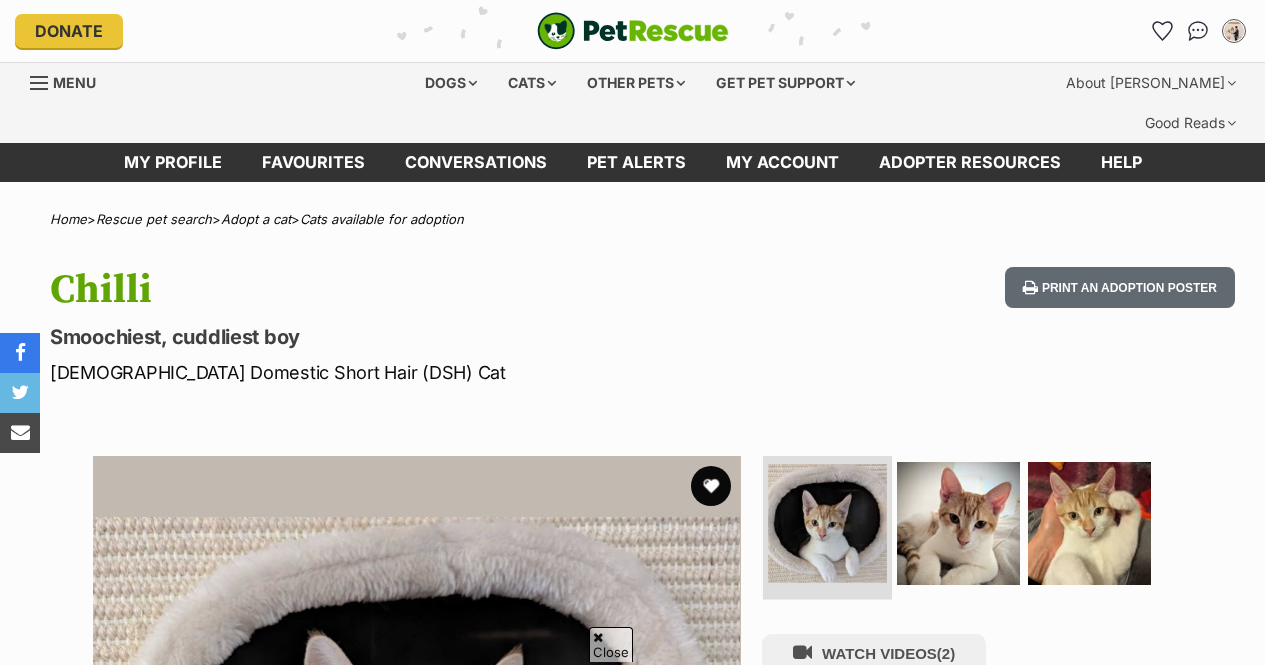 scroll, scrollTop: 114, scrollLeft: 0, axis: vertical 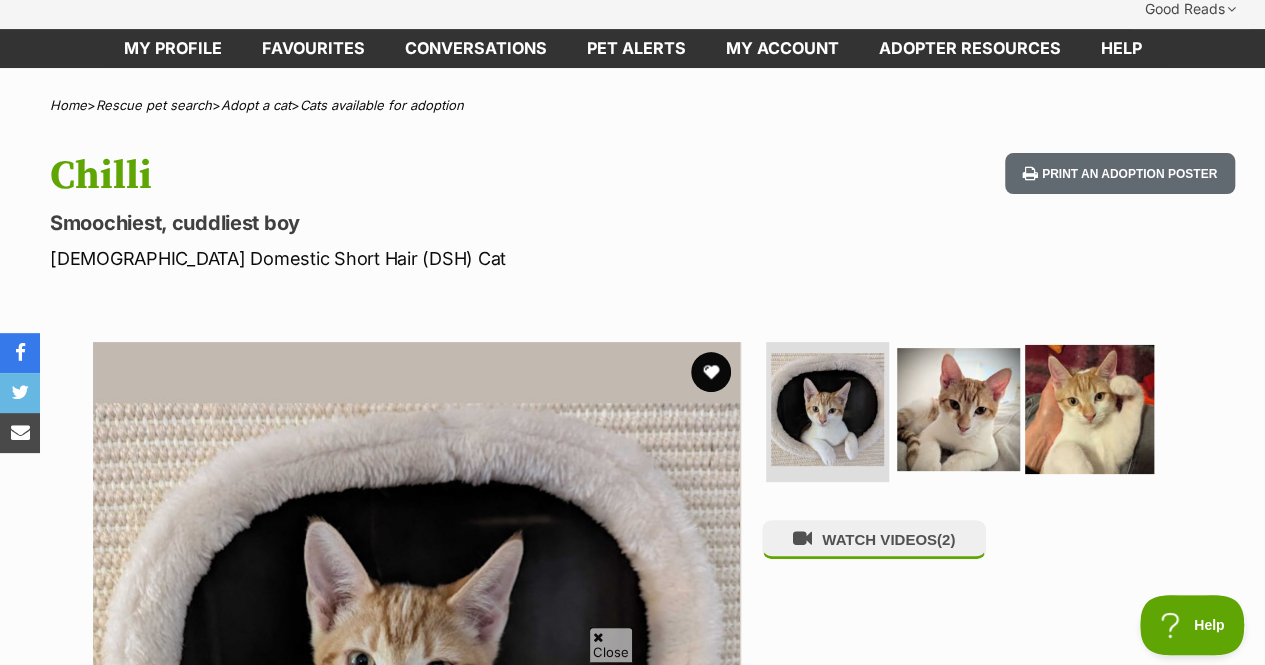 click at bounding box center [1089, 409] 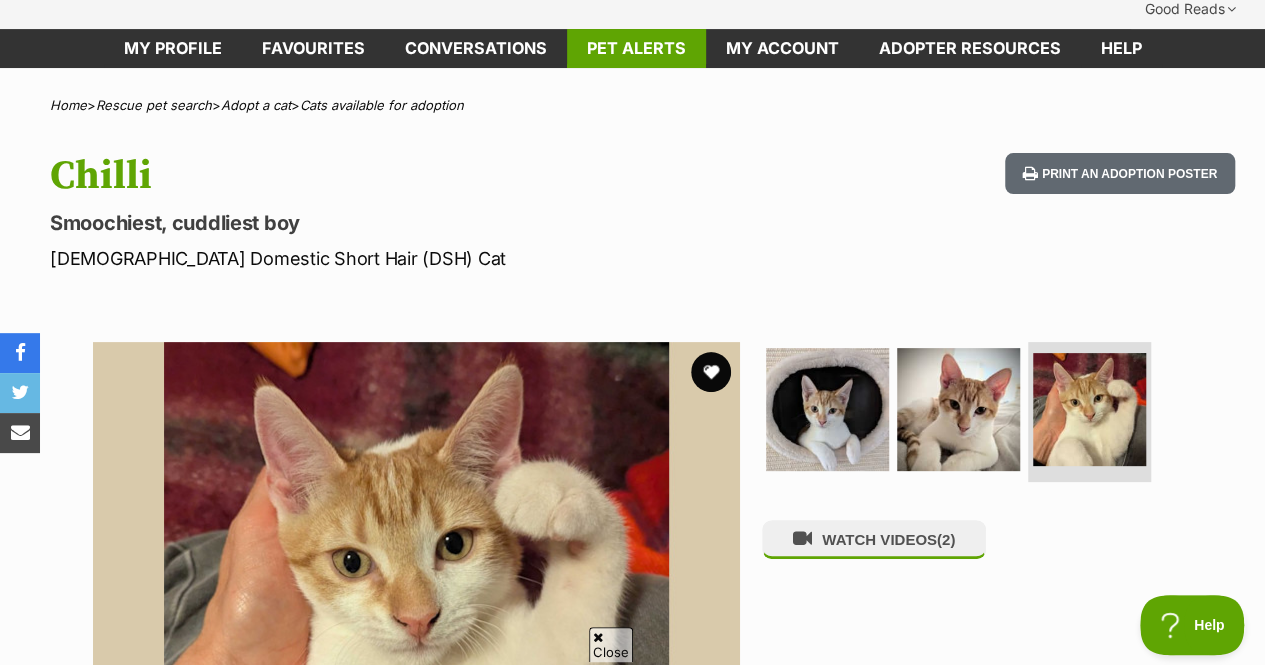 scroll, scrollTop: 0, scrollLeft: 0, axis: both 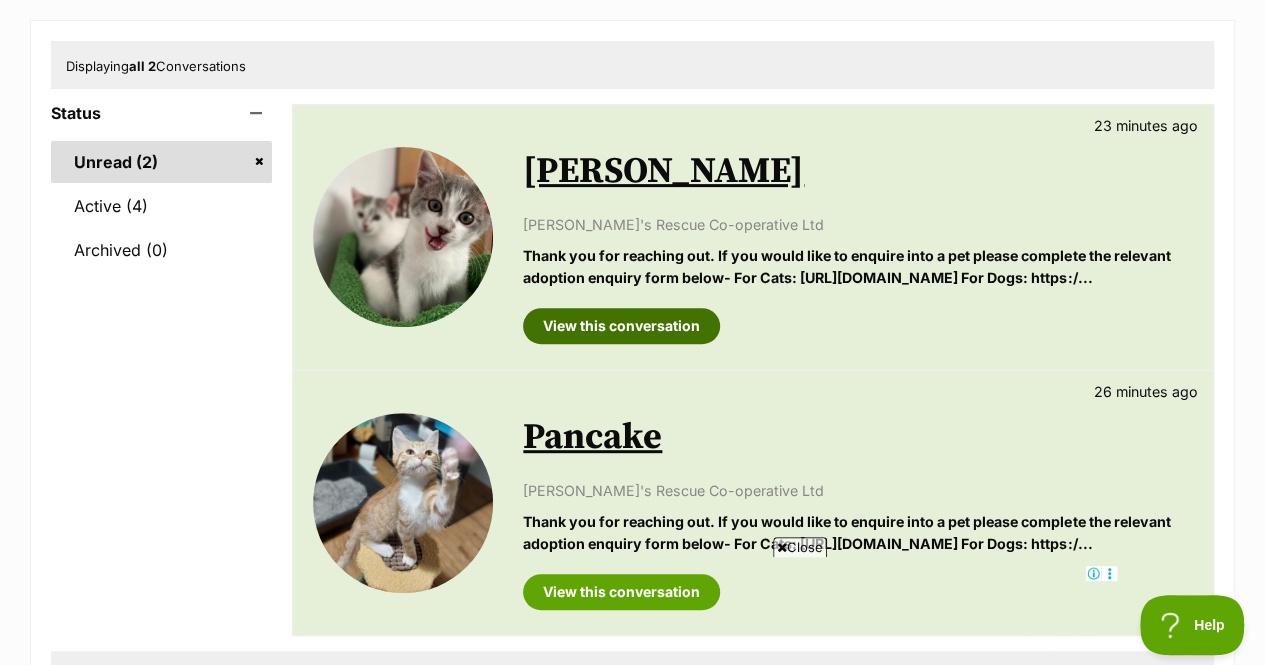 click on "View this conversation" at bounding box center [621, 326] 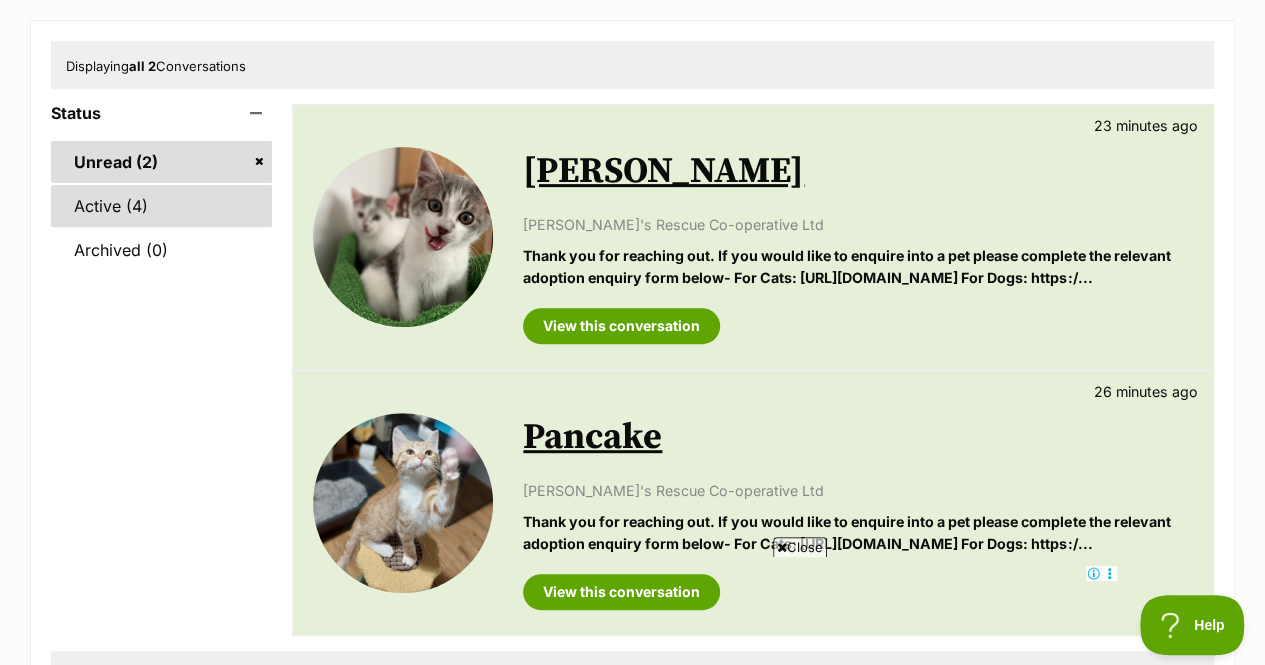 click on "Active (4)" at bounding box center [161, 206] 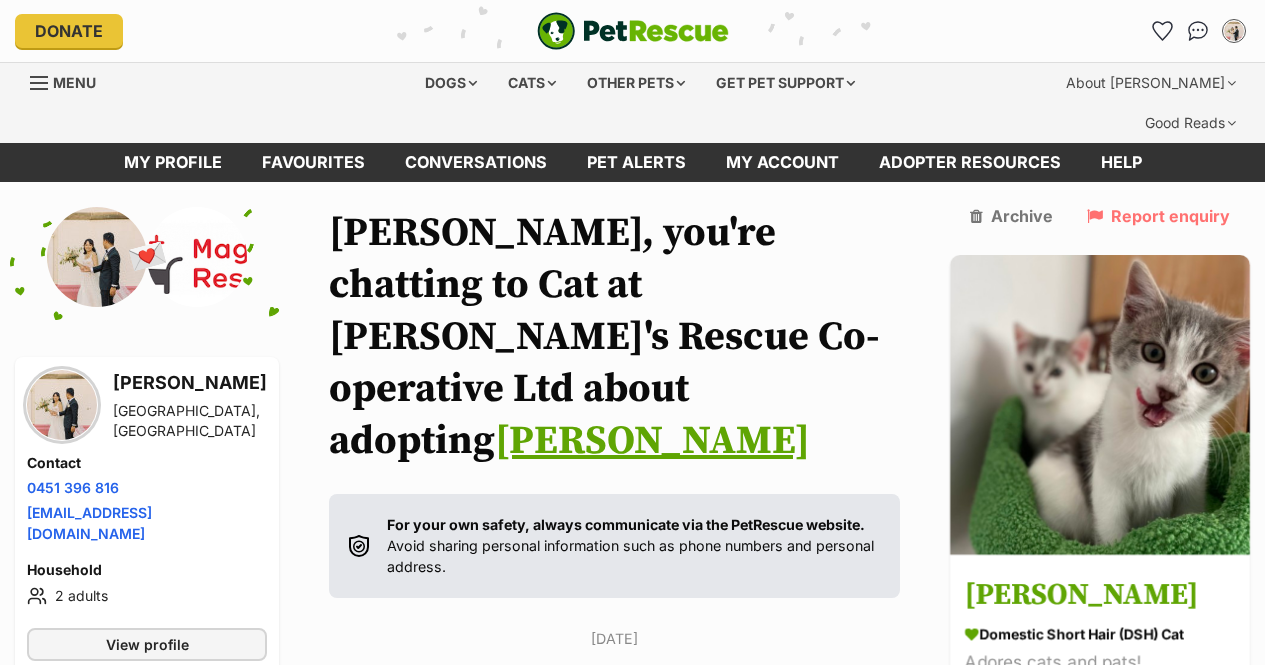 scroll, scrollTop: 0, scrollLeft: 0, axis: both 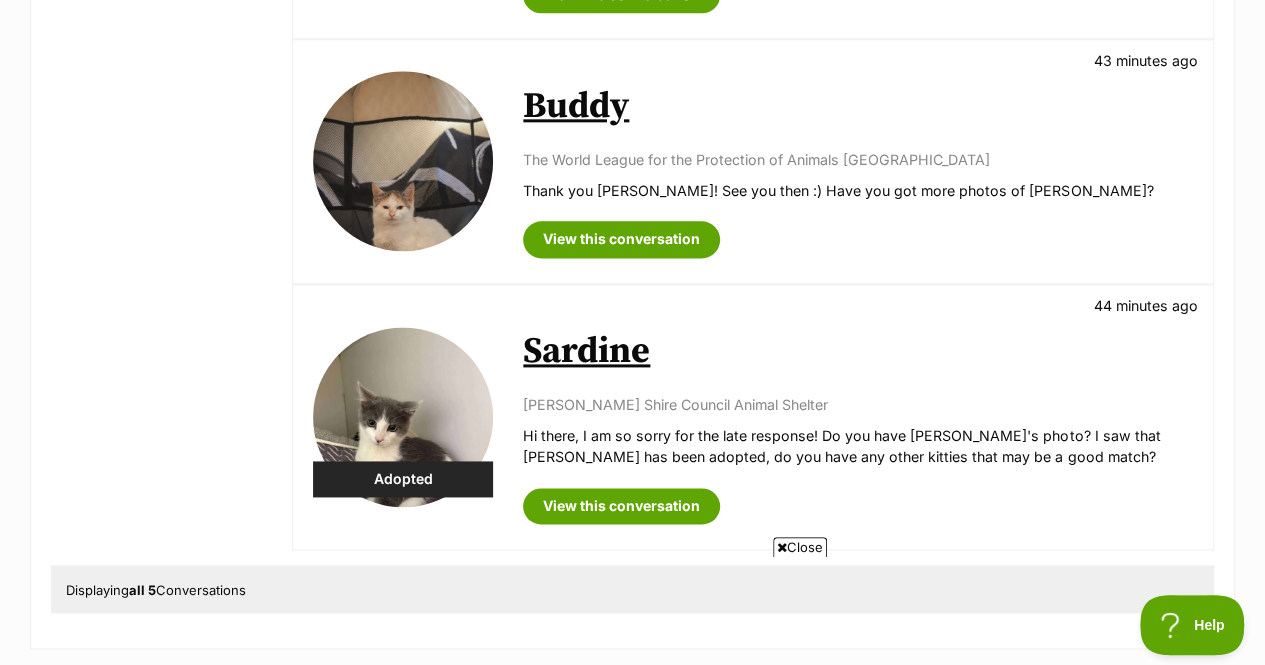click on "Buddy" at bounding box center (576, 106) 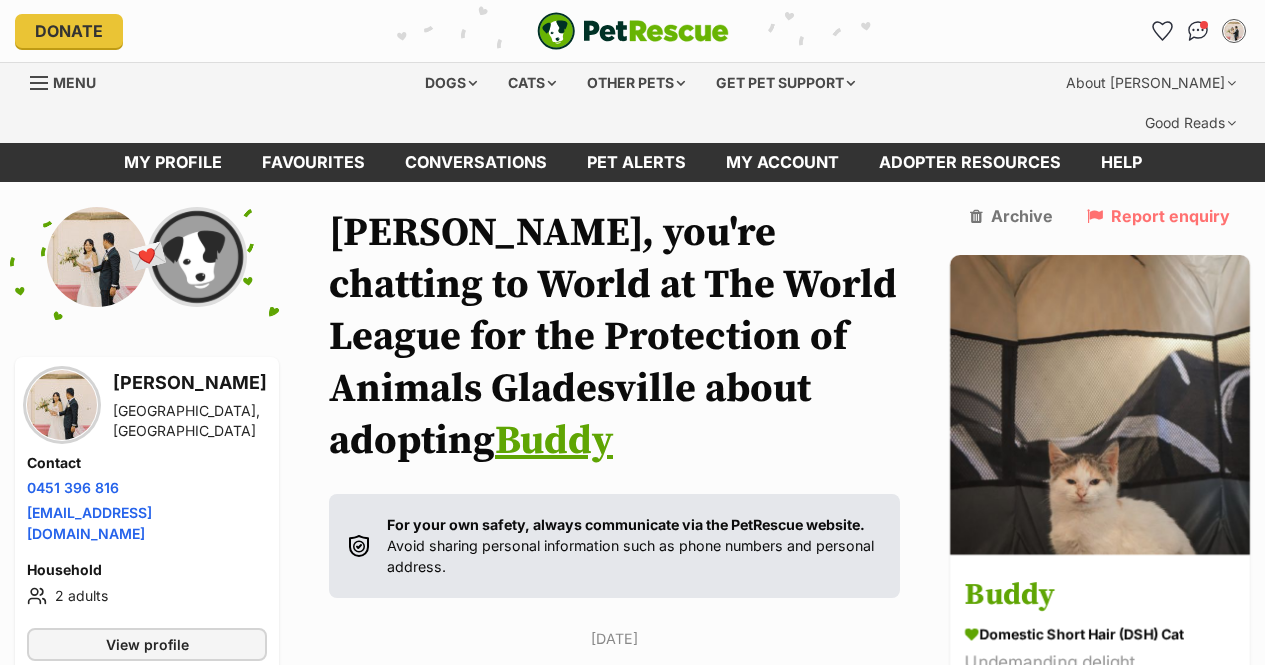 scroll, scrollTop: 0, scrollLeft: 0, axis: both 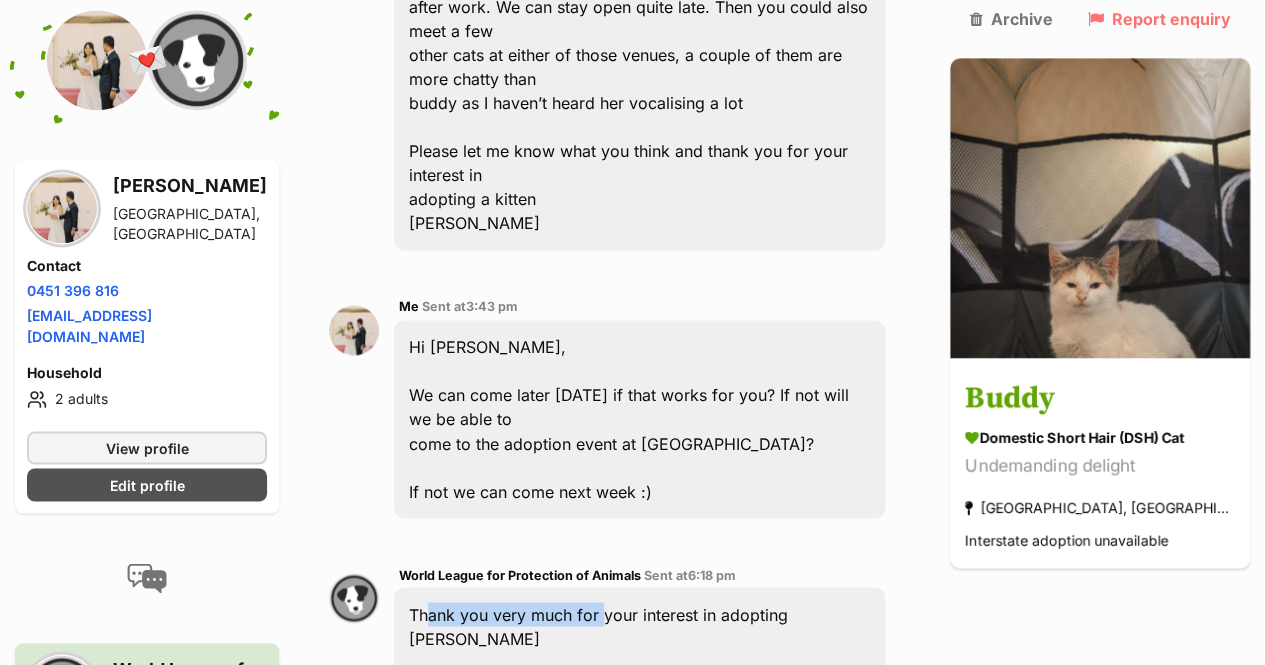 drag, startPoint x: 602, startPoint y: 500, endPoint x: 422, endPoint y: 488, distance: 180.39955 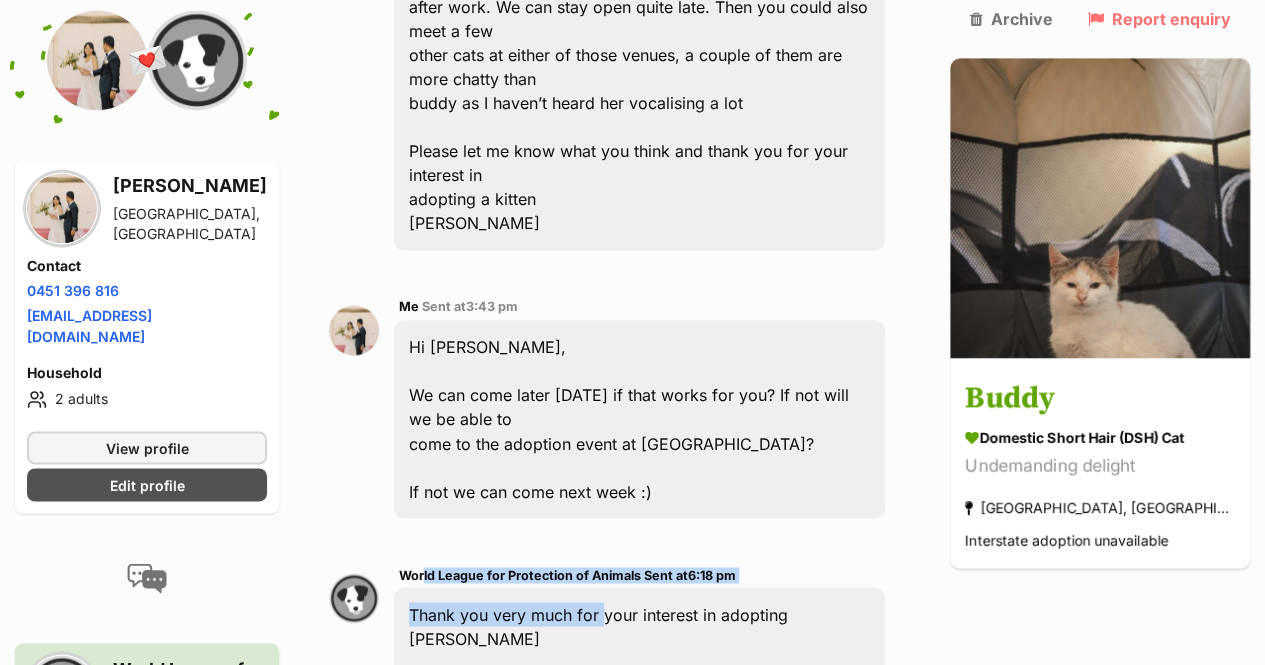 click on "World League for Protection of Animals
Sent at
6:18 pm
Thank you very much for your interest in adopting Buddy It would be great to see tomorrow you at the ranch hotel which is on the corner of Herring and Epping roads. The event starts at 11 am. Both I and Buddy will be there Look forward to meeting you Anna" at bounding box center (639, 710) 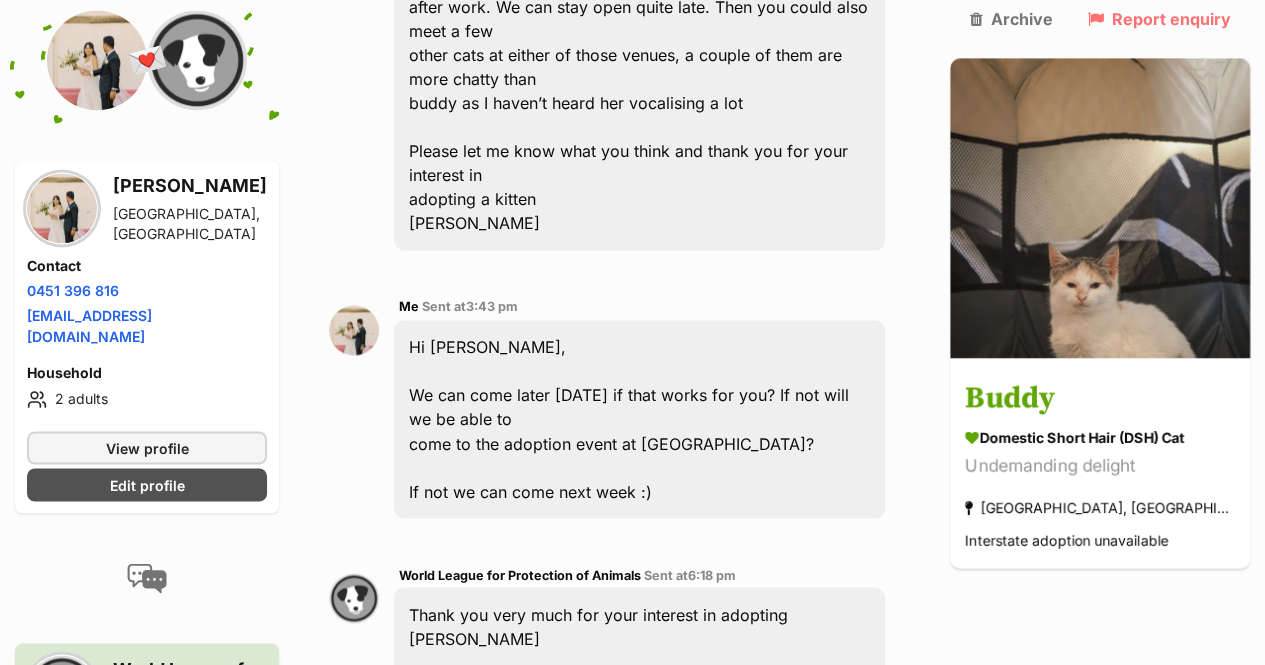 drag, startPoint x: 398, startPoint y: 479, endPoint x: 642, endPoint y: 485, distance: 244.07376 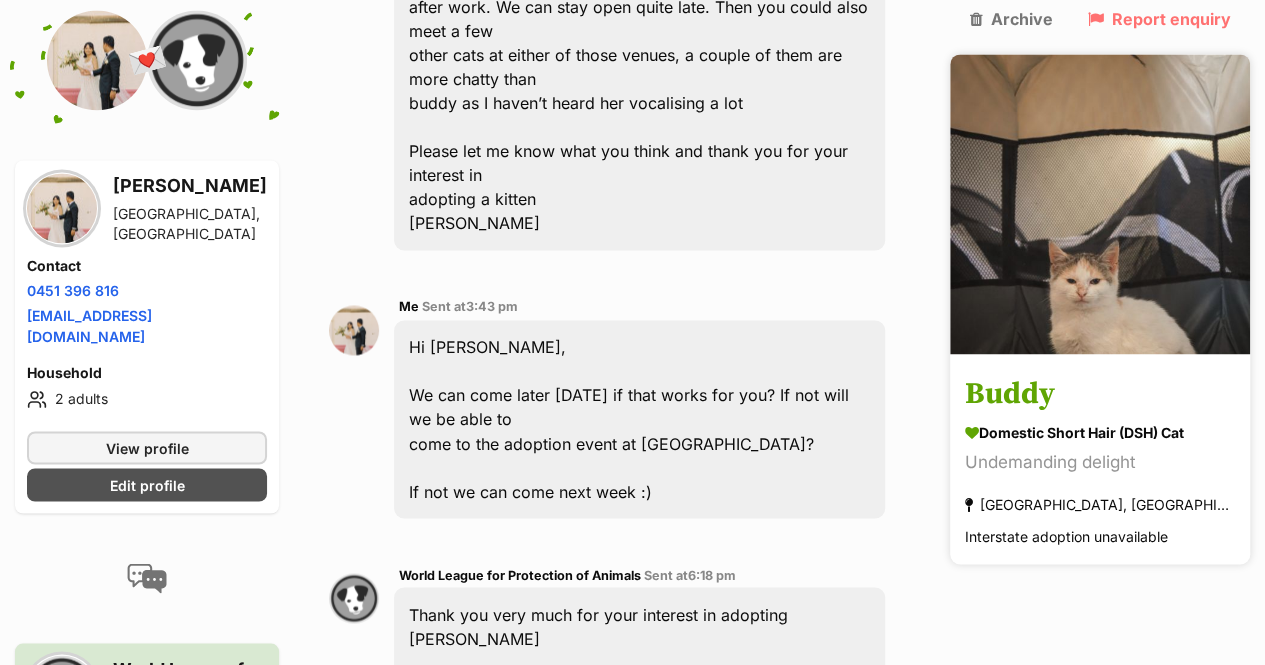 click on "Buddy" at bounding box center (1100, 395) 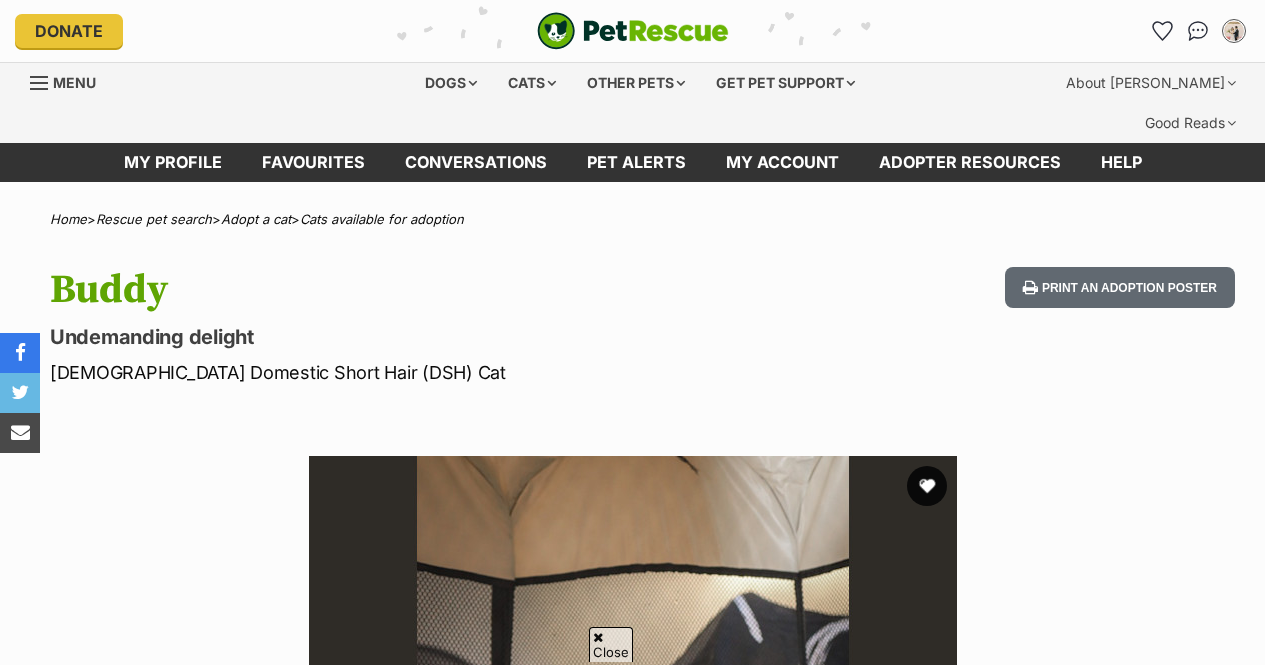 scroll, scrollTop: 502, scrollLeft: 0, axis: vertical 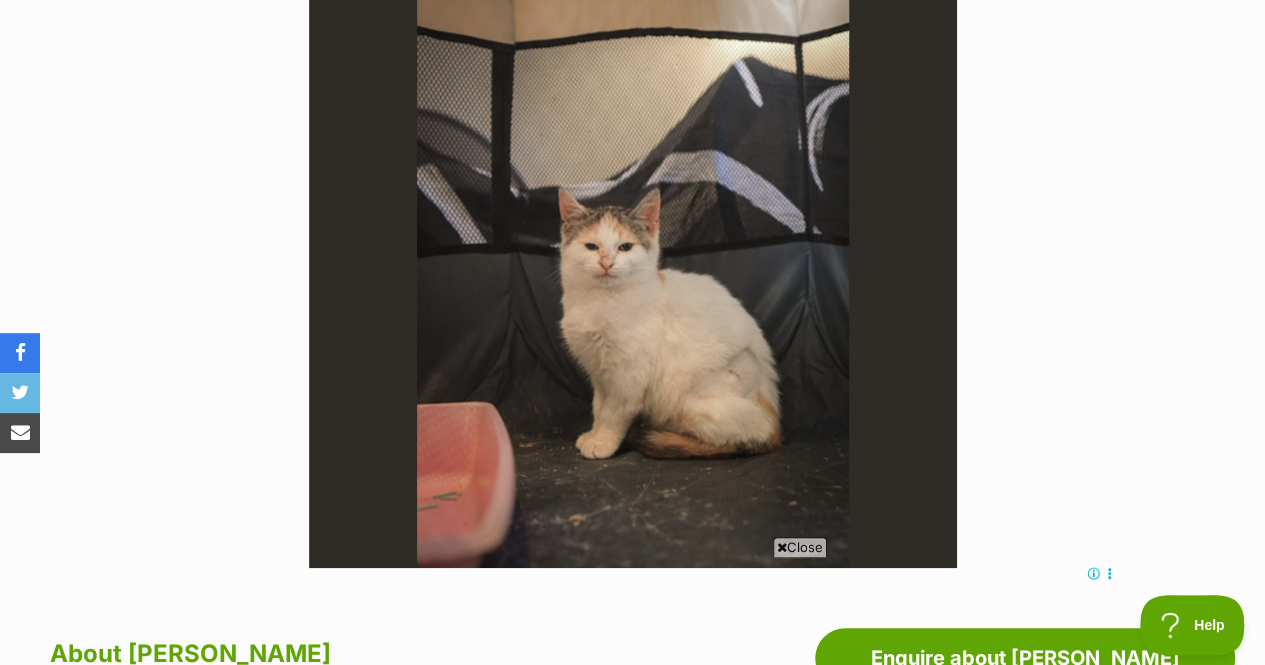 click at bounding box center [633, 244] 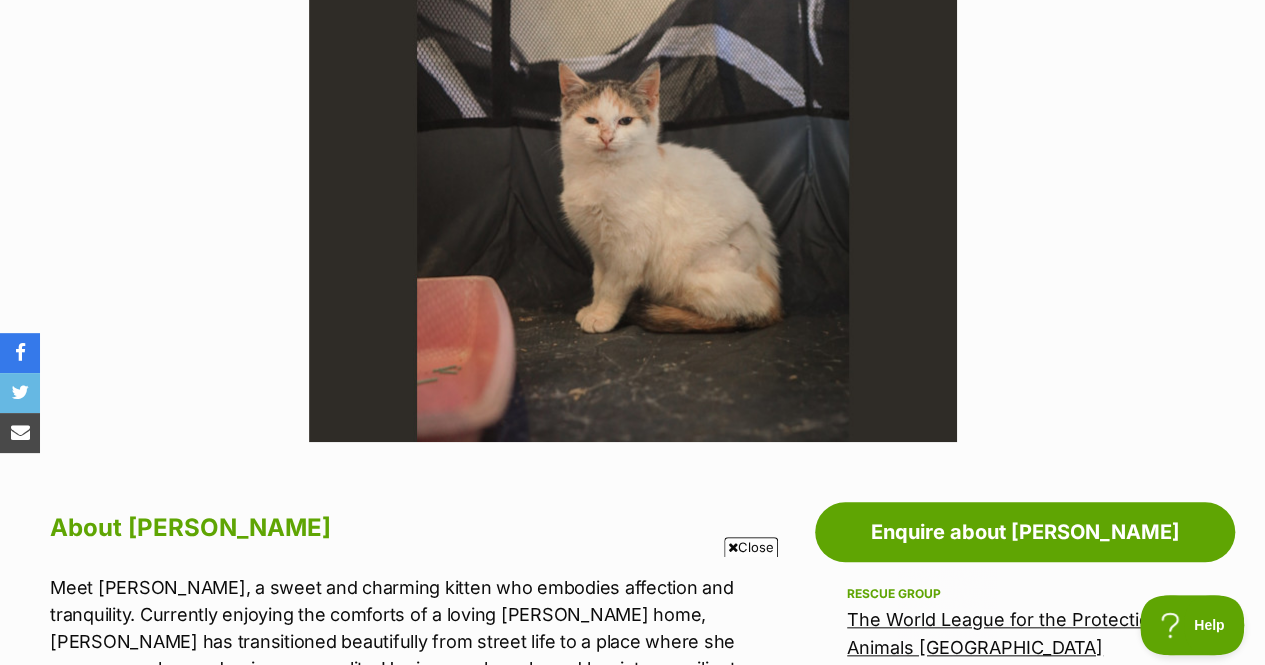 scroll, scrollTop: 0, scrollLeft: 0, axis: both 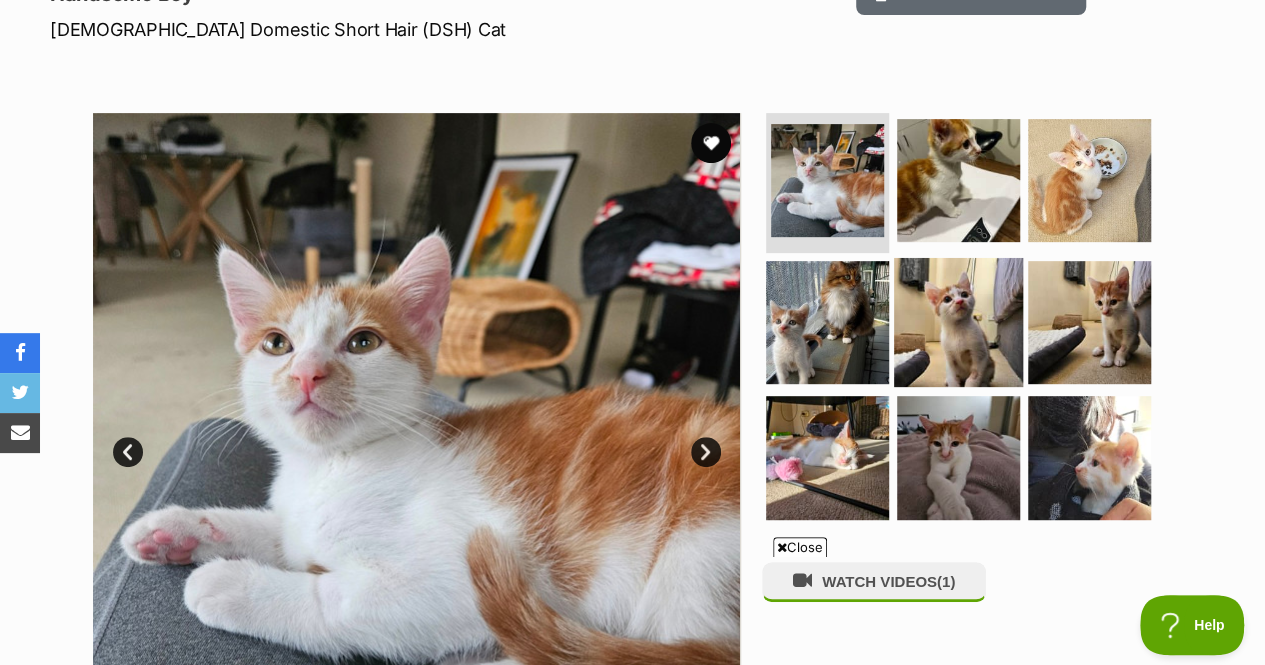 click at bounding box center [958, 321] 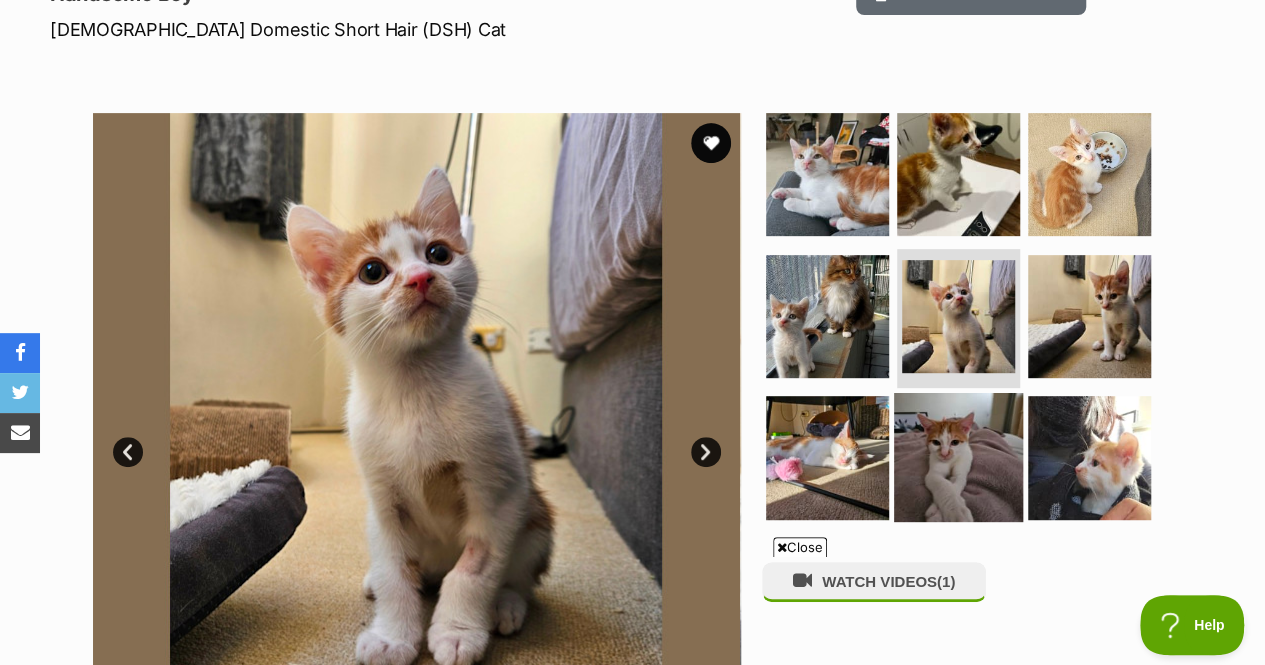click at bounding box center (958, 457) 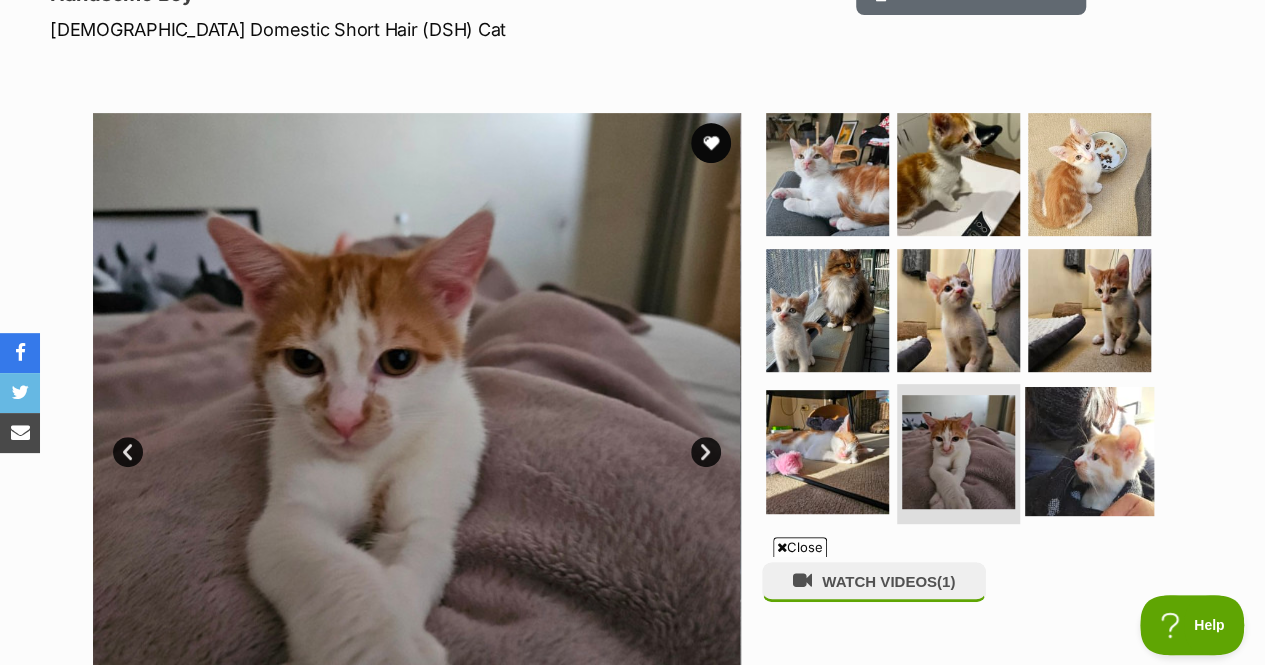 click at bounding box center [1089, 451] 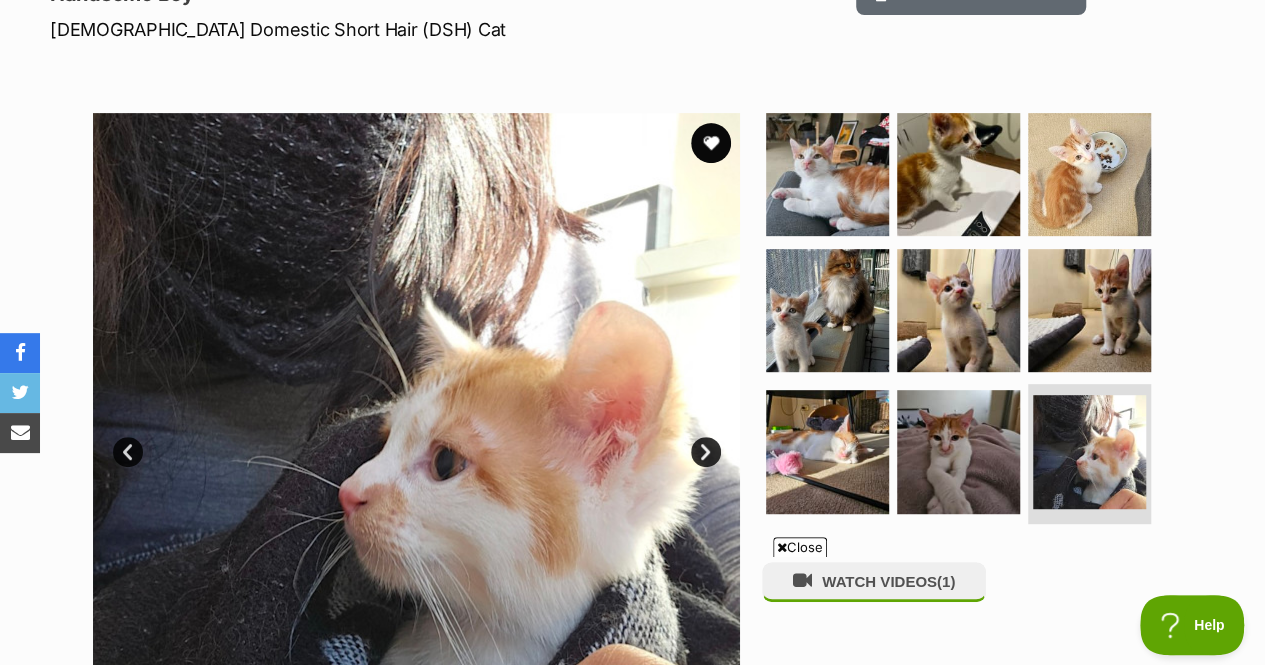 scroll, scrollTop: 0, scrollLeft: 0, axis: both 